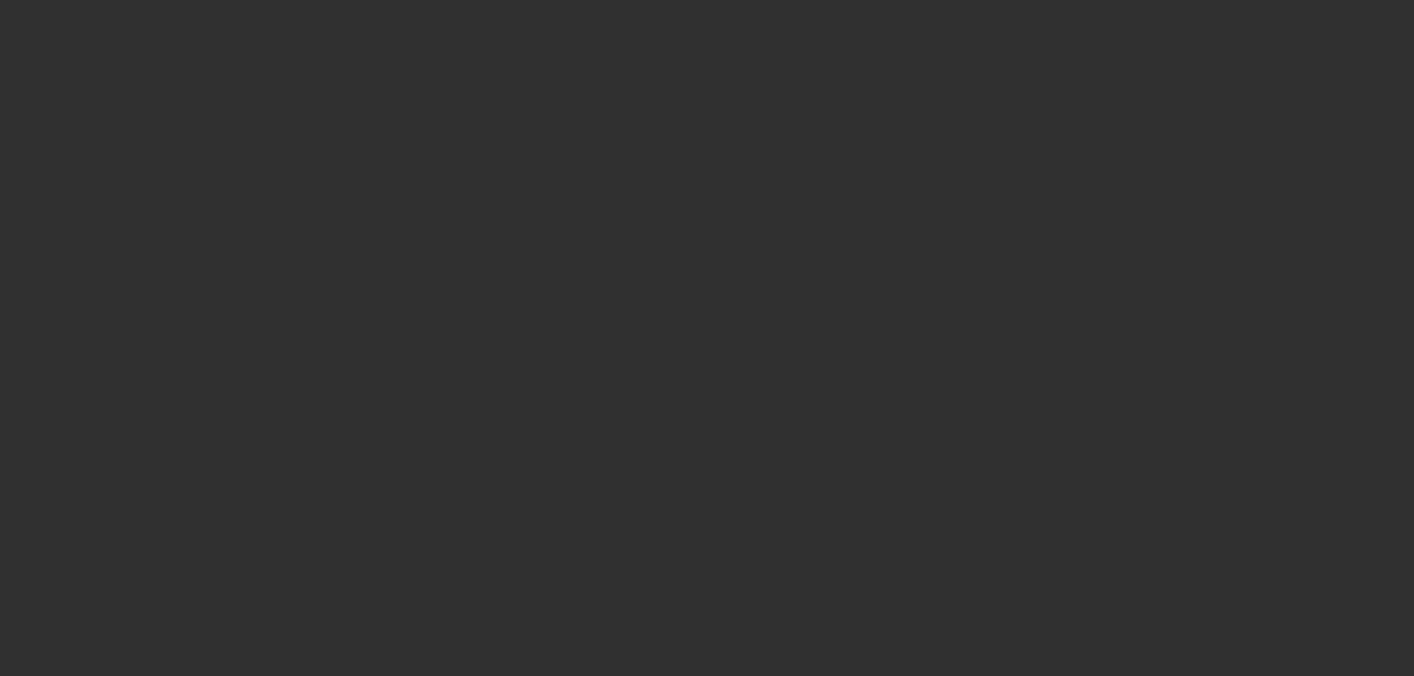 scroll, scrollTop: 0, scrollLeft: 0, axis: both 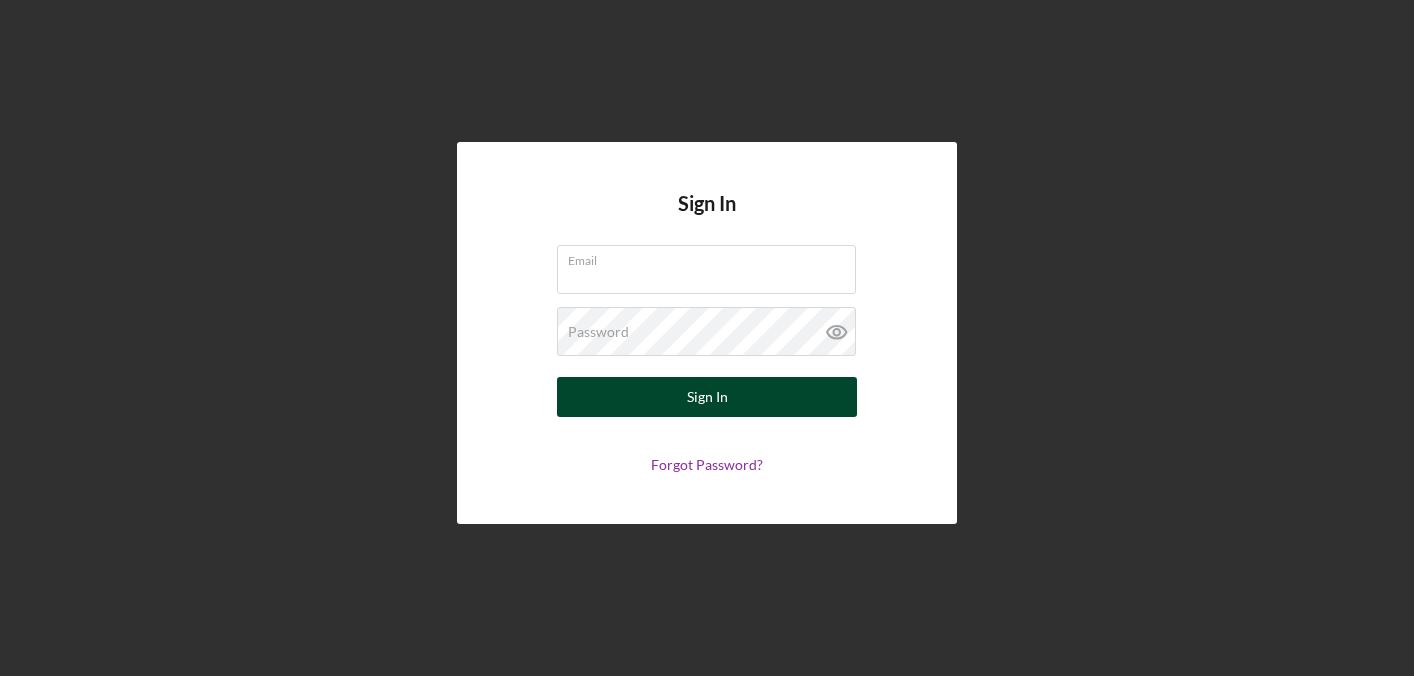 type on "[USERNAME]@[DOMAIN]" 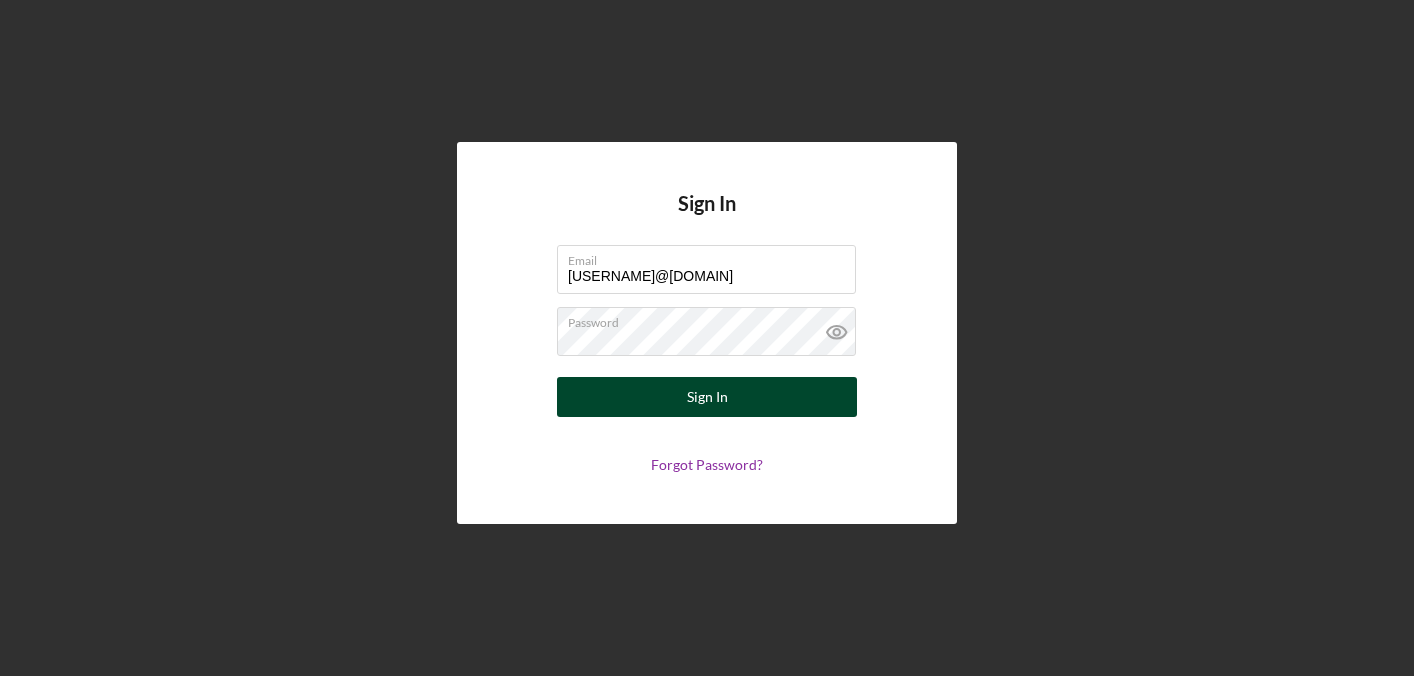 click on "Sign In" at bounding box center [707, 397] 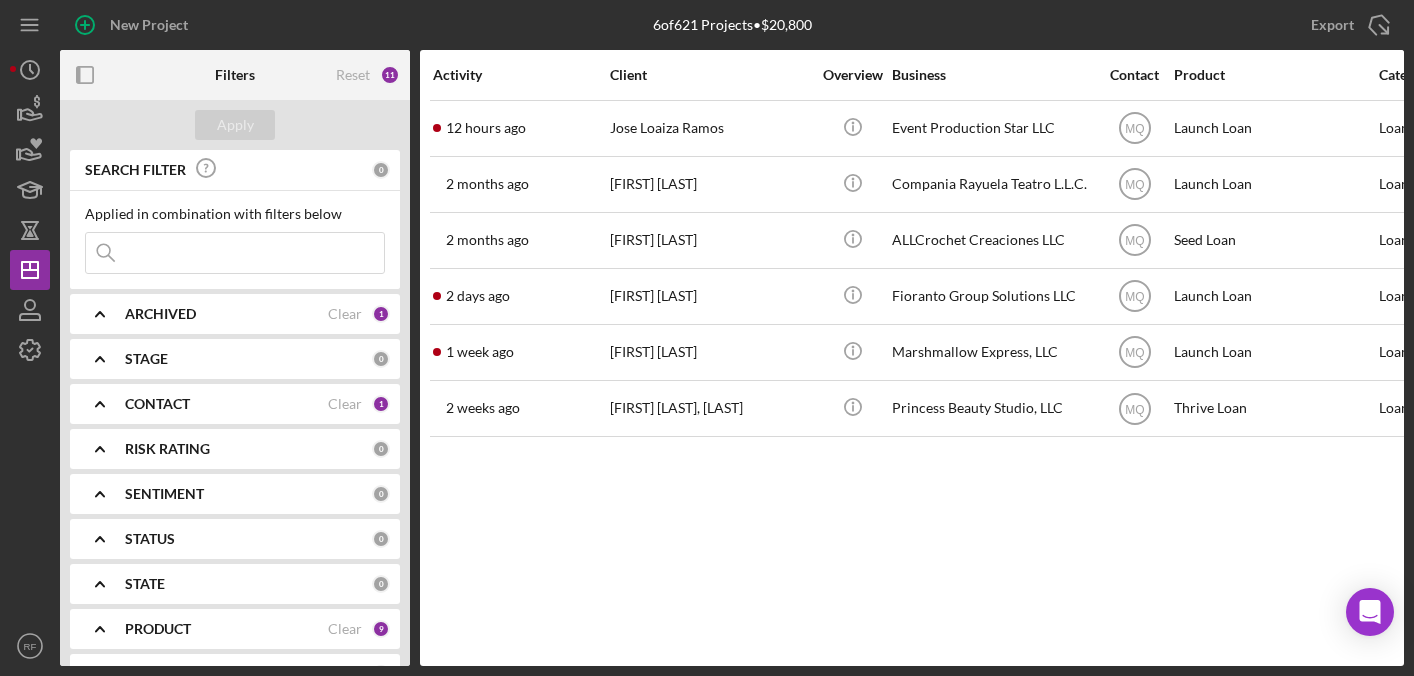 click at bounding box center [235, 253] 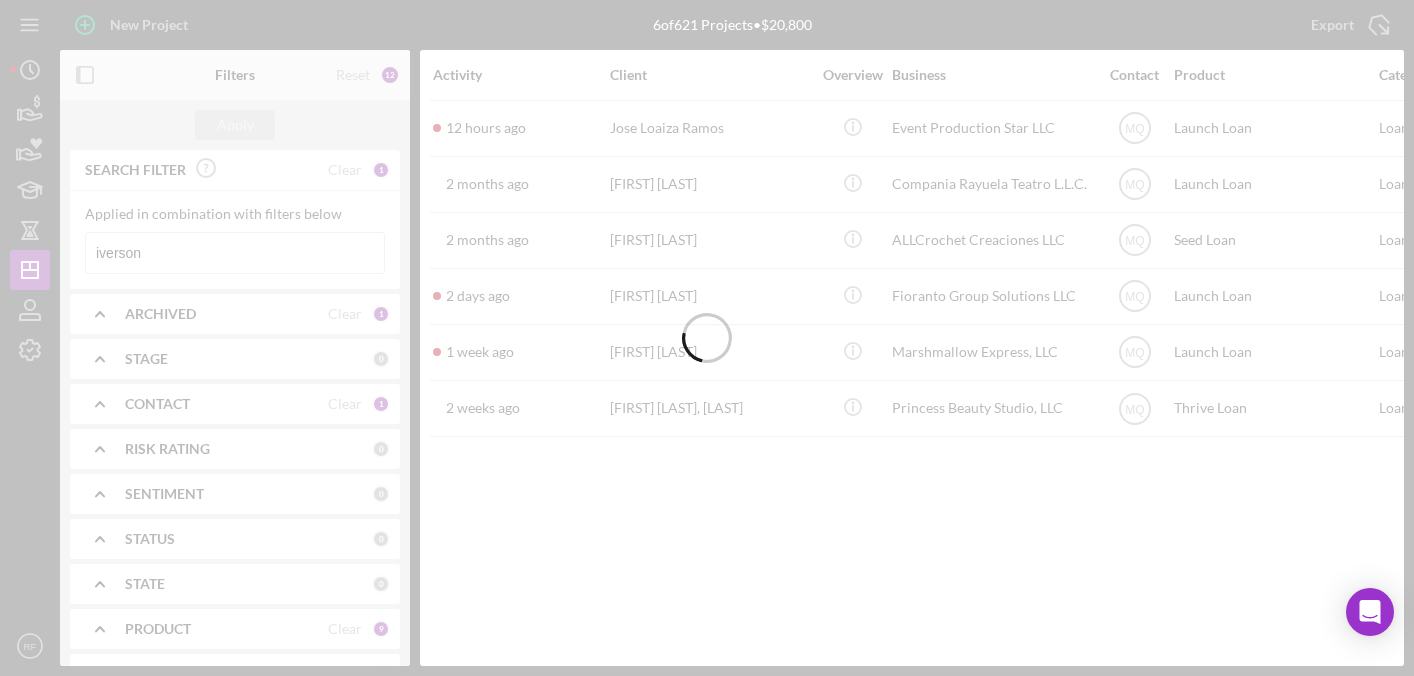 type on "iverson" 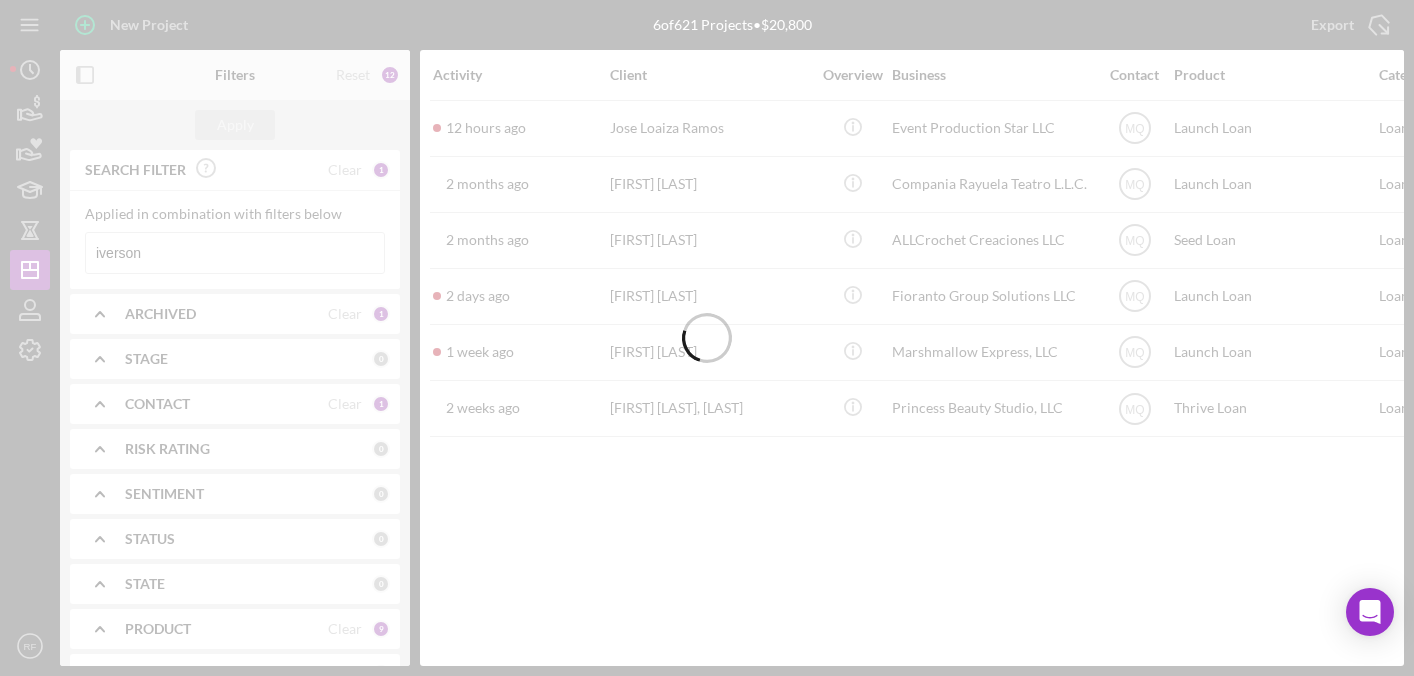 click at bounding box center (707, 338) 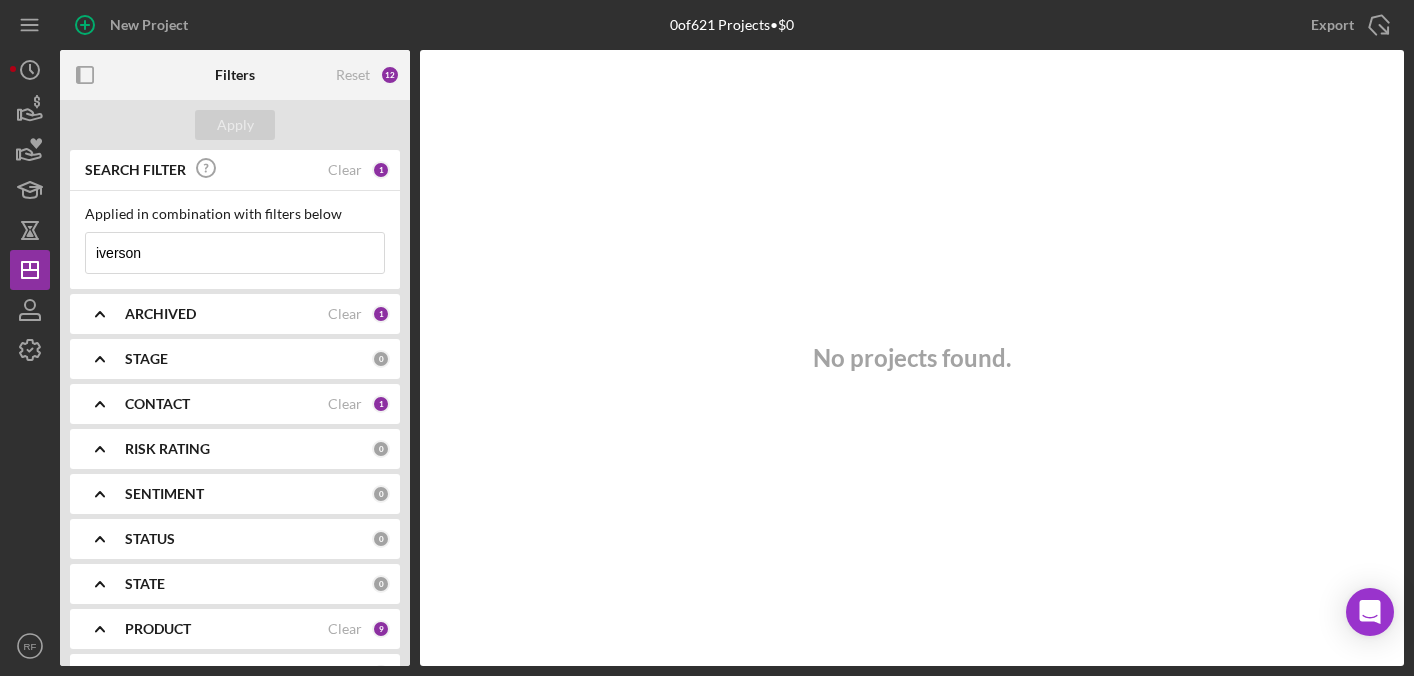 click on "CONTACT" at bounding box center (157, 404) 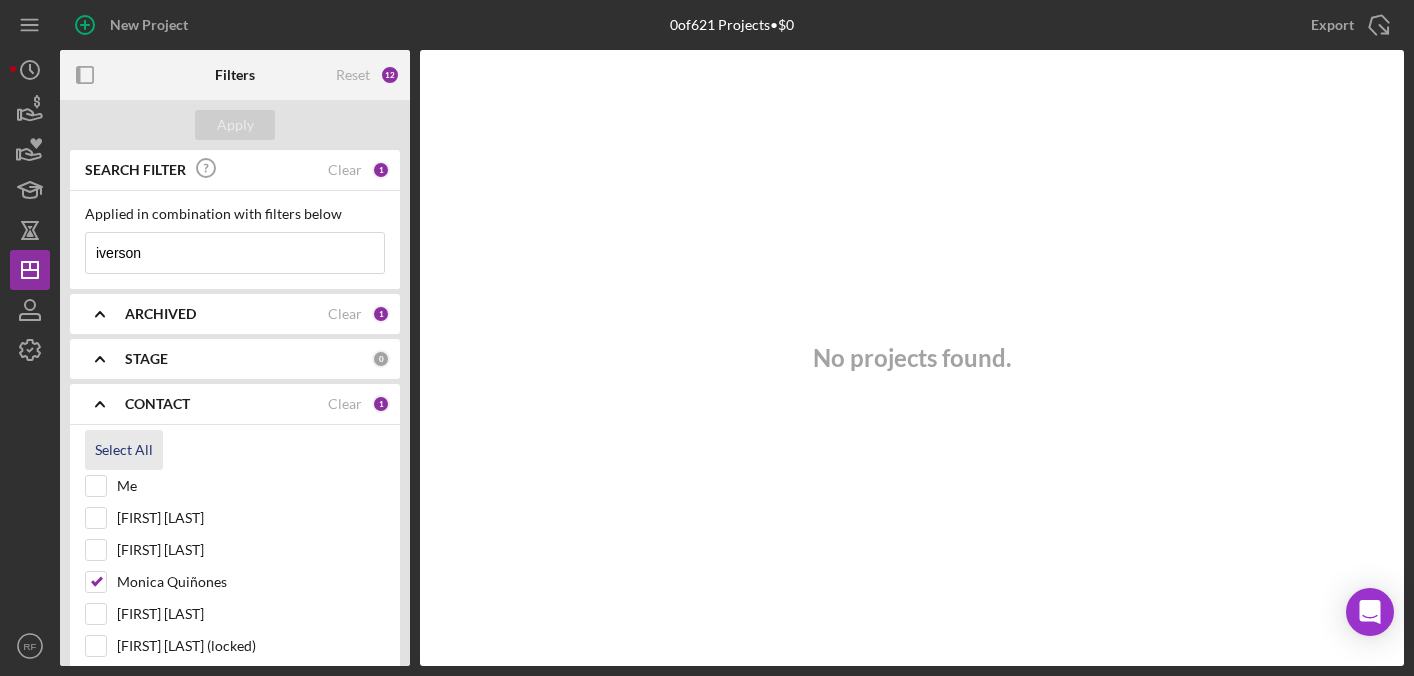 click on "Select All" at bounding box center [124, 450] 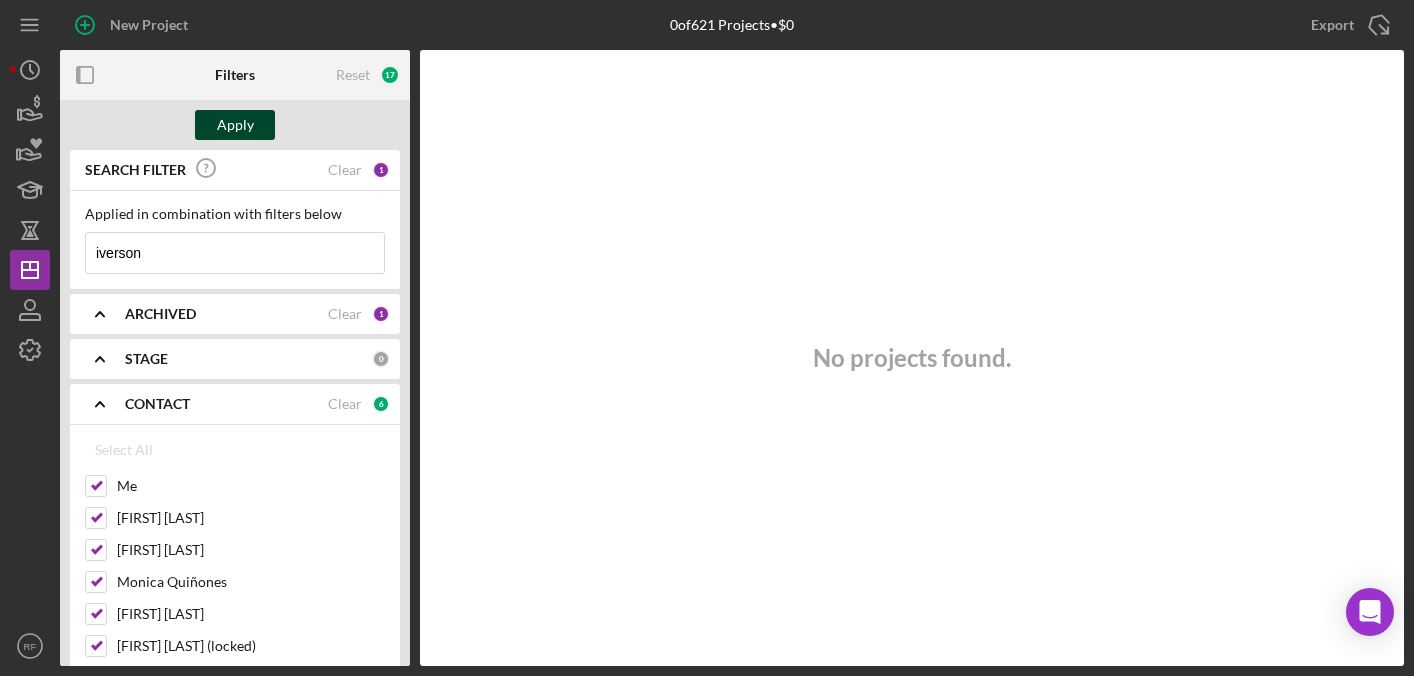 click on "Apply" at bounding box center (235, 125) 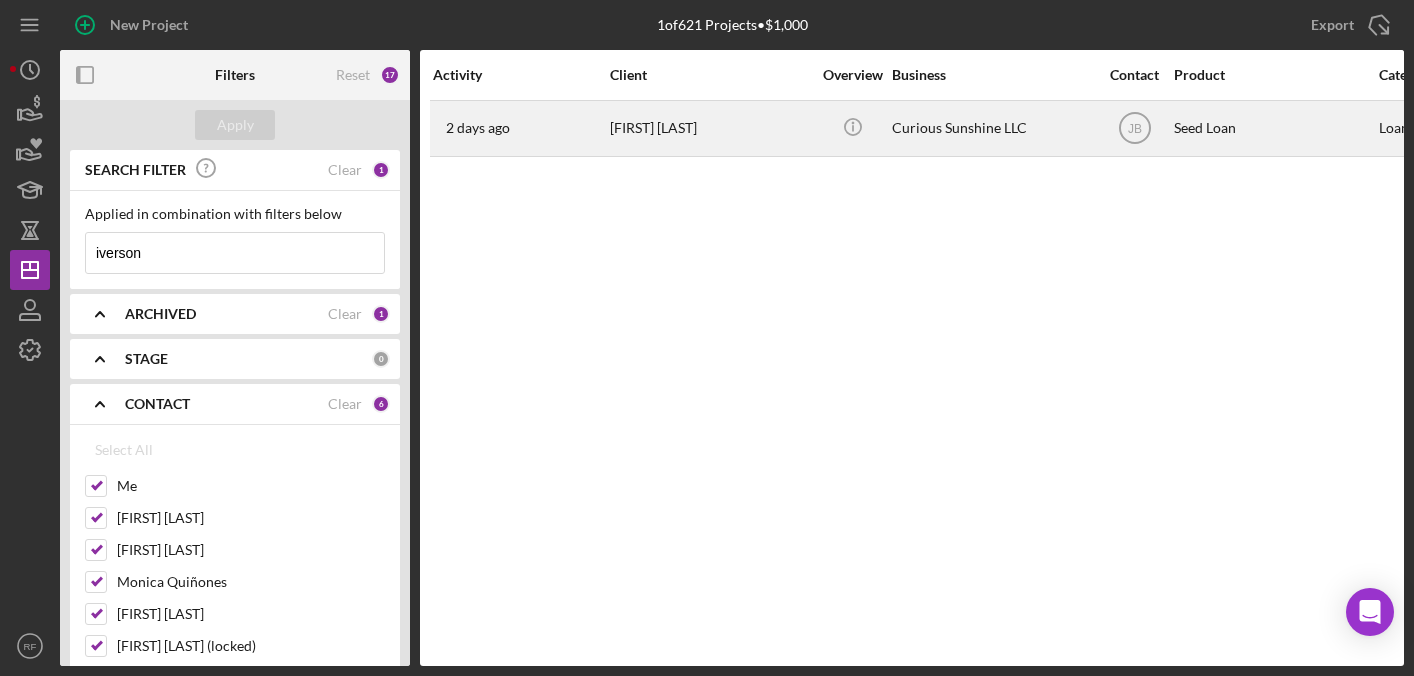 click on "[FIRST] [LAST]" at bounding box center (710, 128) 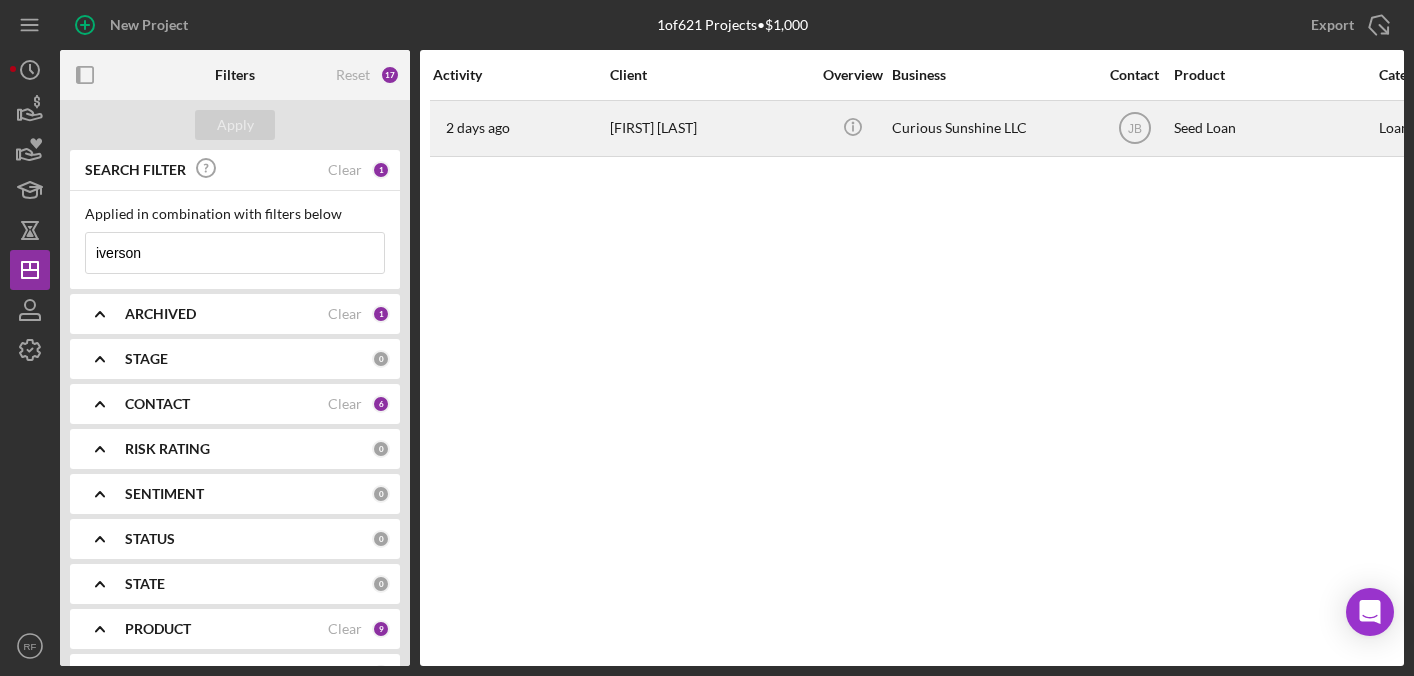 click on "[FIRST] [LAST]" at bounding box center [710, 128] 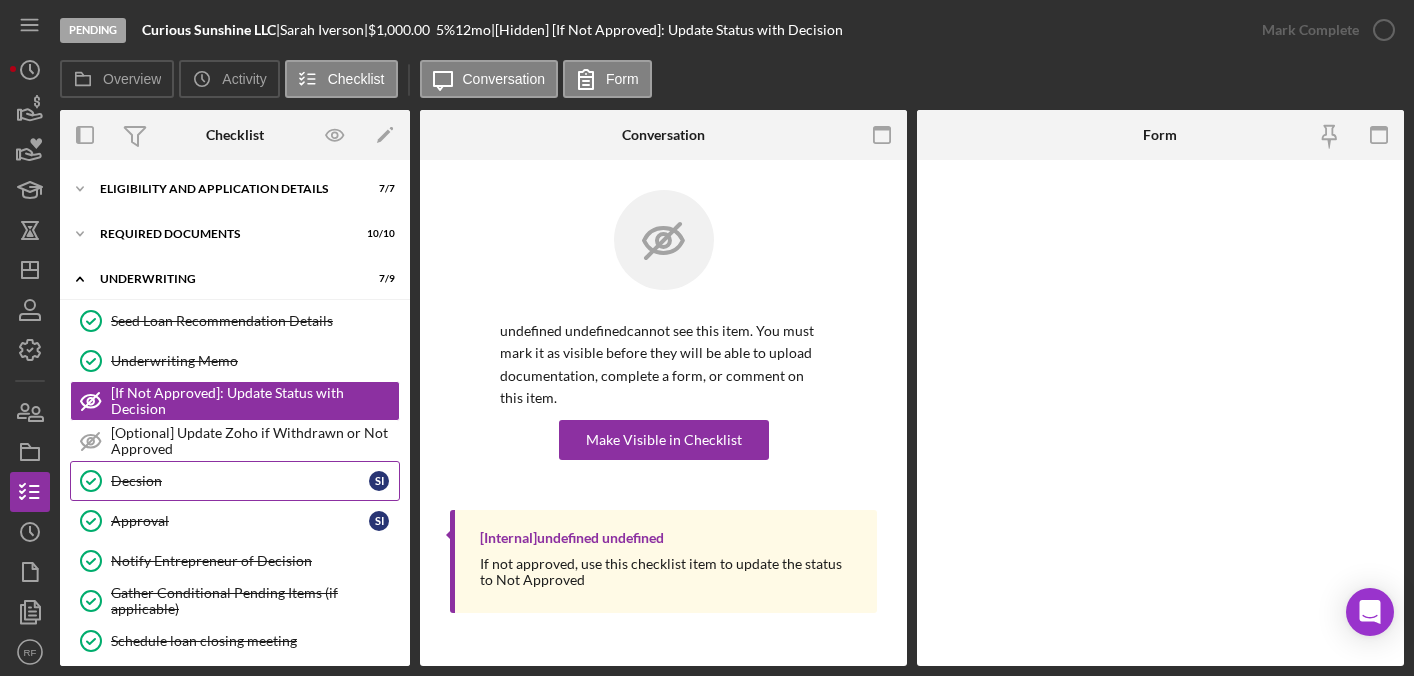 scroll, scrollTop: 150, scrollLeft: 0, axis: vertical 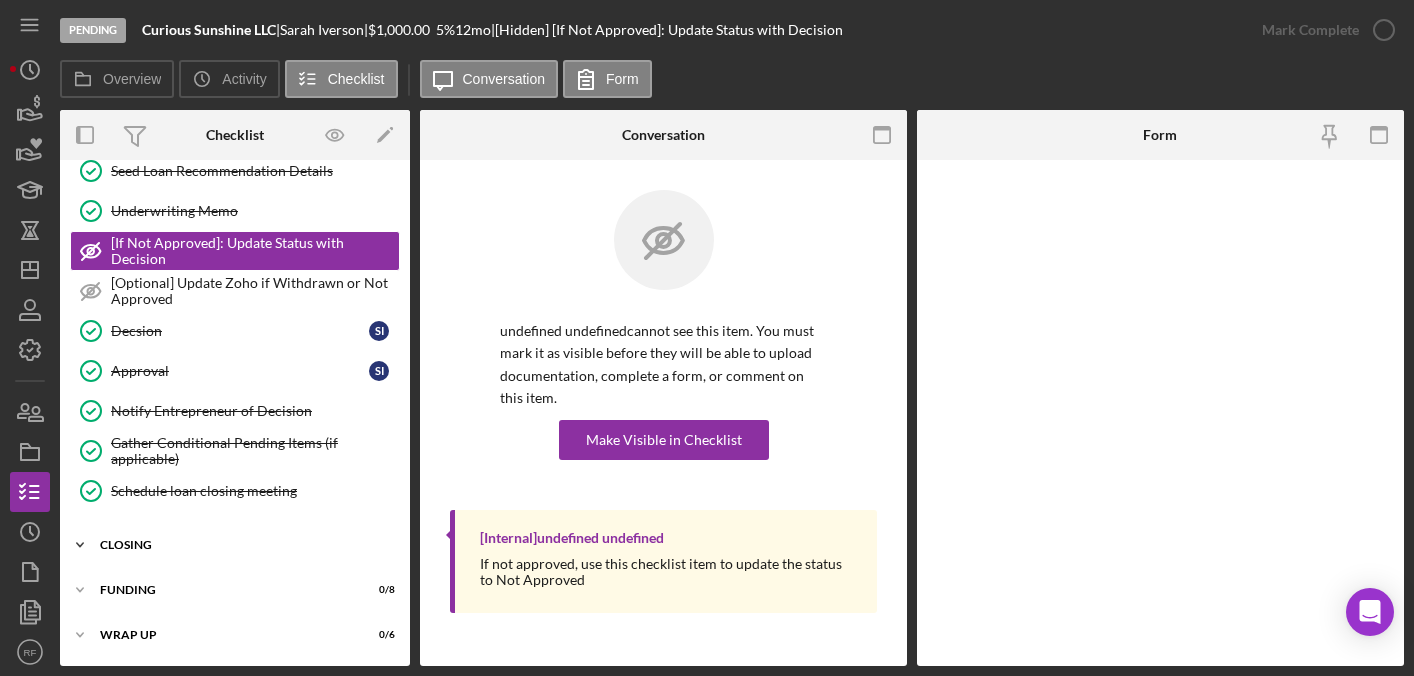 click on "Icon/Expander closing 3 / 14" at bounding box center [235, 545] 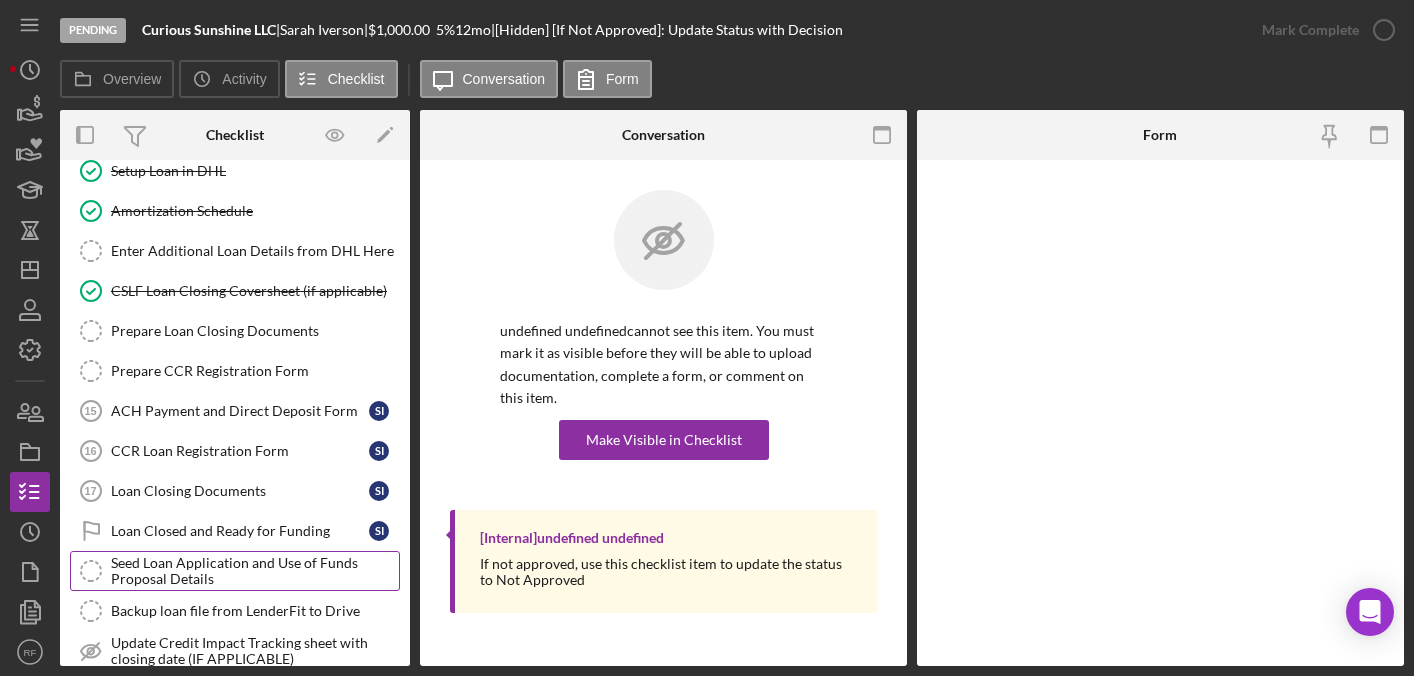 scroll, scrollTop: 537, scrollLeft: 0, axis: vertical 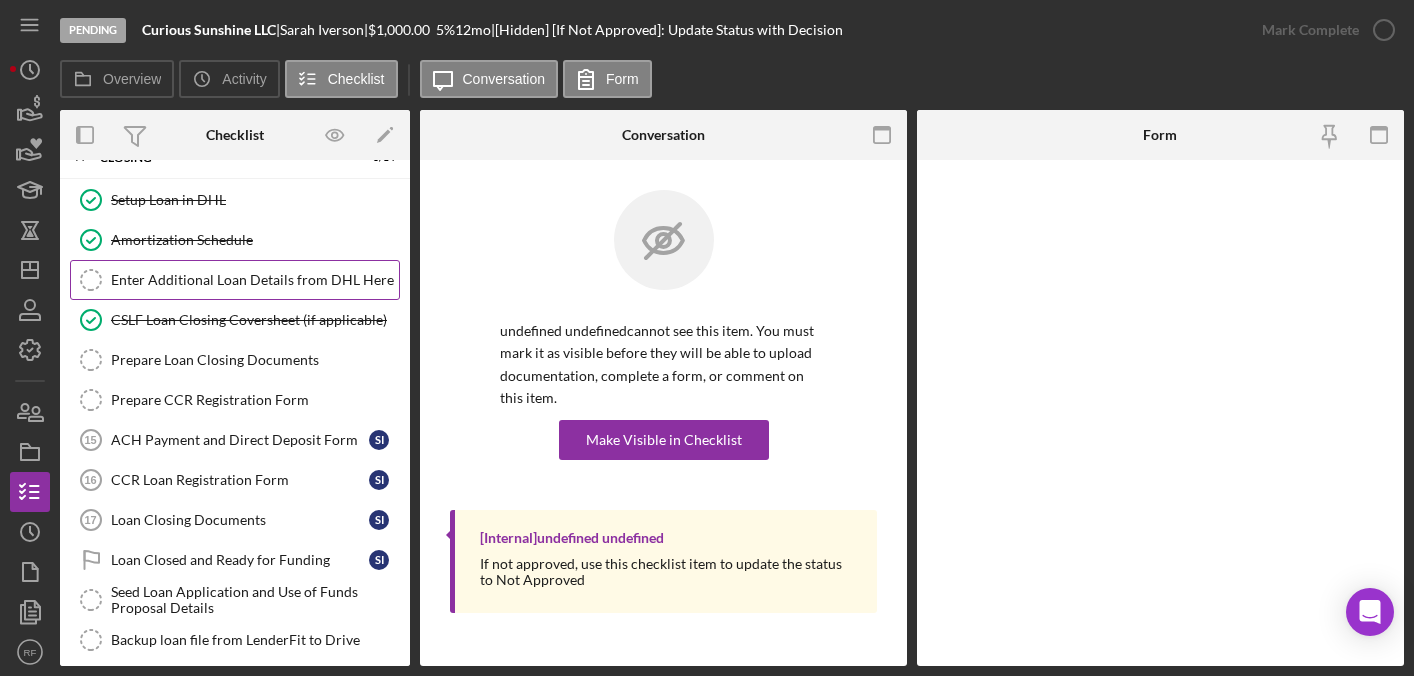 click on "Enter Additional Loan Details from DHL Here" at bounding box center [255, 280] 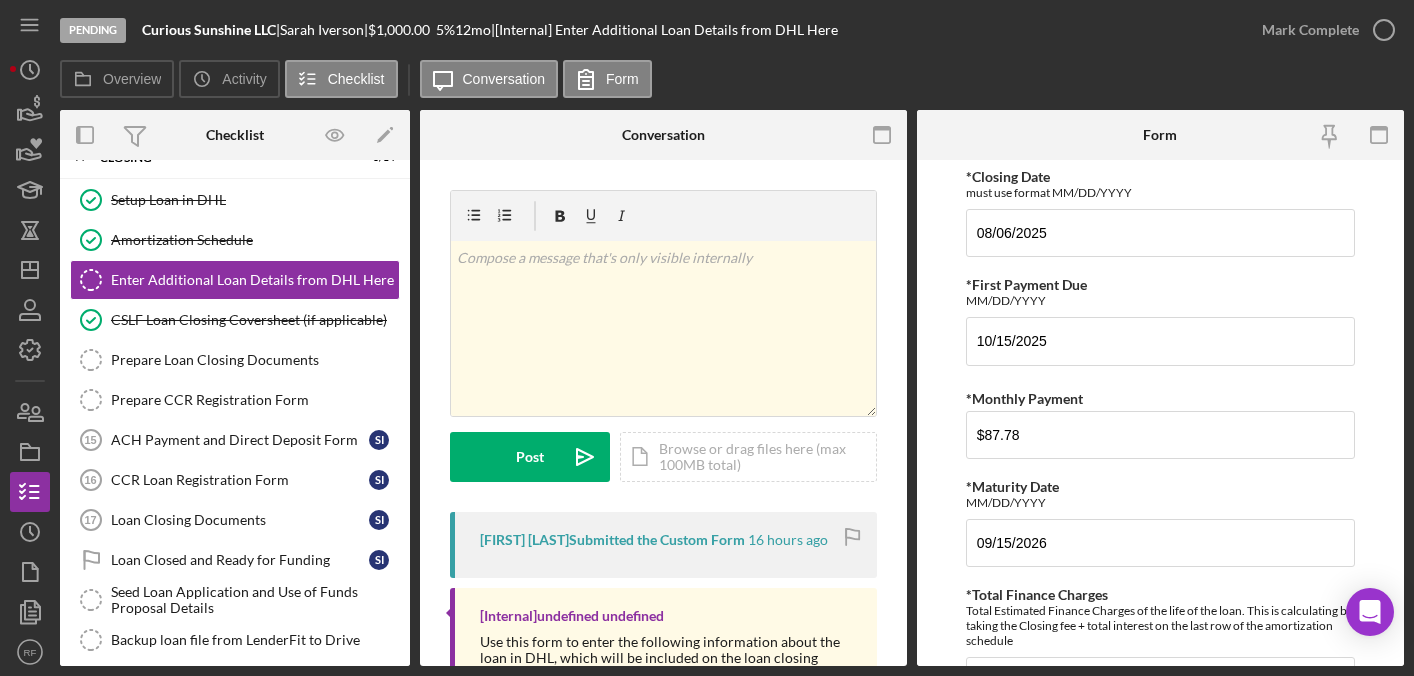 scroll, scrollTop: 199, scrollLeft: 0, axis: vertical 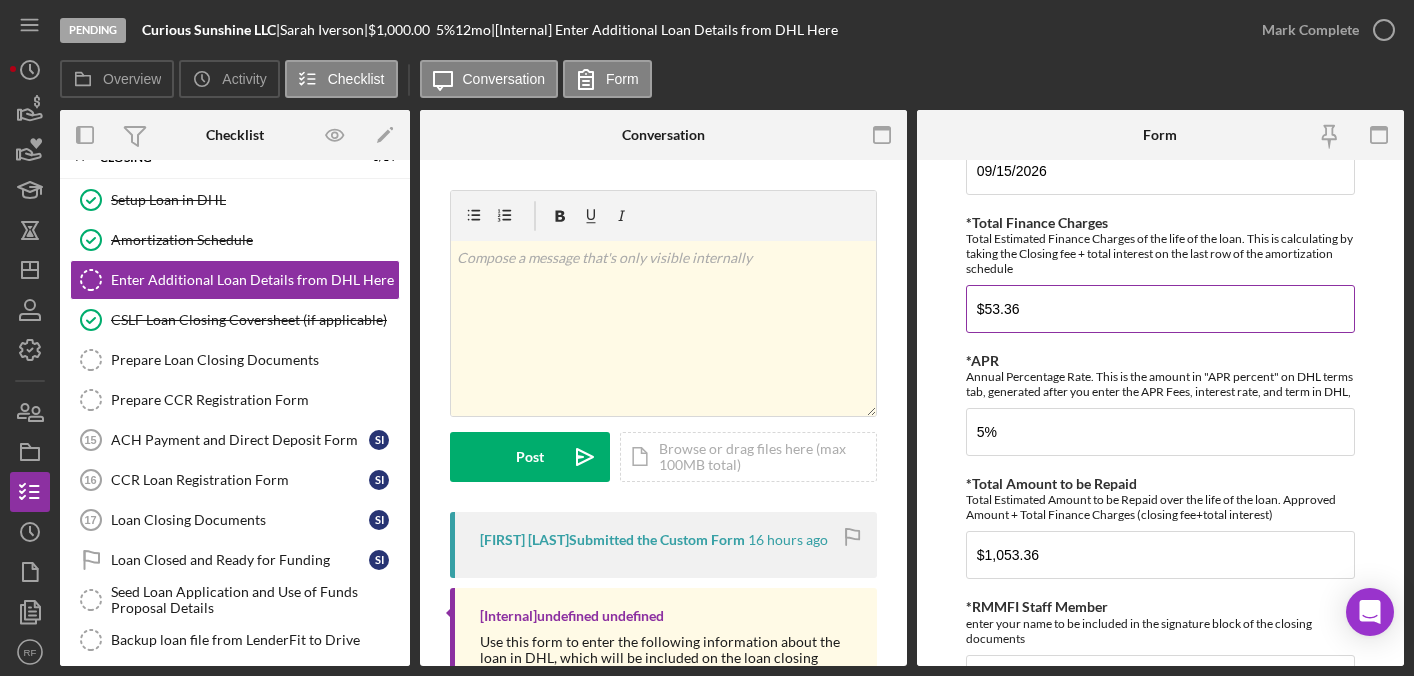 click on "Total Estimated Finance Charges of the life of the loan. This is calculating by taking the Closing fee + total interest on the last row of the amortization schedule" at bounding box center [1161, 253] 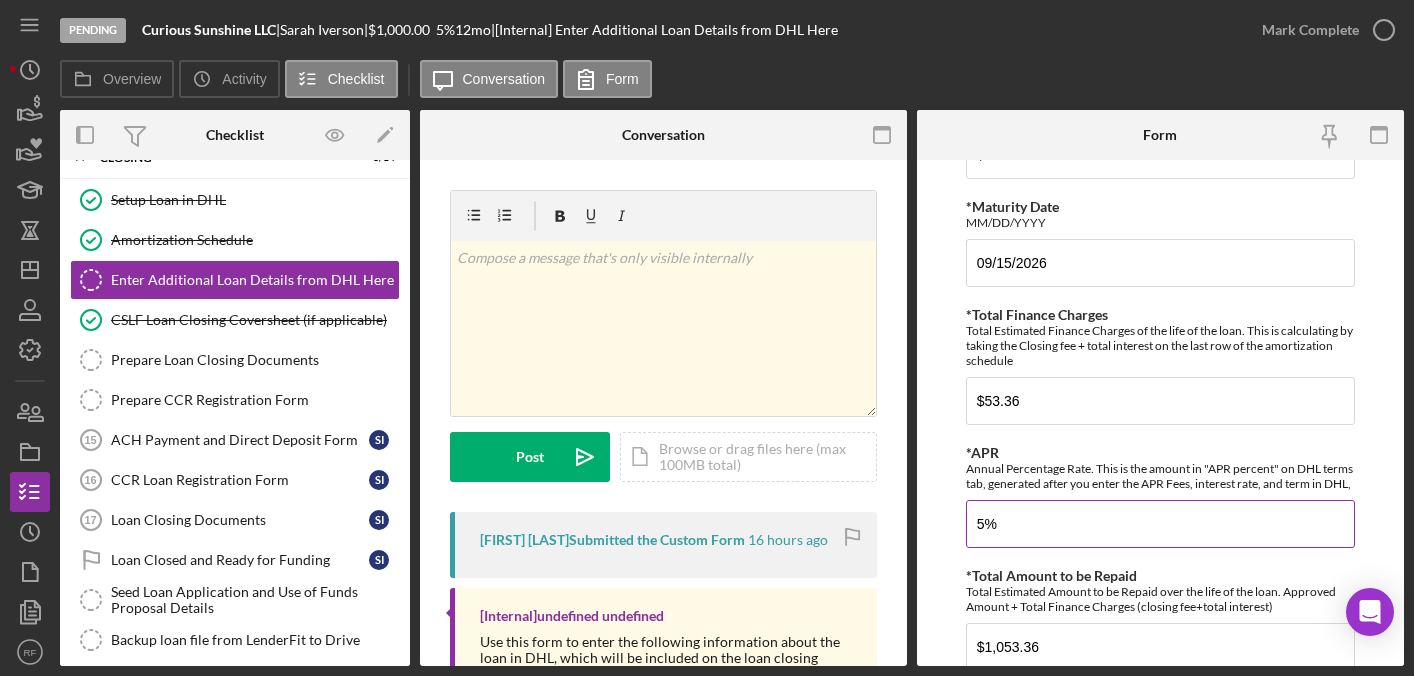 scroll, scrollTop: 443, scrollLeft: 0, axis: vertical 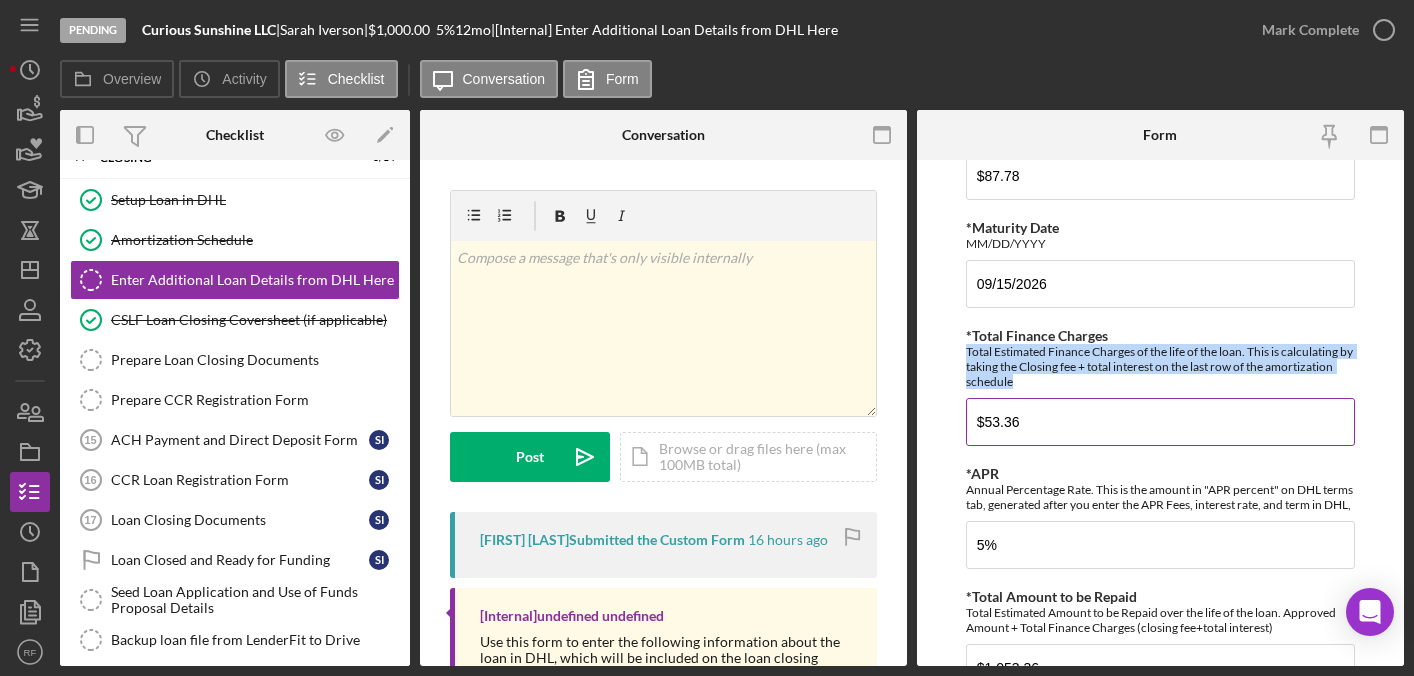 drag, startPoint x: 964, startPoint y: 347, endPoint x: 1081, endPoint y: 381, distance: 121.84006 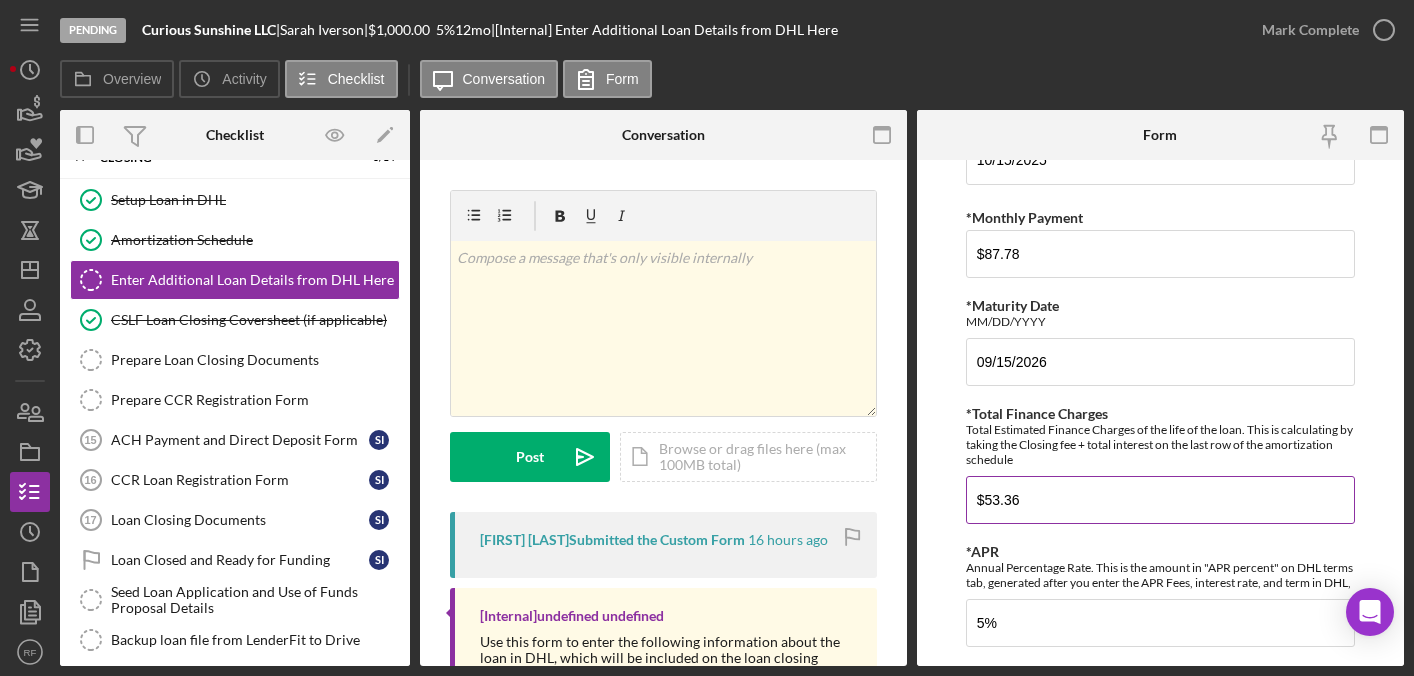 scroll, scrollTop: 363, scrollLeft: 0, axis: vertical 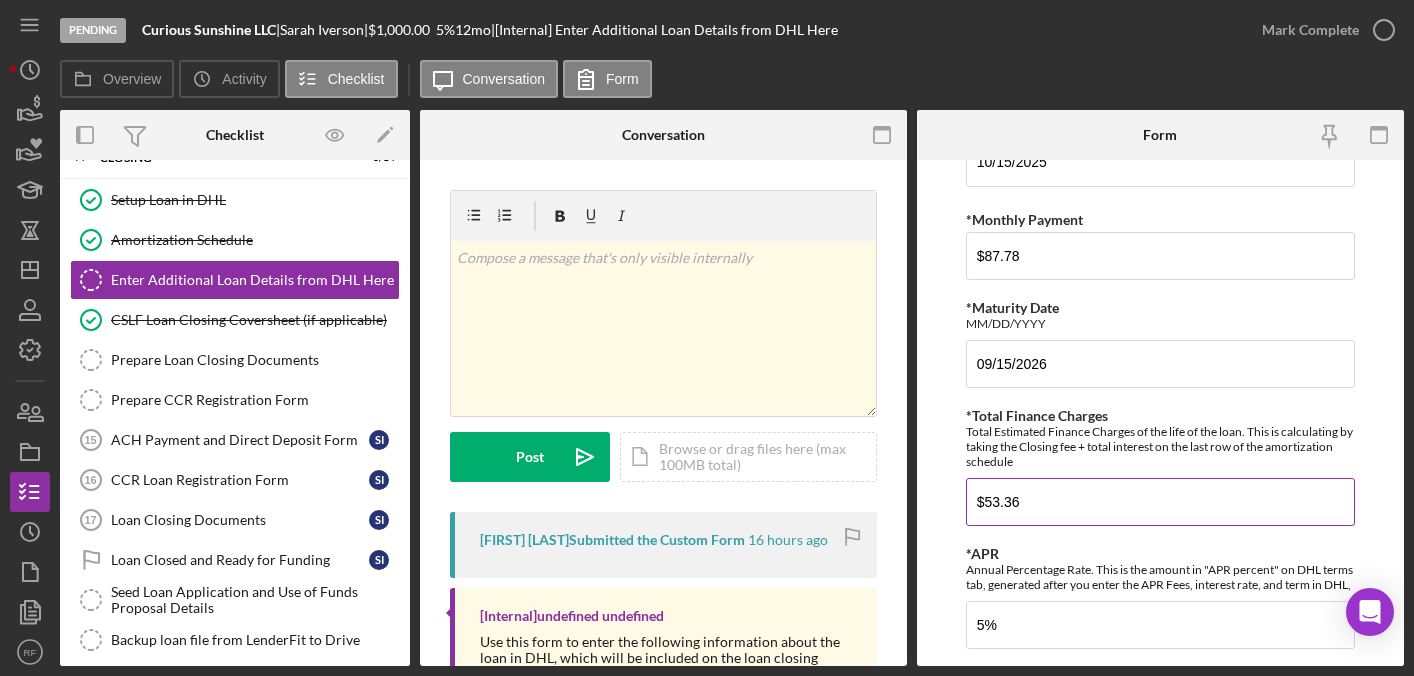click on "$53.36" at bounding box center [1161, 502] 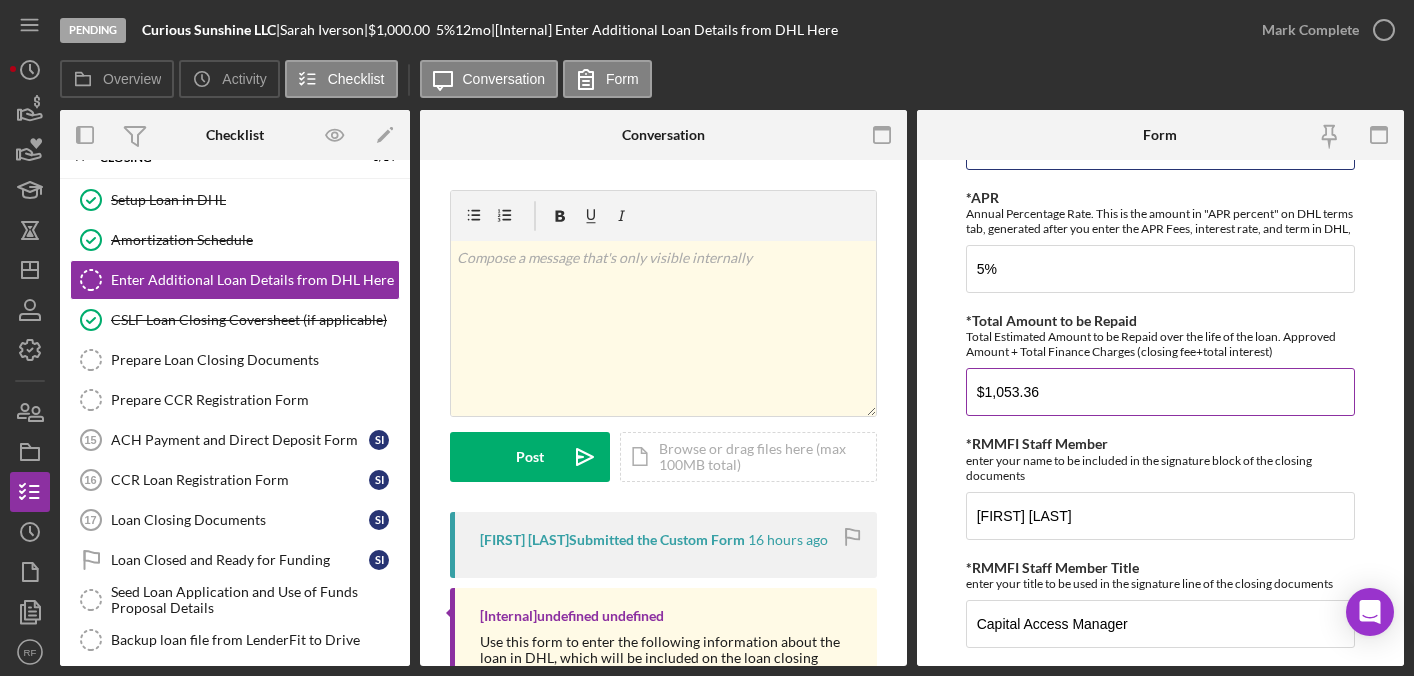 scroll, scrollTop: 755, scrollLeft: 0, axis: vertical 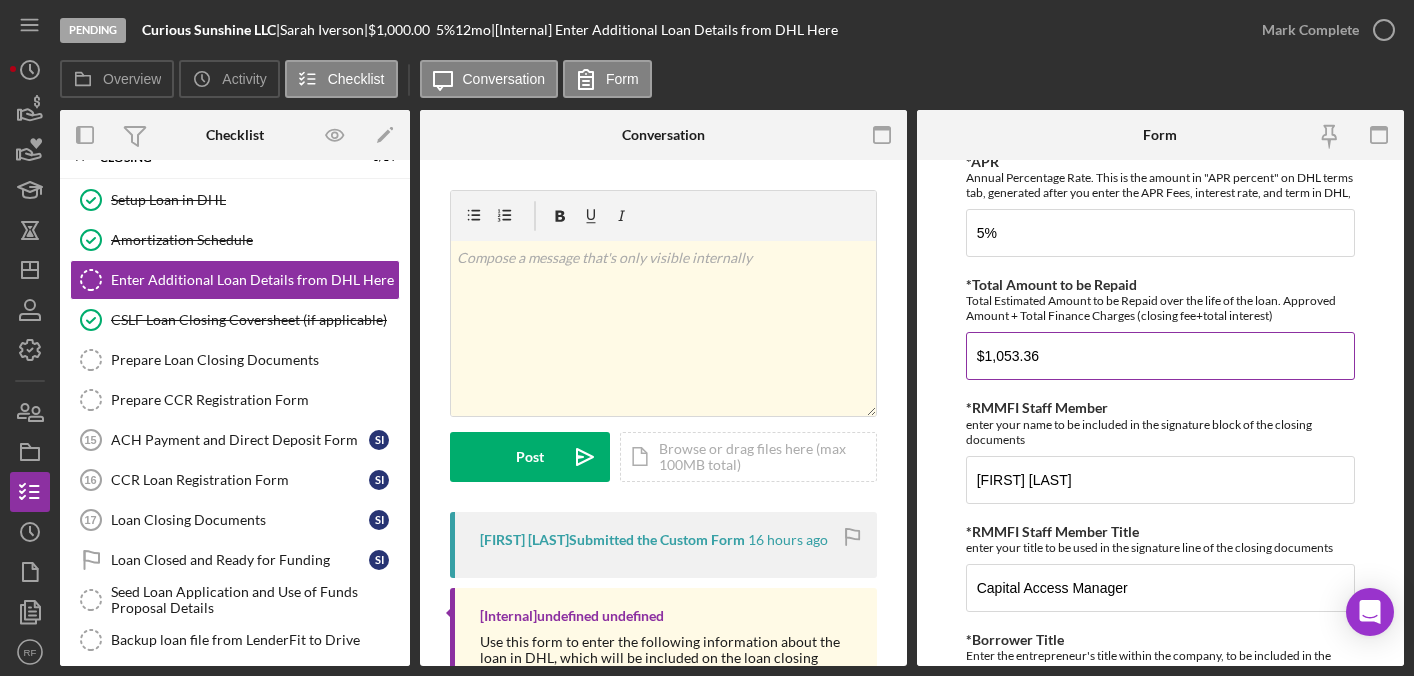 click on "$1,053.36" at bounding box center [1161, 356] 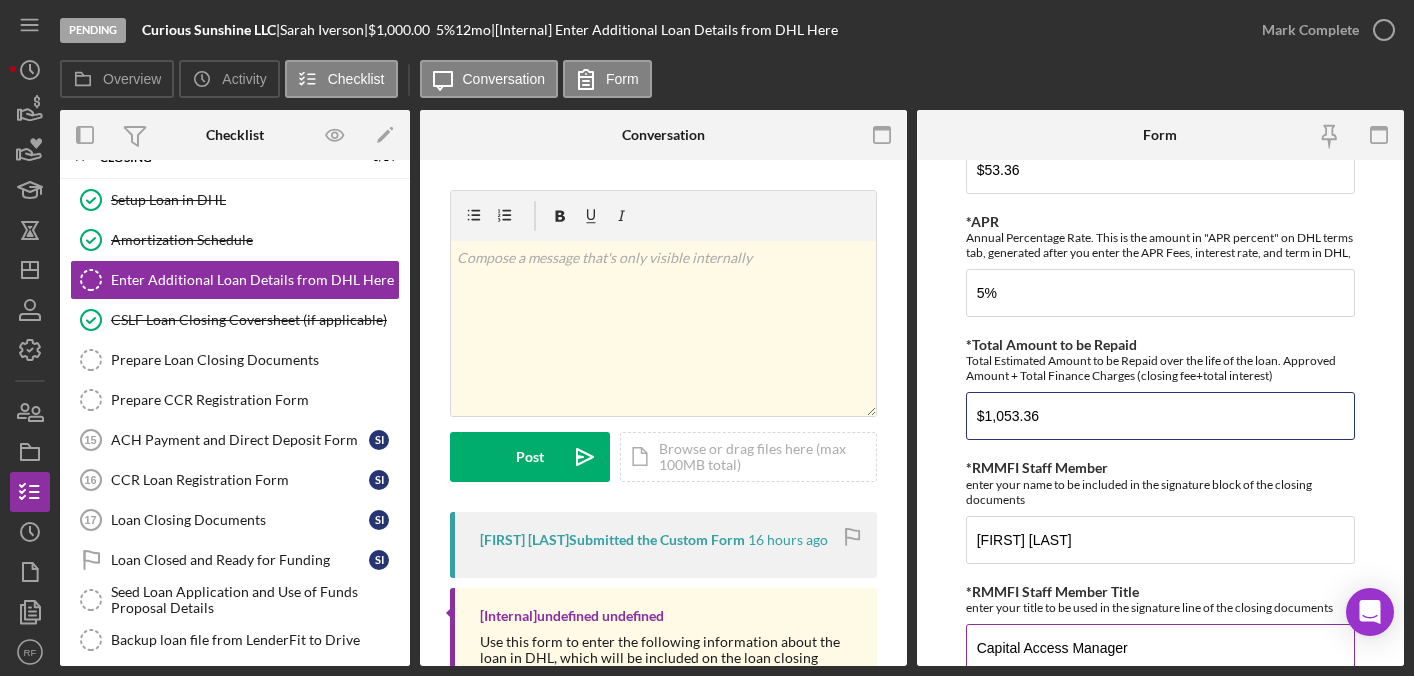 scroll, scrollTop: 692, scrollLeft: 0, axis: vertical 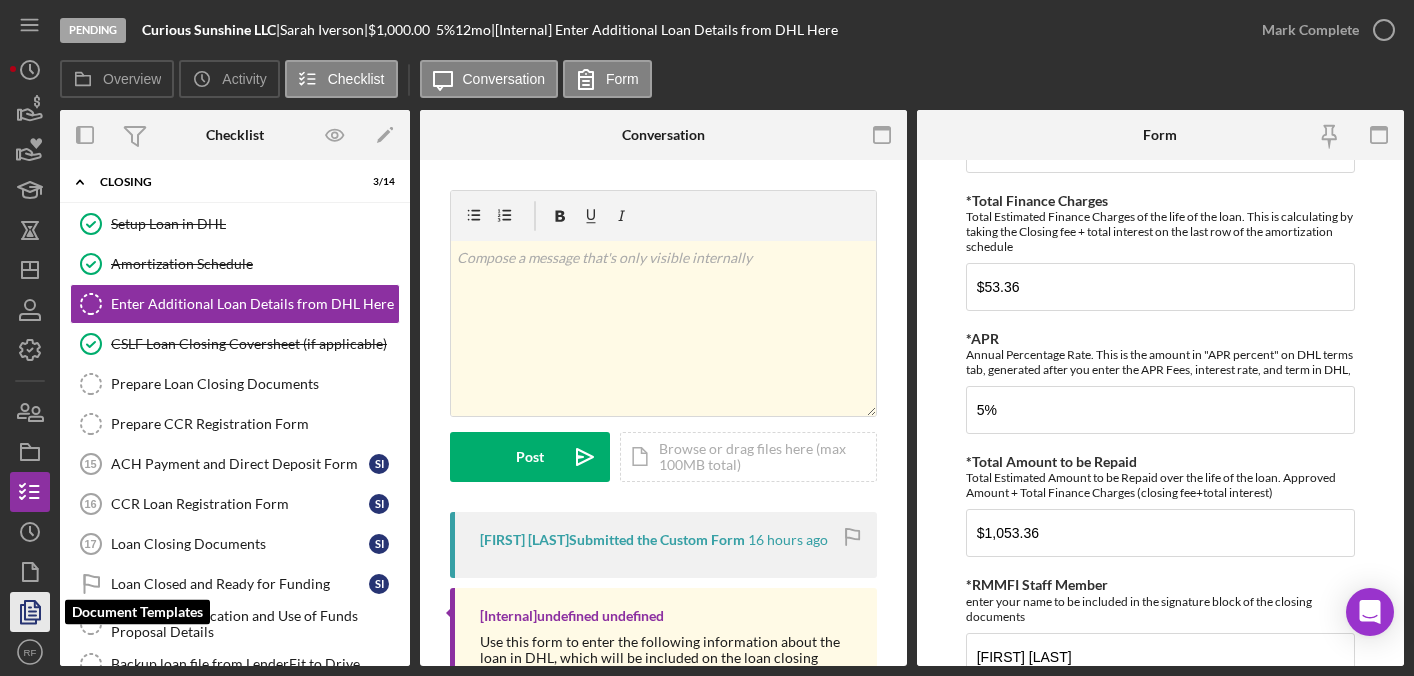 click 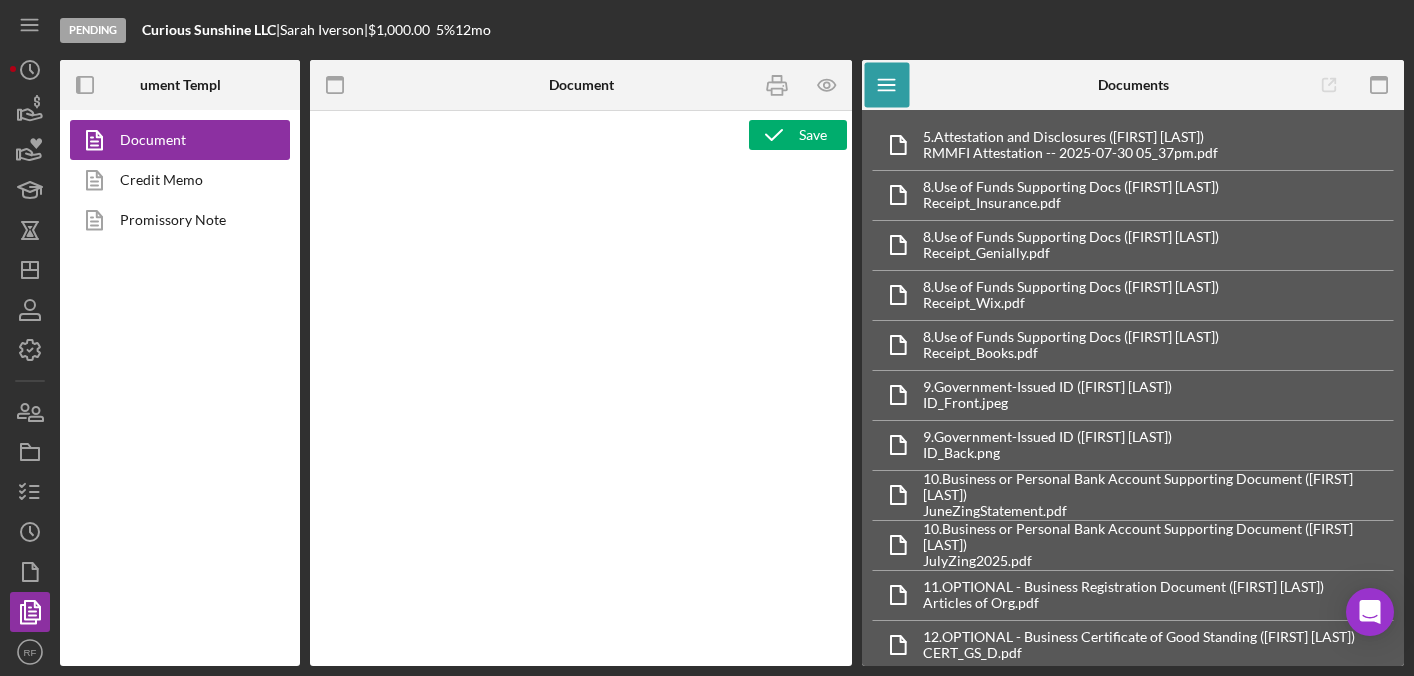 type on "<h1 style="text-align: center;">&nbsp;</h1>
<h1 style="text-align: center;">Seed Loan Application Details and Use of Funds Proposal</h1>
<p><span style="font-size: 12pt;">LenderFit Project Start Date&nbsp;<br><span id="Project_Start_Date" class="template-field mceNonEditable">Project Start Date</span></span></p>
<p><span style="font-size: 12pt;">LenderFit Application Date</span></p>
<p><strong>Application Date</strong>: Enter today's date, as the date that you submitted your application (MM/DD/YYYY)<br><span id="3220856" class="template-field mceNonEditable">Application Date</span><br><br></p>
<p><span style="font-size: 18pt;"><strong><span style="text-decoration: underline;">Applicant Personal Information</span></strong>&nbsp;</span><br><strong>Primary Borrower Full Name</strong> <br><span id="Primary_Borrower_Full_Name" class="template-field mceNonEditable">Primary Borrower Full Name</span></p>
<p><strong>Primary Borrower DOB</strong> <br><span id="Primary_Borrower_DOB" class="template-field mceNonEditab..." 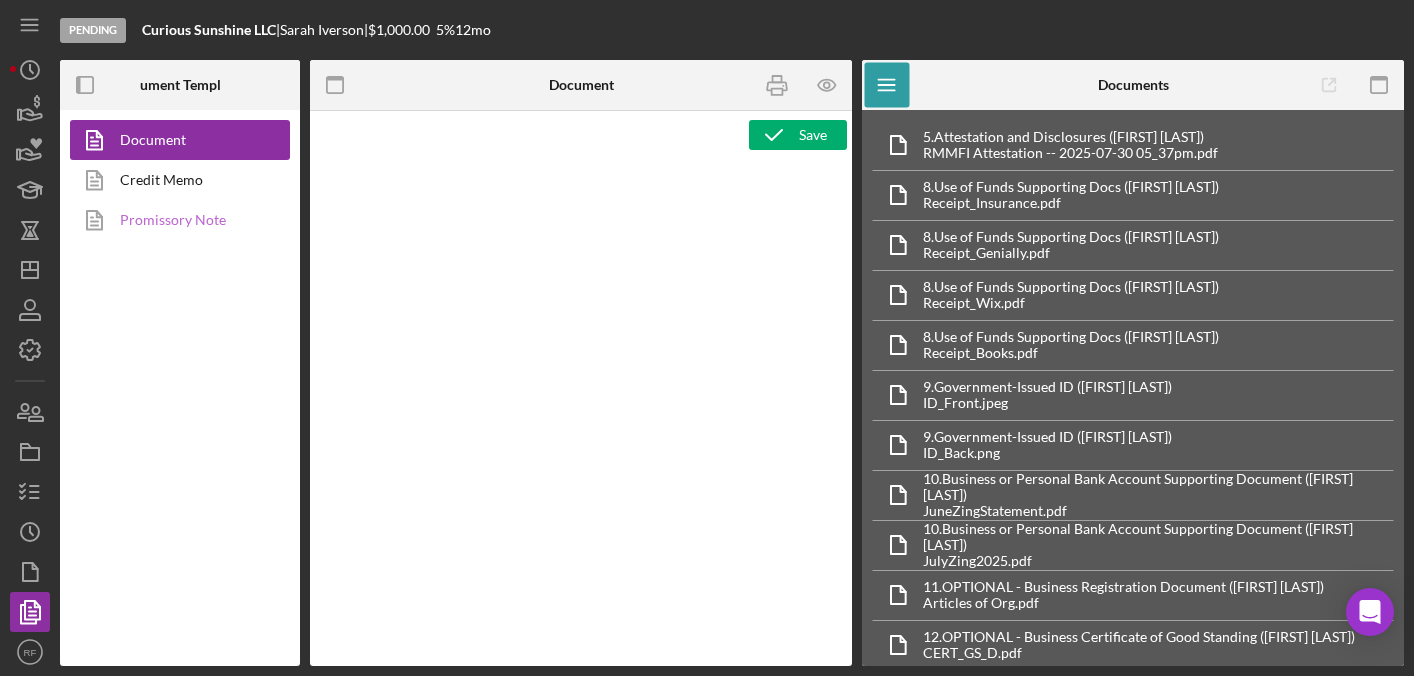 click on "Promissory Note" at bounding box center (175, 220) 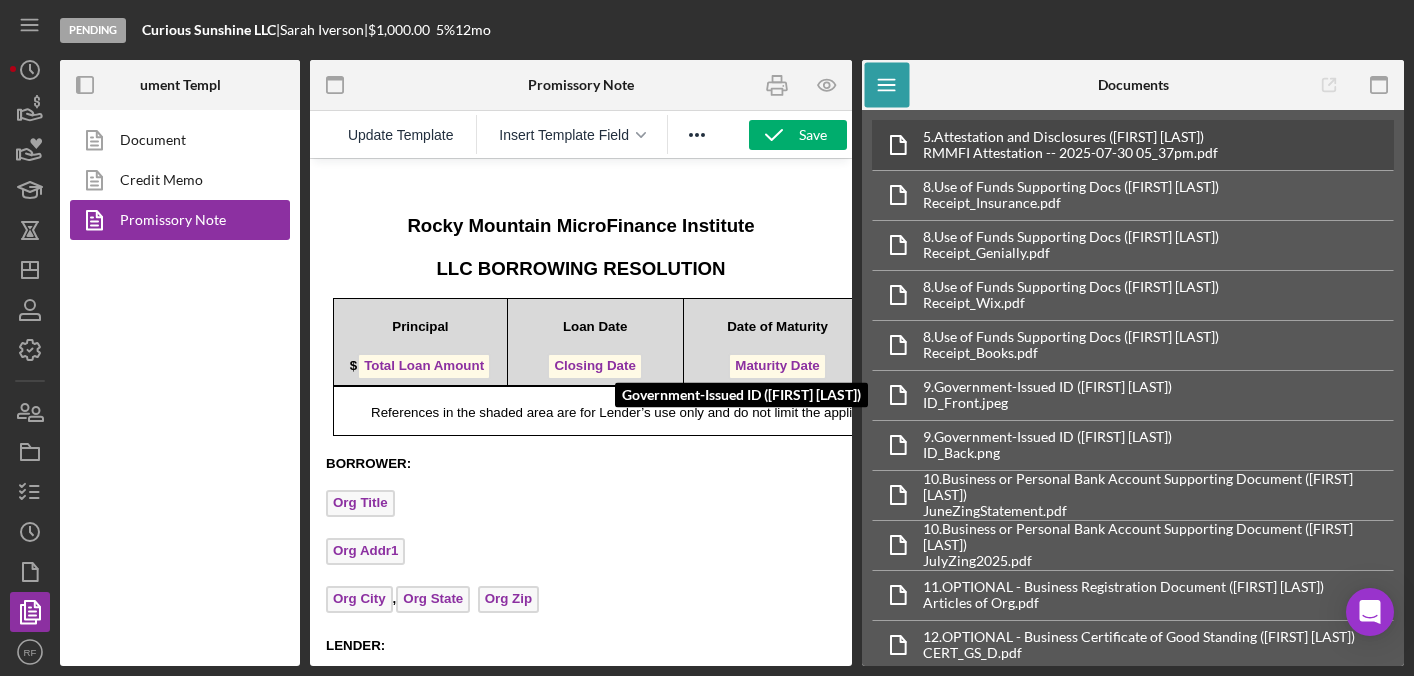 scroll, scrollTop: 0, scrollLeft: 0, axis: both 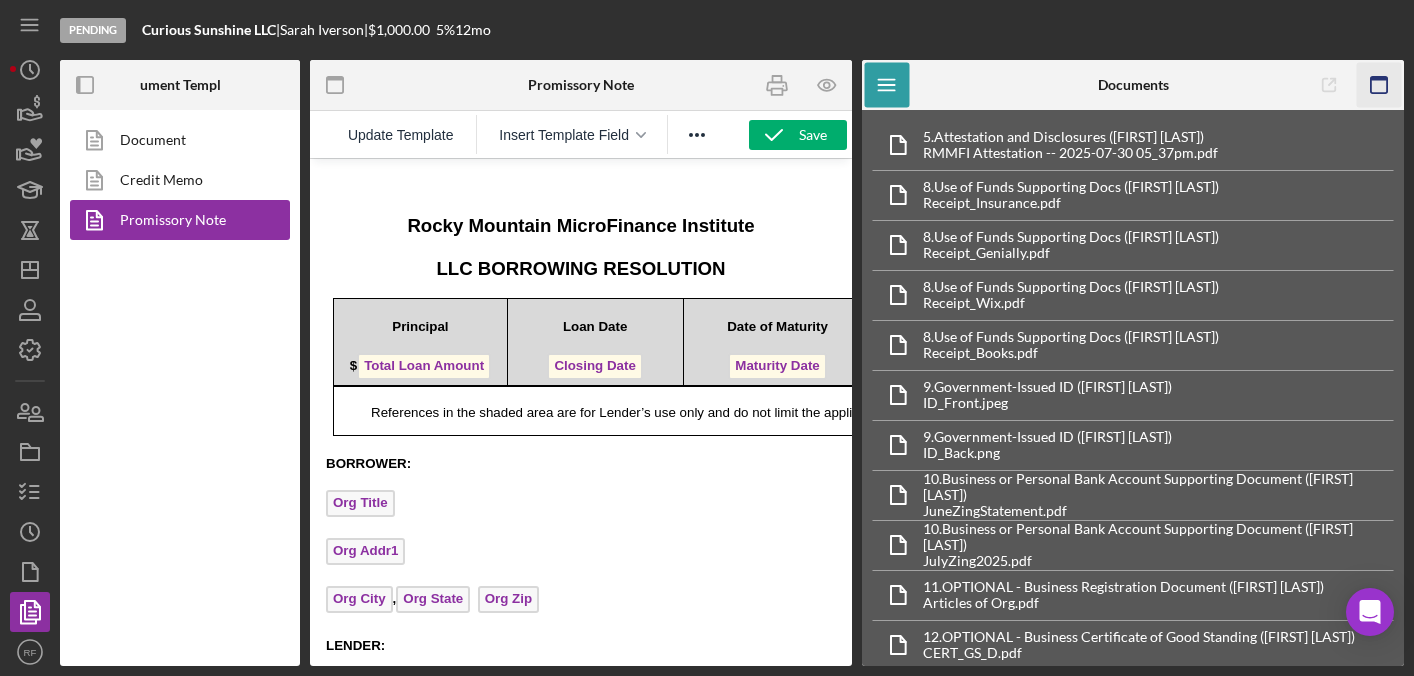 click 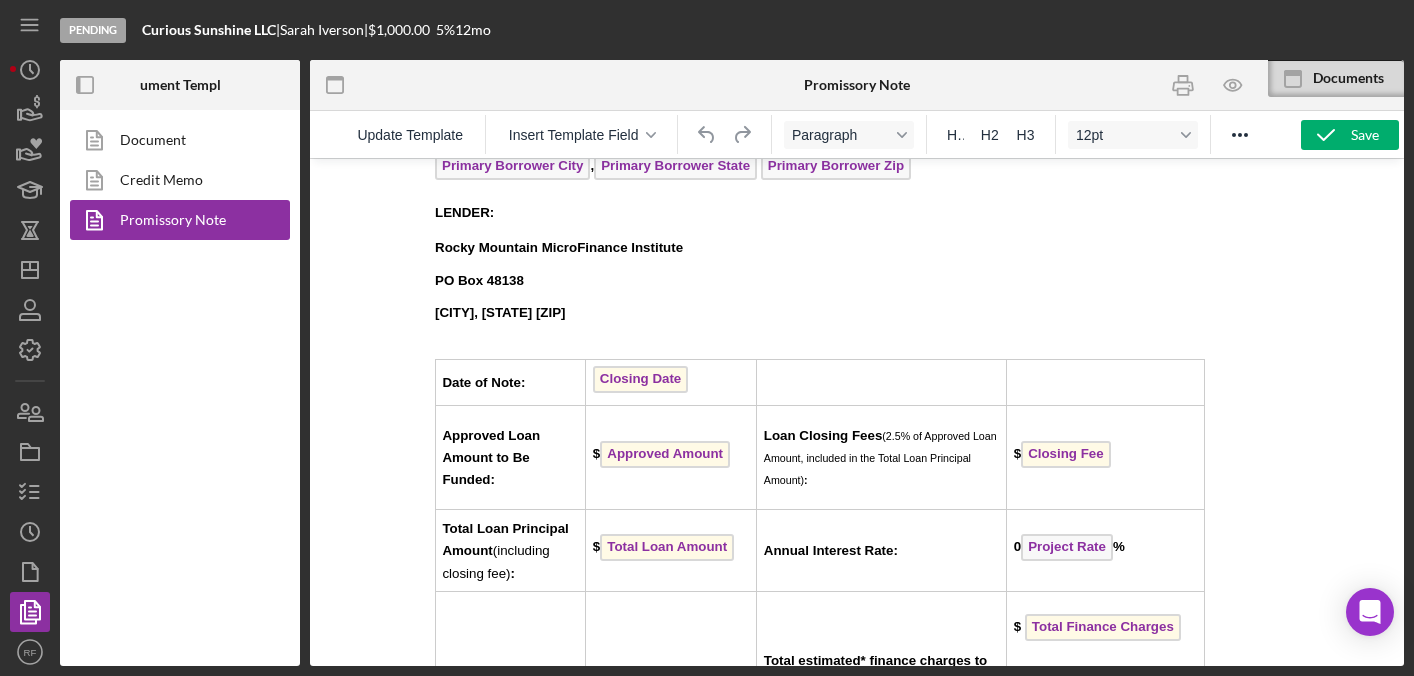 scroll, scrollTop: 2641, scrollLeft: 0, axis: vertical 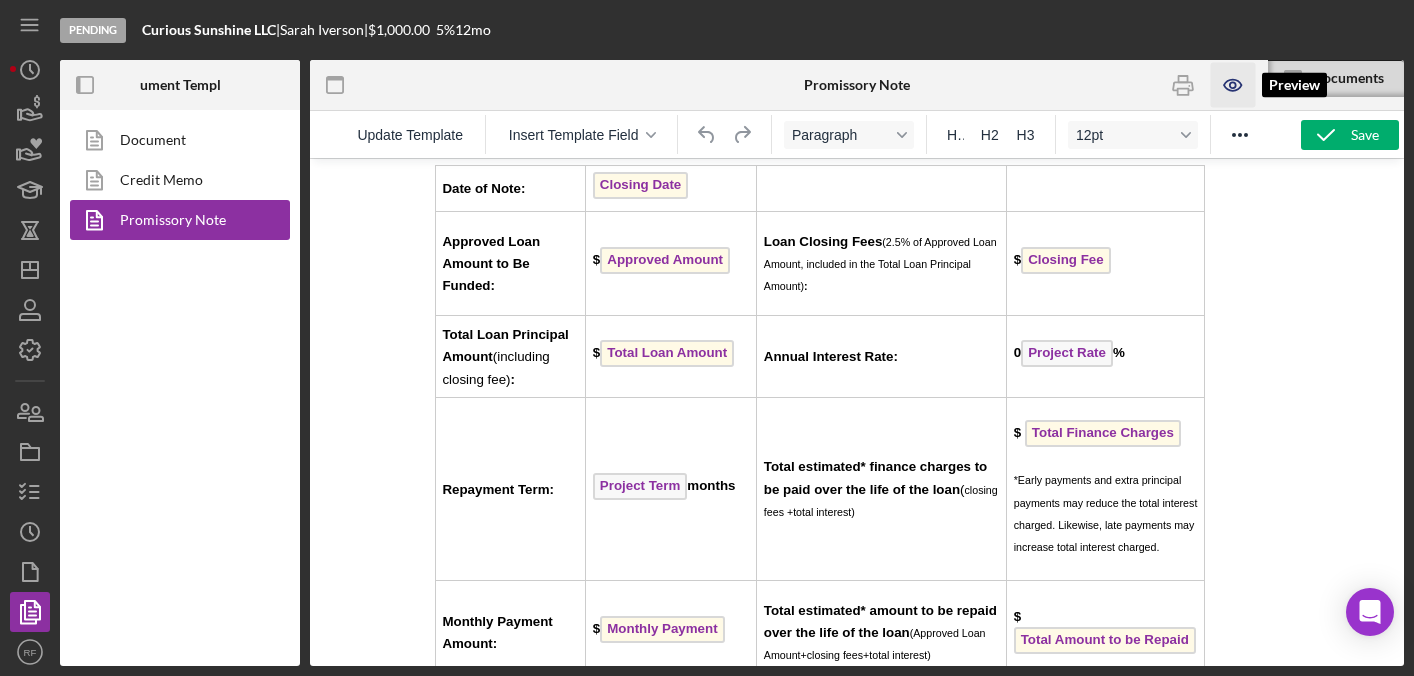 click 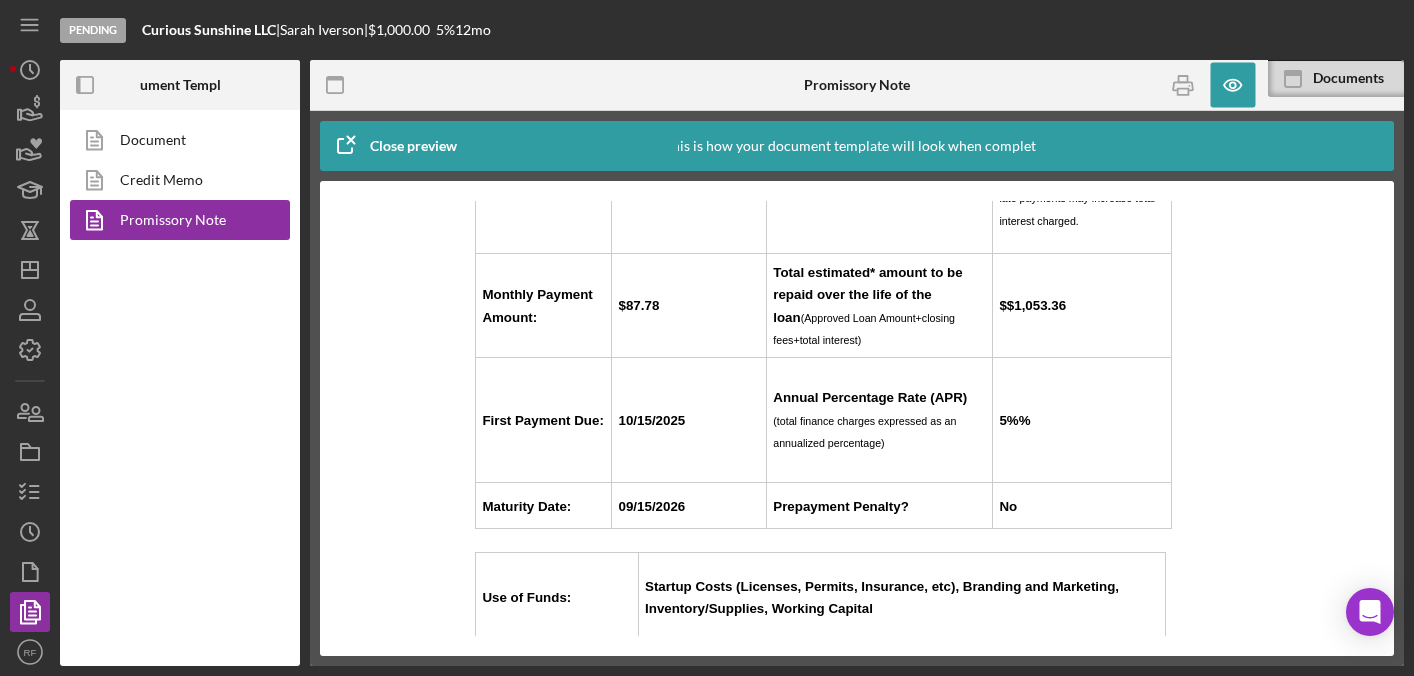 scroll, scrollTop: 2872, scrollLeft: 0, axis: vertical 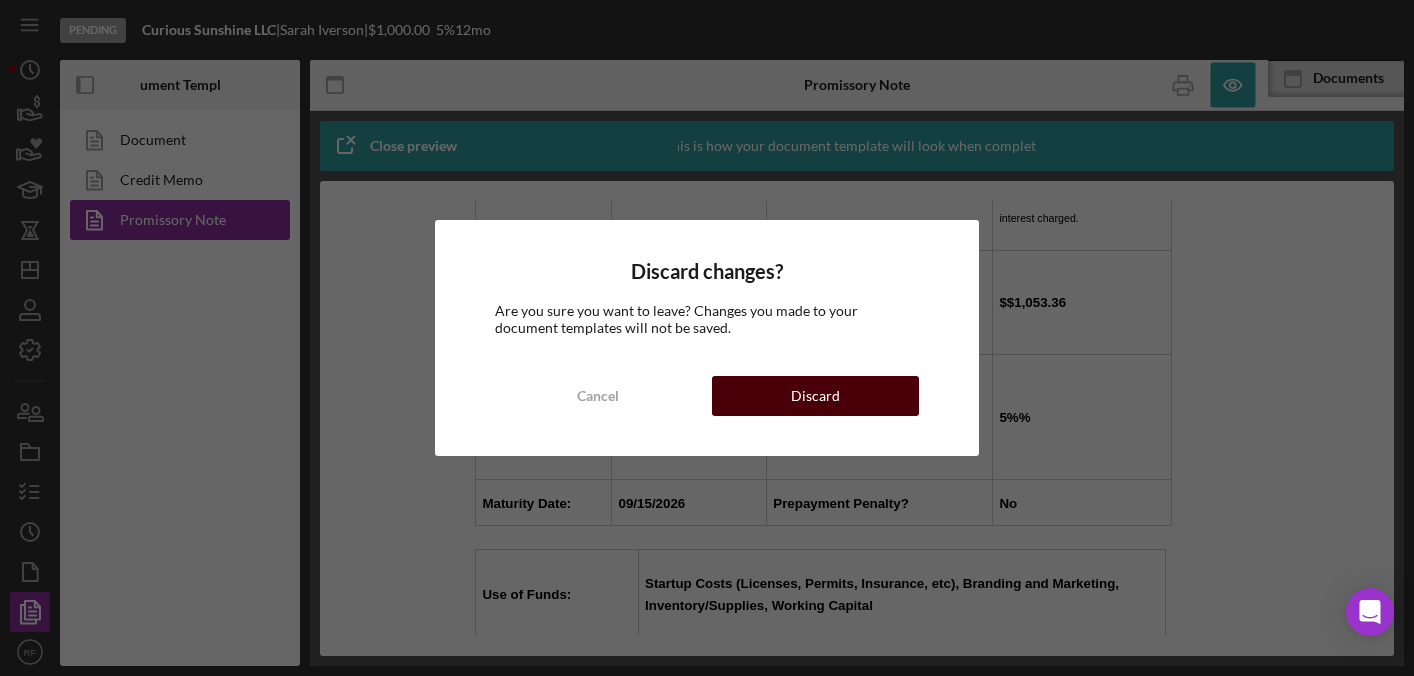 click on "Discard" at bounding box center (815, 396) 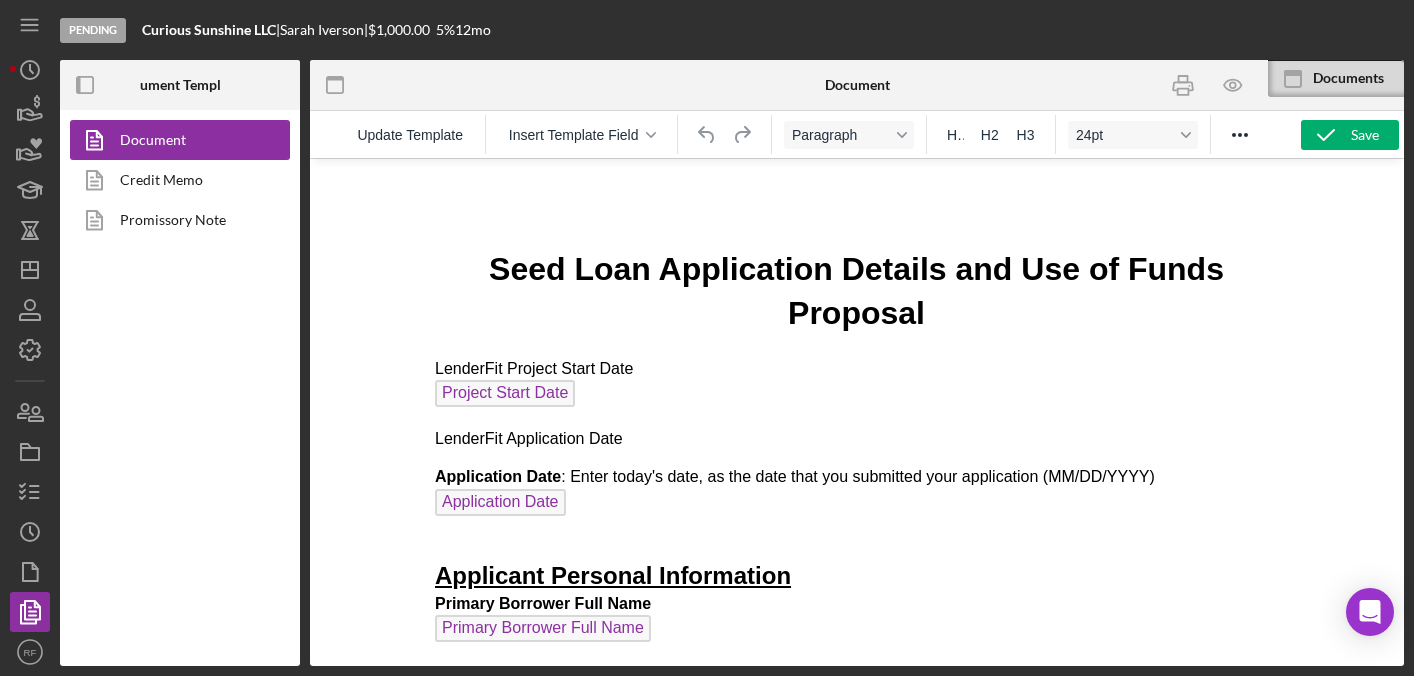 scroll, scrollTop: 0, scrollLeft: 0, axis: both 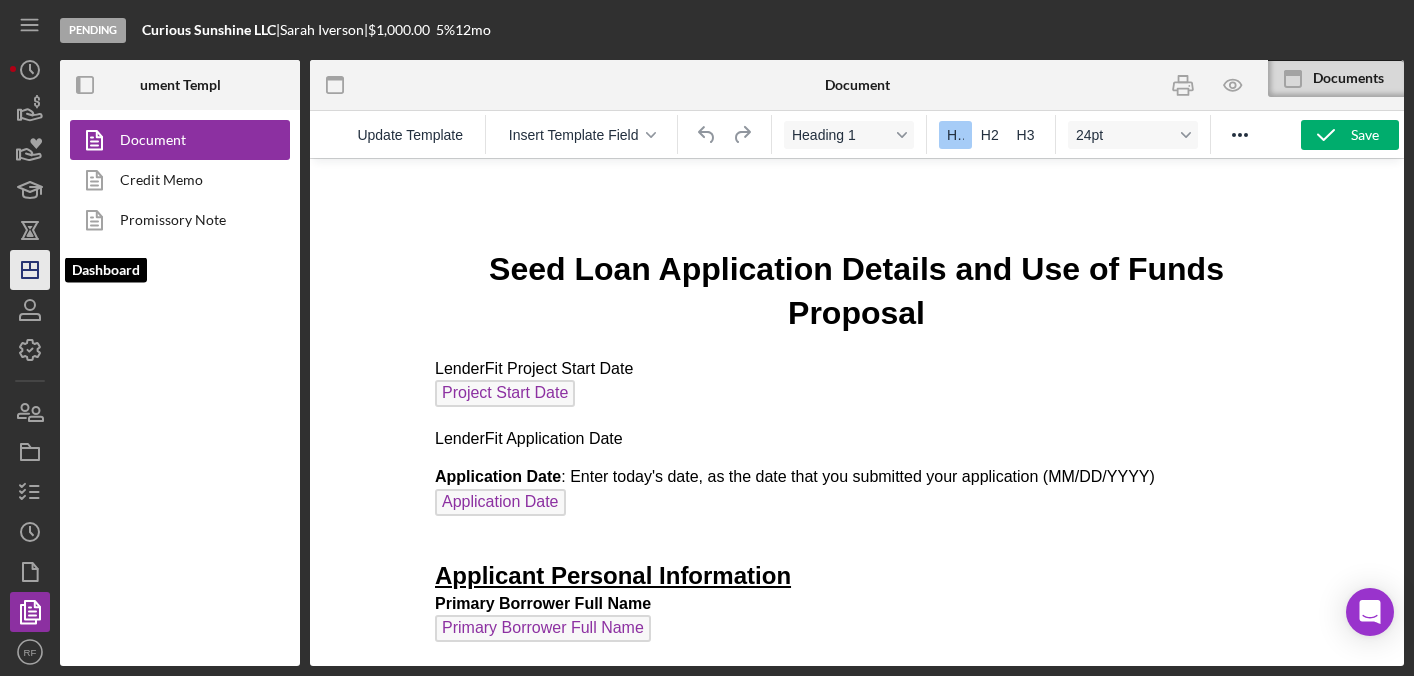 click on "Icon/Dashboard" 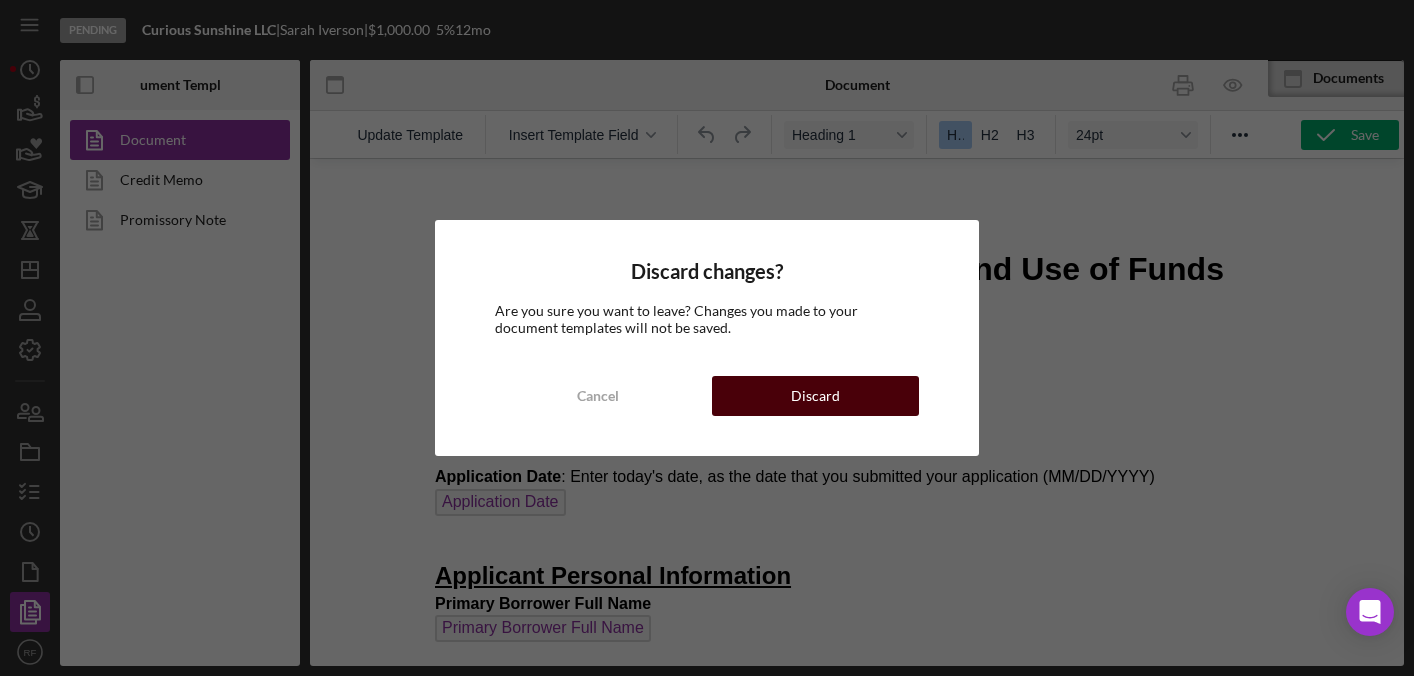 click on "Discard" at bounding box center (815, 396) 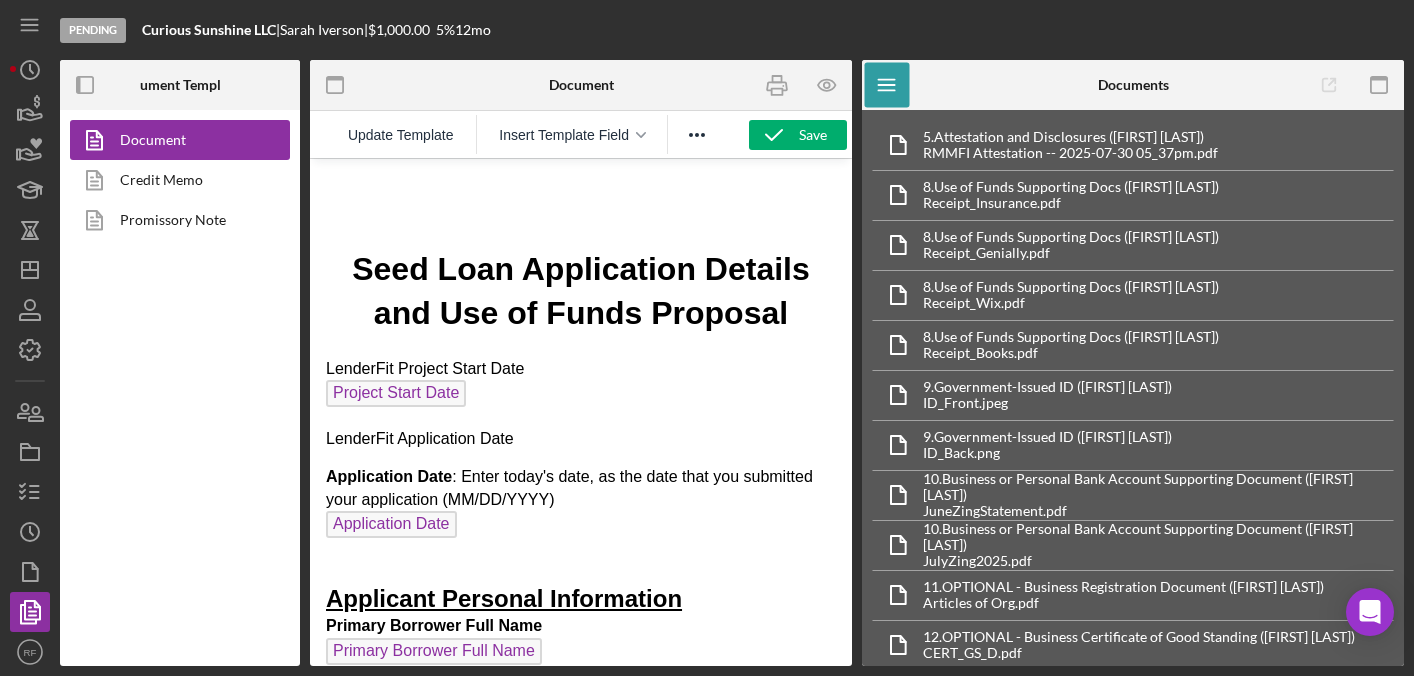 scroll, scrollTop: 0, scrollLeft: 0, axis: both 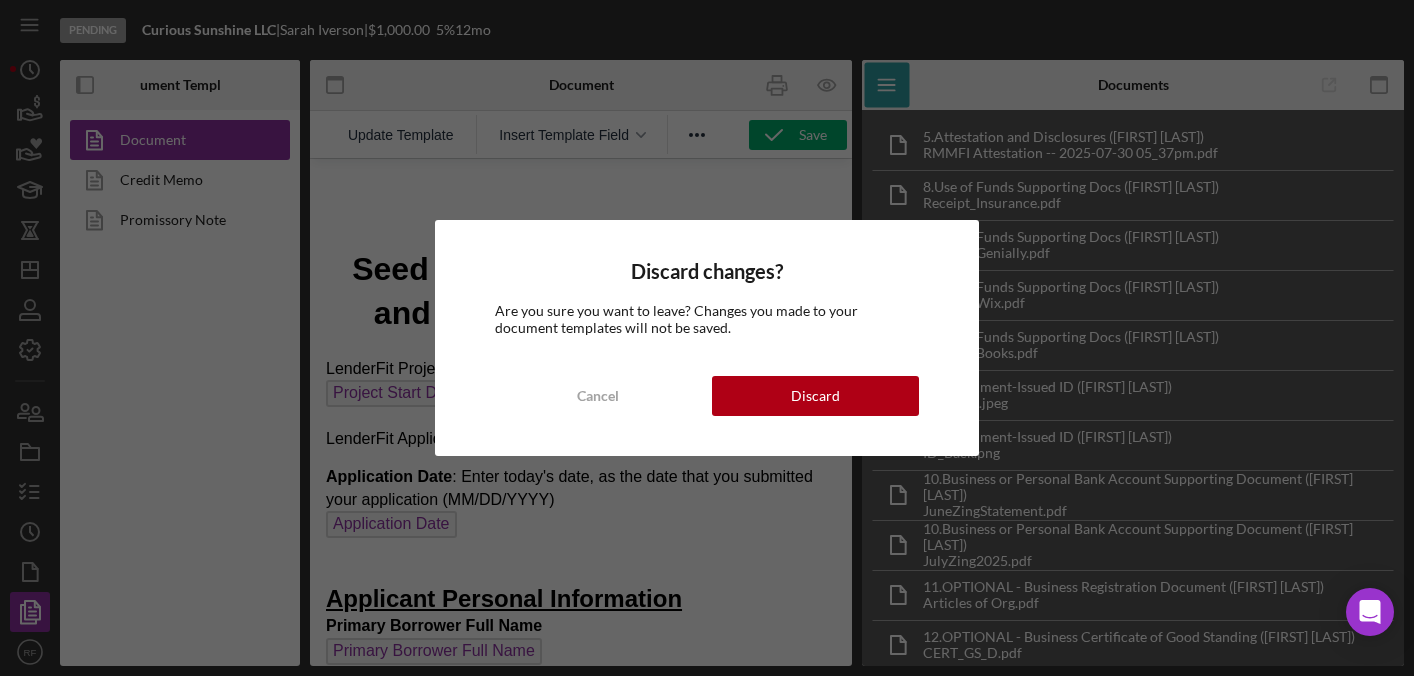 drag, startPoint x: 803, startPoint y: 394, endPoint x: 766, endPoint y: 478, distance: 91.787796 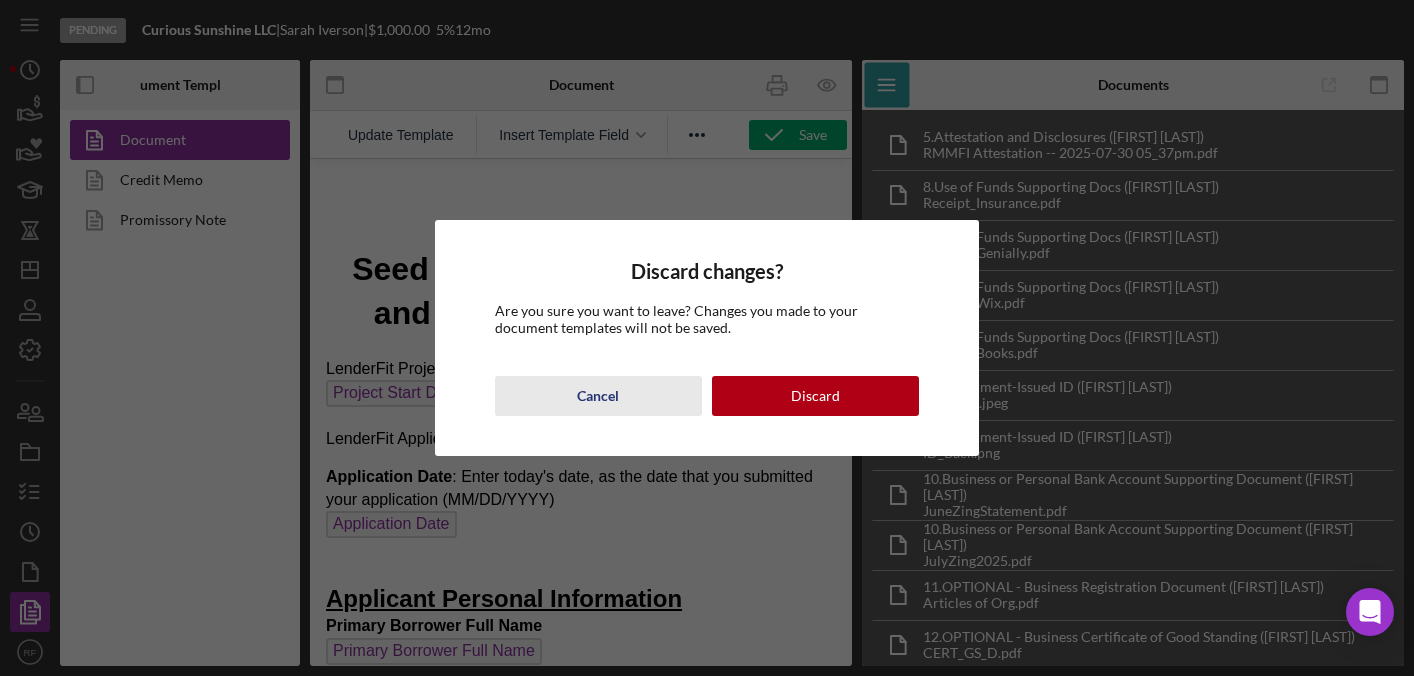 click on "Cancel" at bounding box center (598, 396) 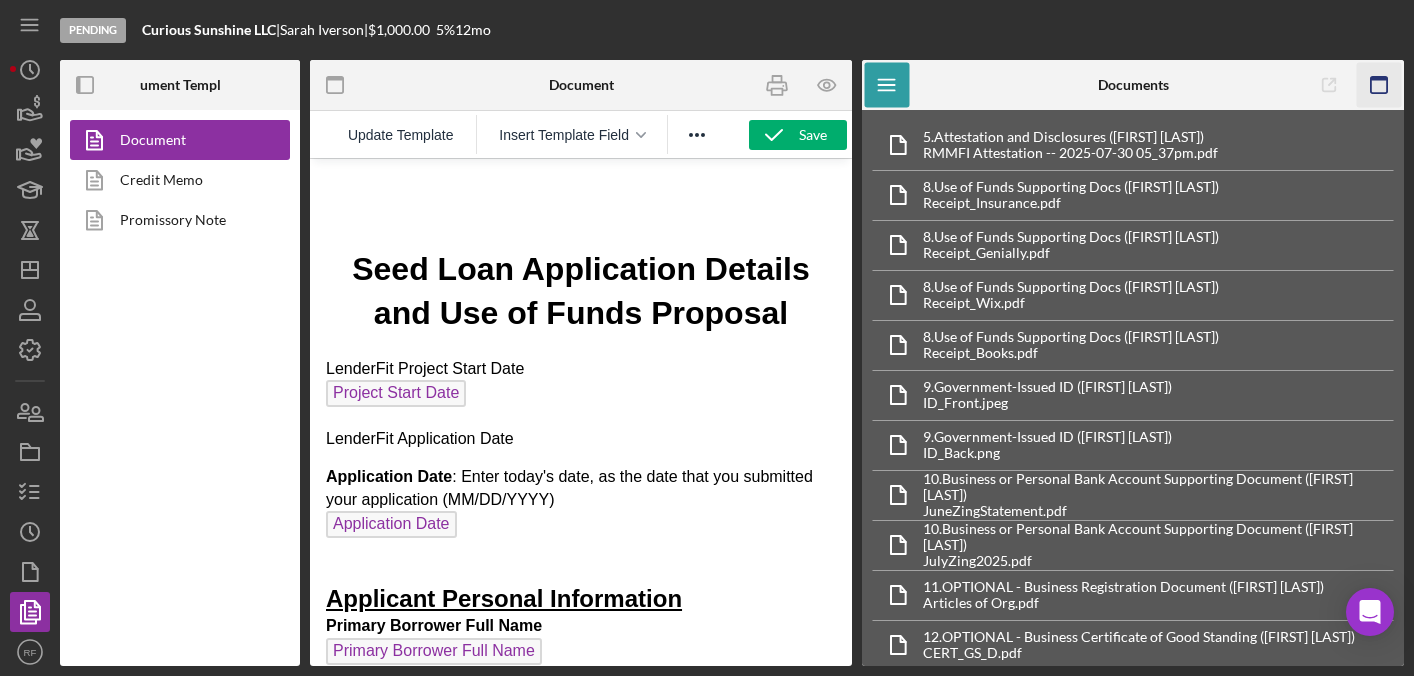 click 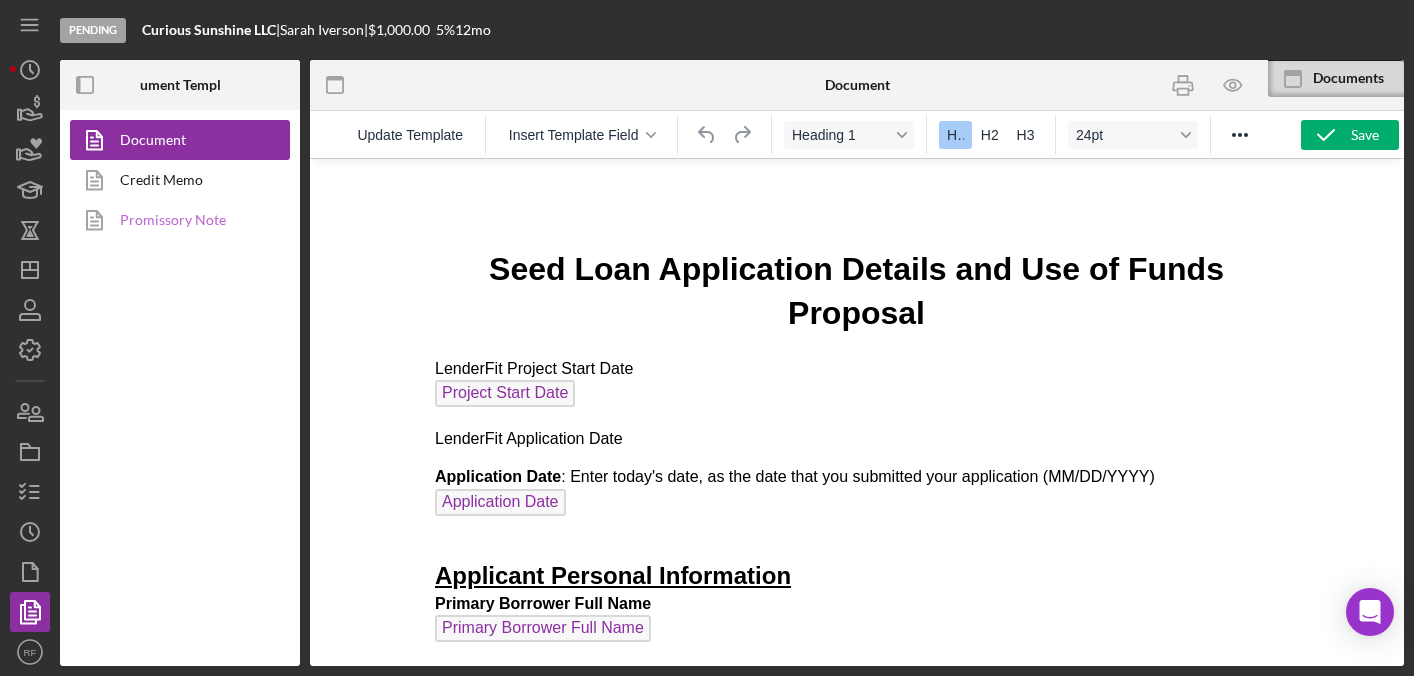 click on "Promissory Note" at bounding box center [175, 220] 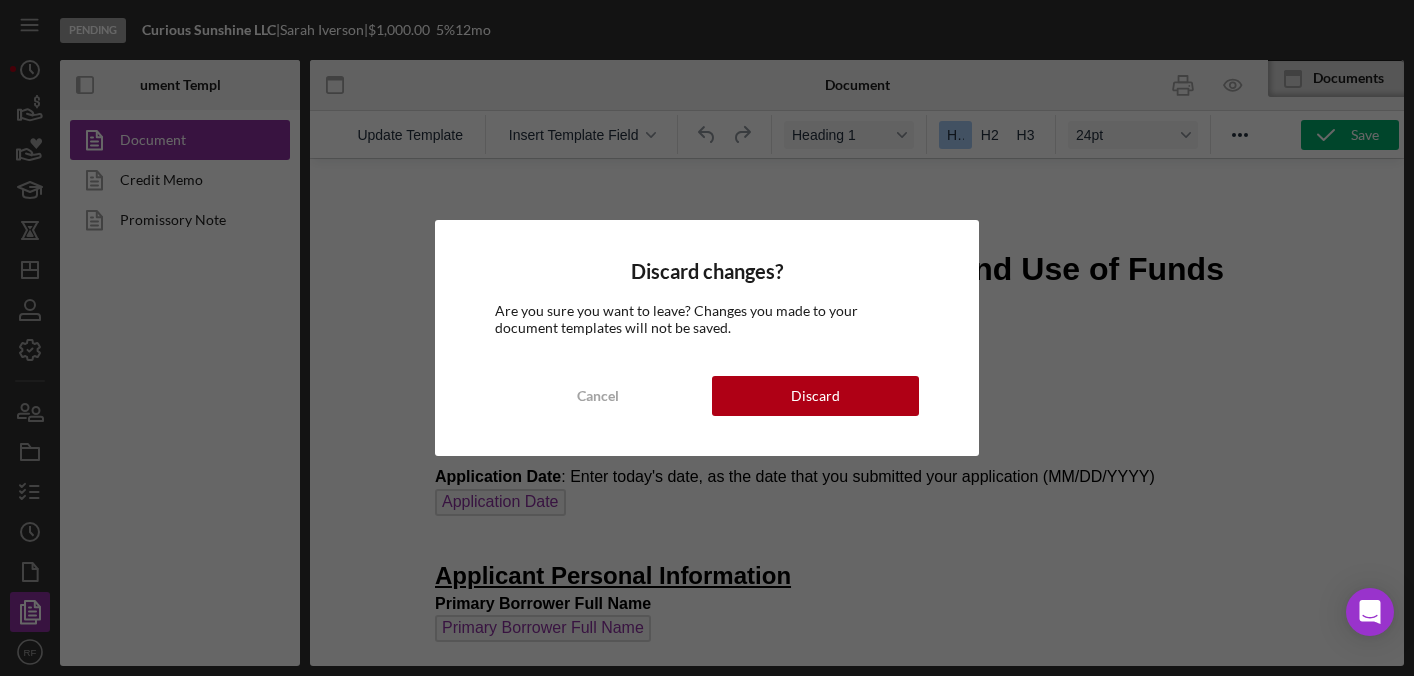 click on "Discard changes? Are you sure you want to leave? Changes you made to your document templates will not be saved. Cancel Discard" at bounding box center [707, 337] 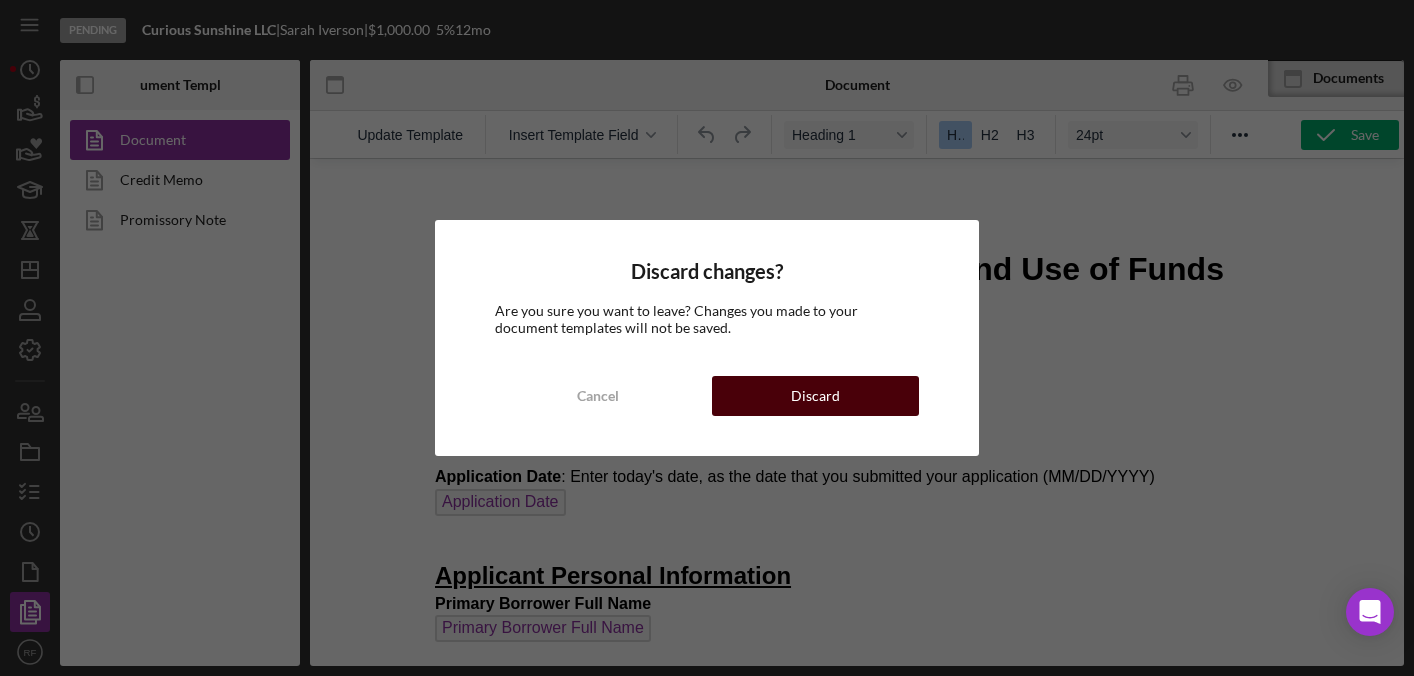 click on "Discard" at bounding box center [815, 396] 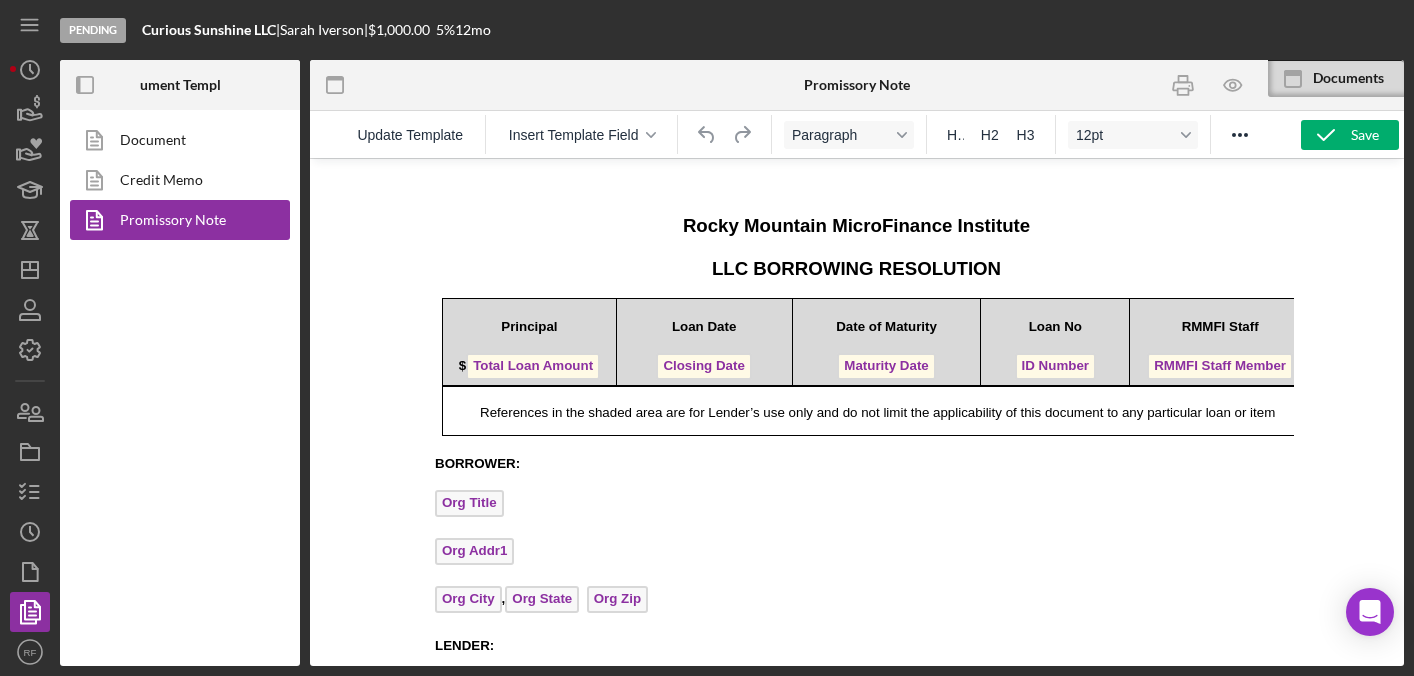 scroll, scrollTop: 0, scrollLeft: 0, axis: both 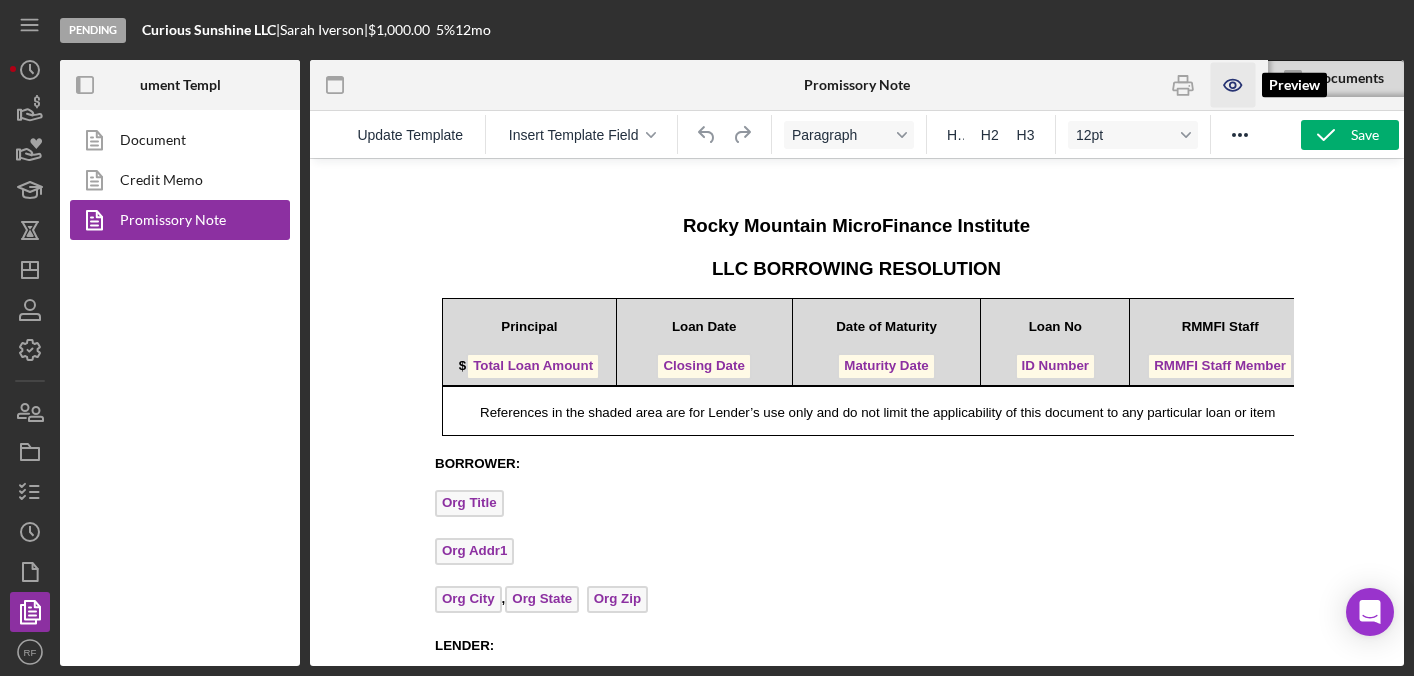 click 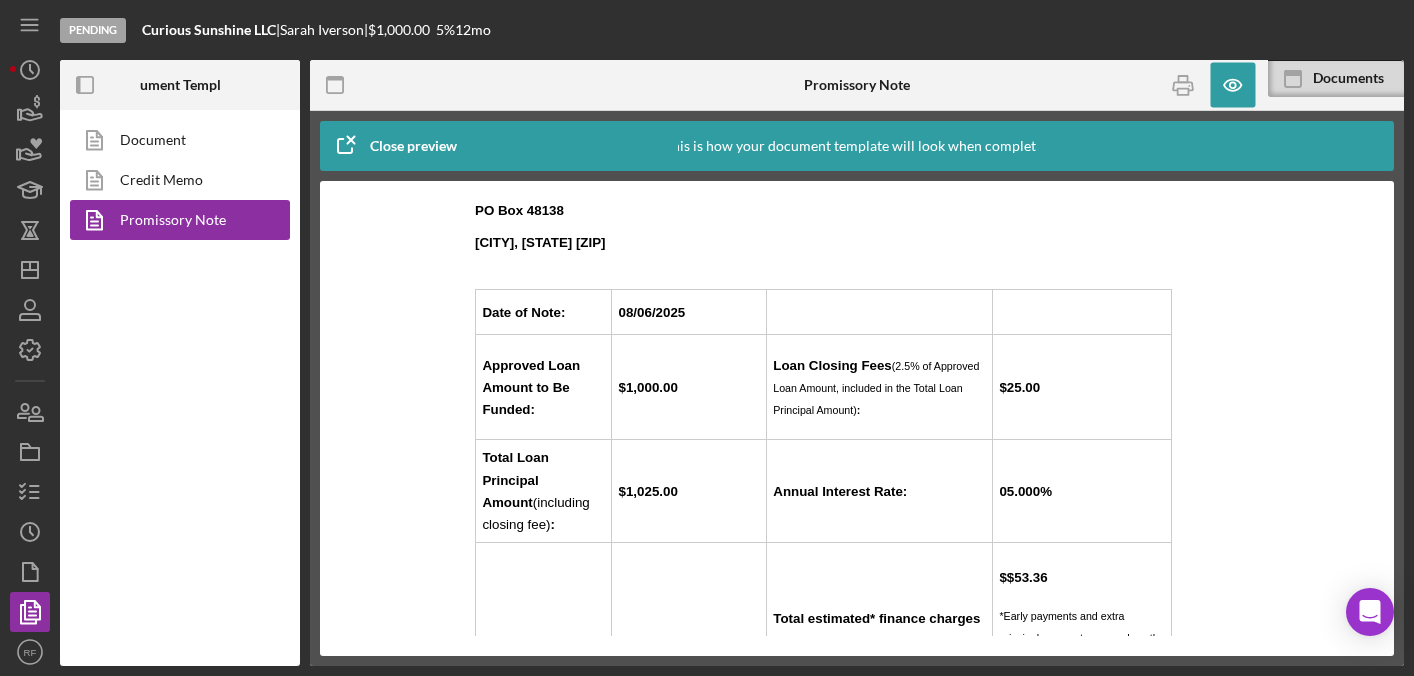 scroll, scrollTop: 2385, scrollLeft: 0, axis: vertical 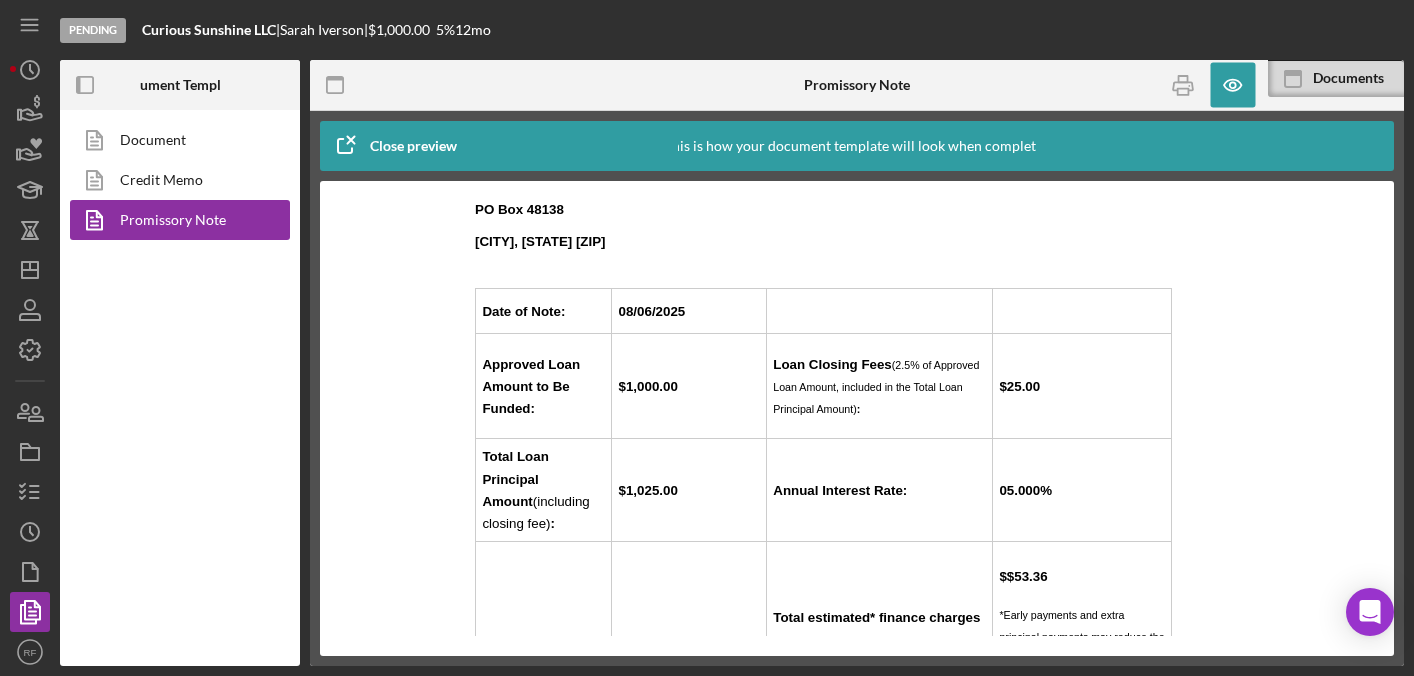 click on "$1,000.00" at bounding box center (648, 386) 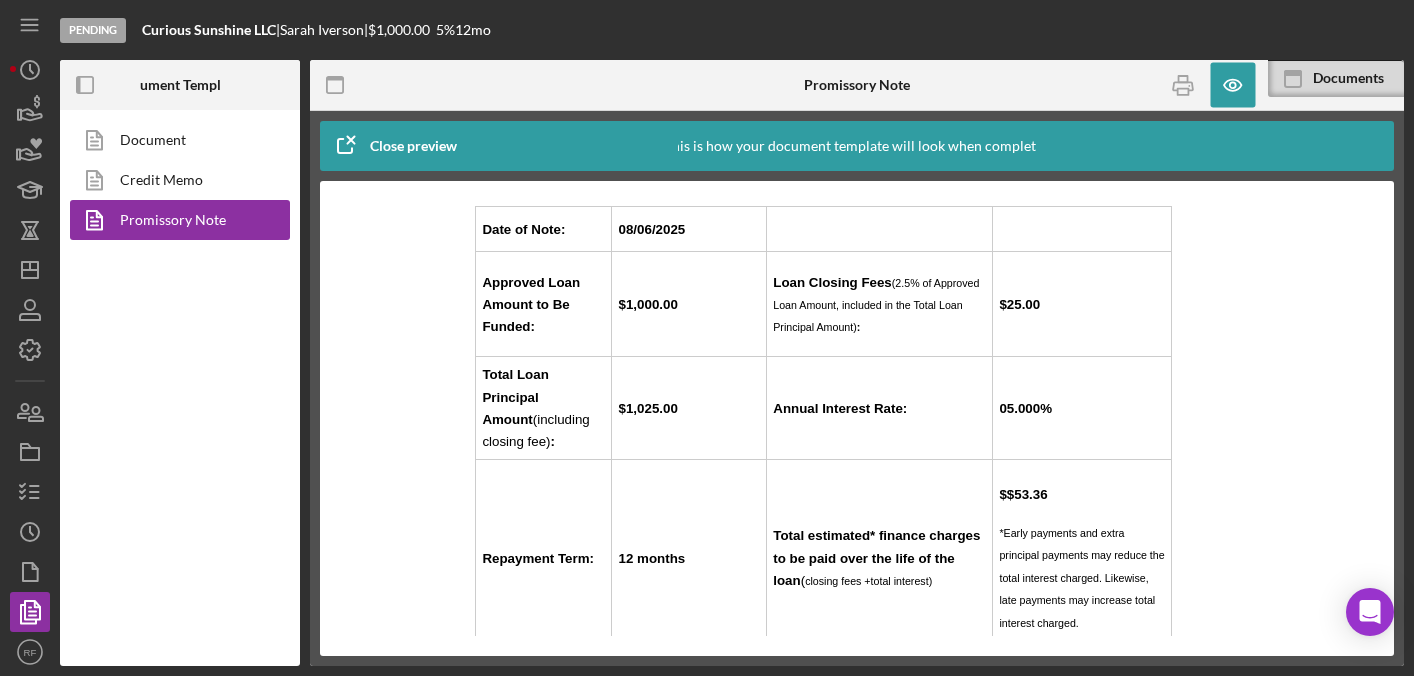 click on "$1,025.00" at bounding box center [689, 407] 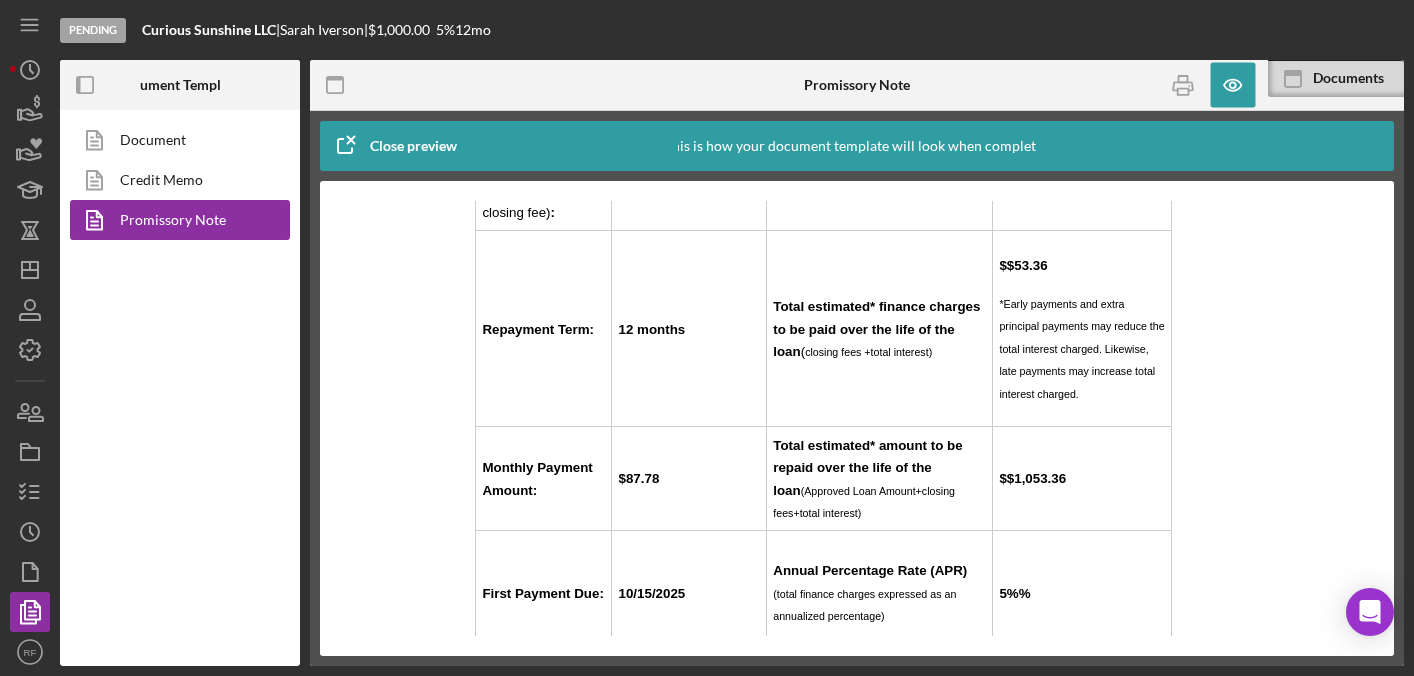 click on "12 months" at bounding box center [652, 329] 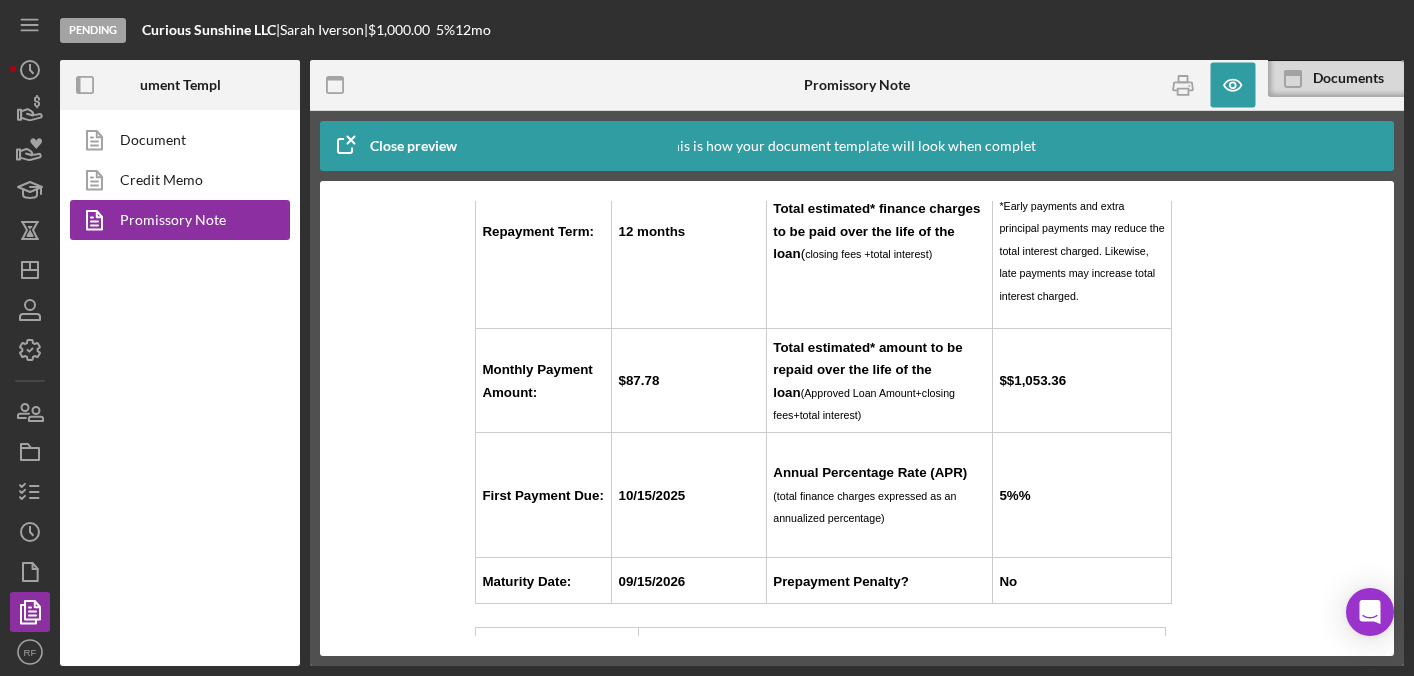 scroll, scrollTop: 2877, scrollLeft: 0, axis: vertical 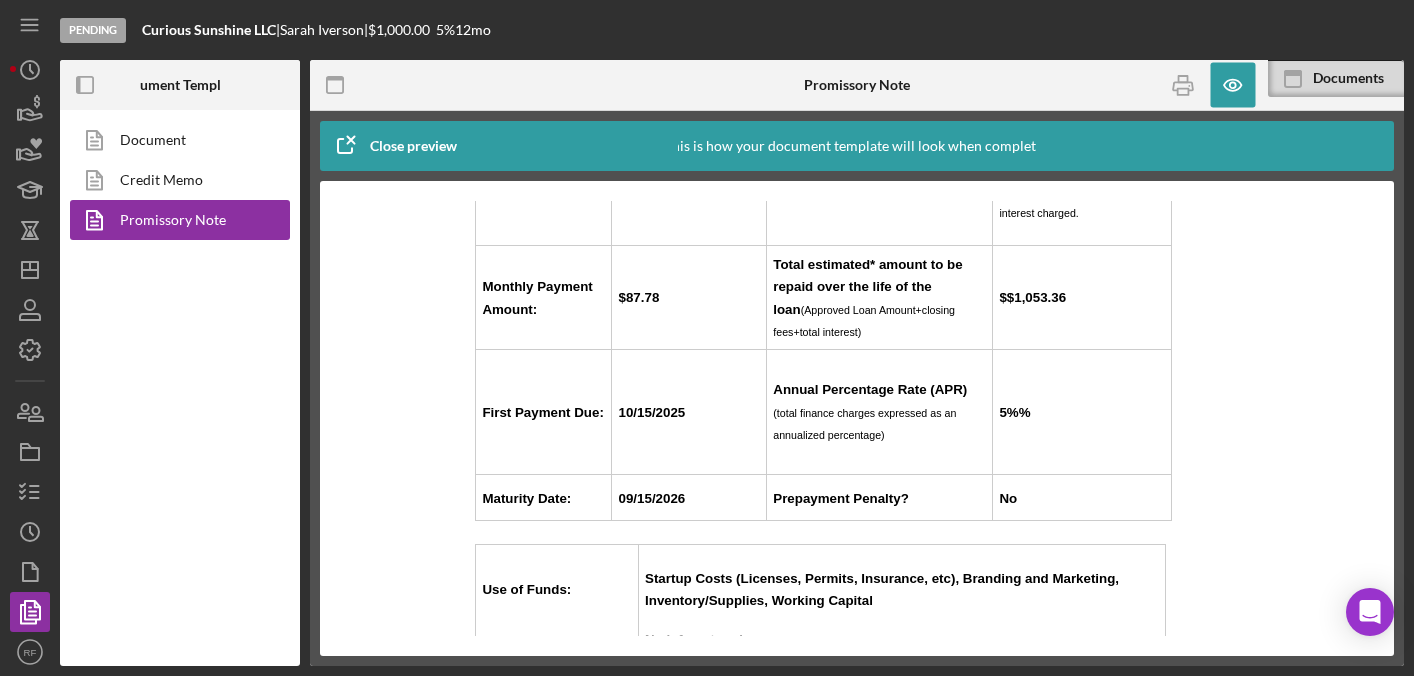 click on "$87.78" at bounding box center (639, 297) 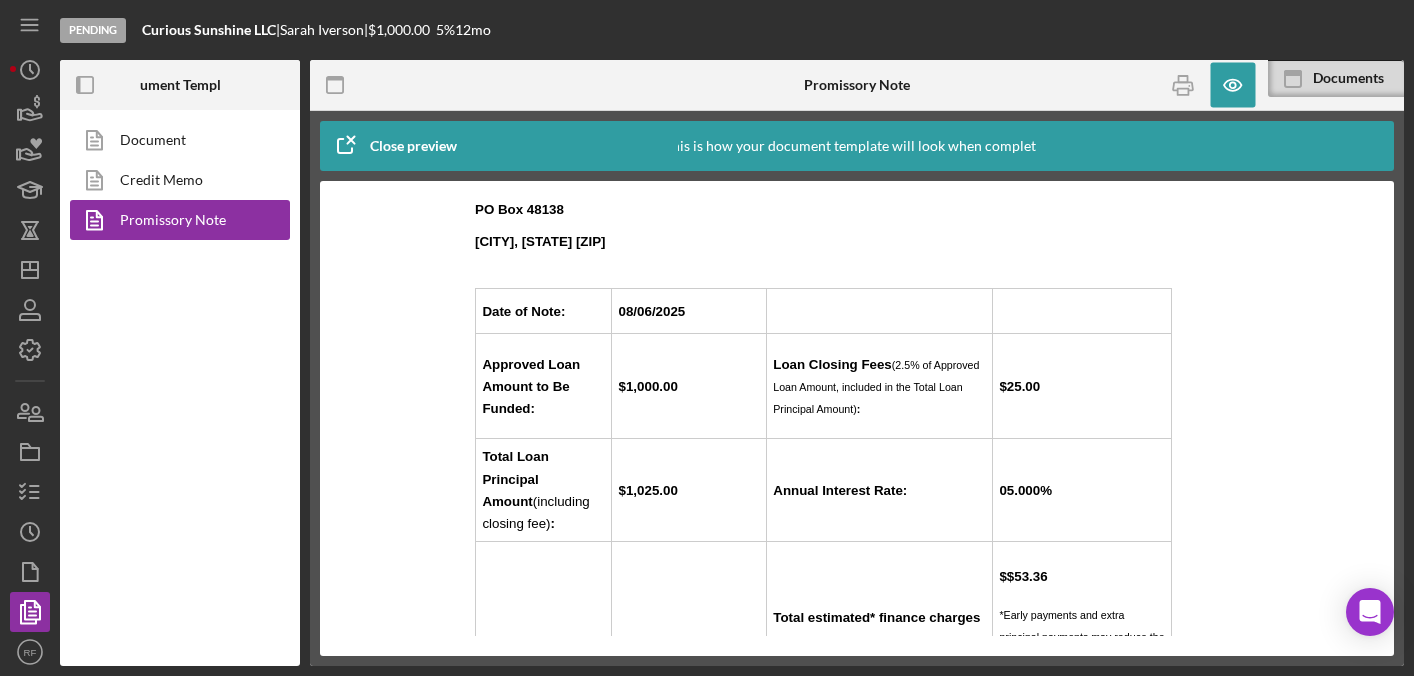 scroll, scrollTop: 2388, scrollLeft: 0, axis: vertical 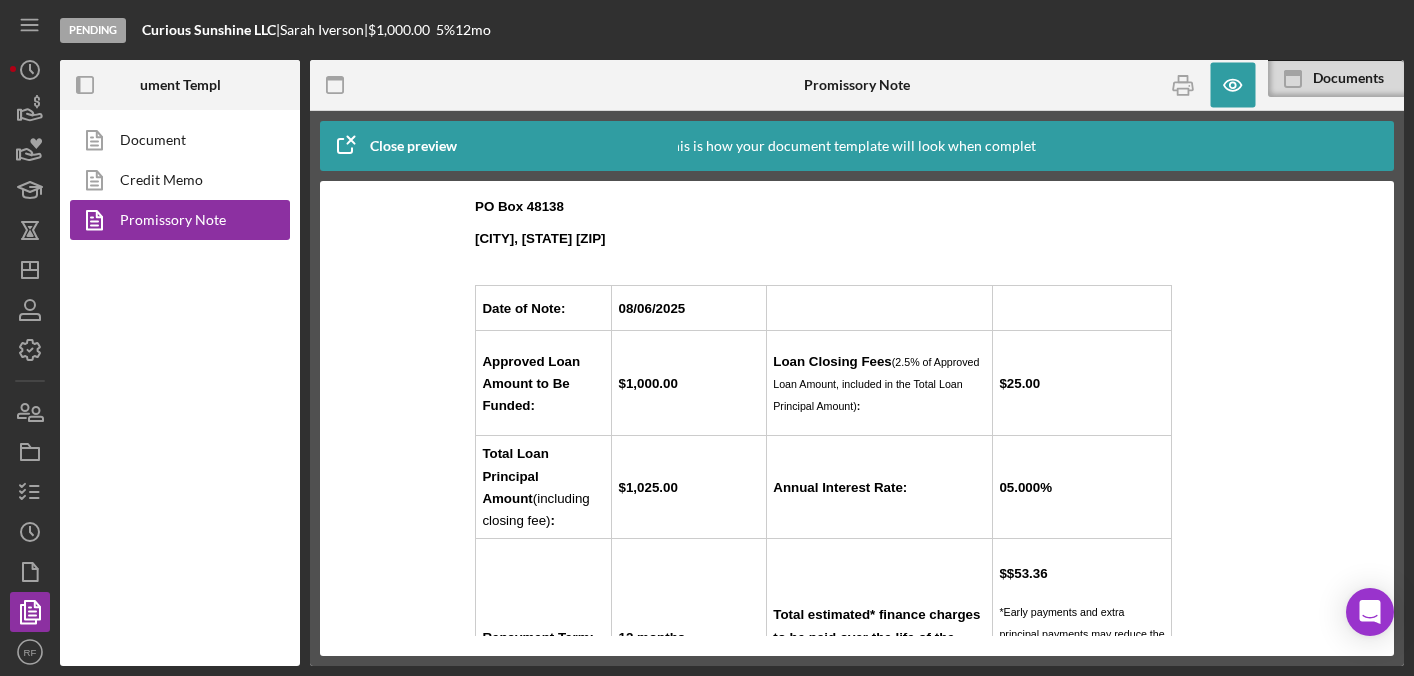 click on "$25.00" at bounding box center (1019, 383) 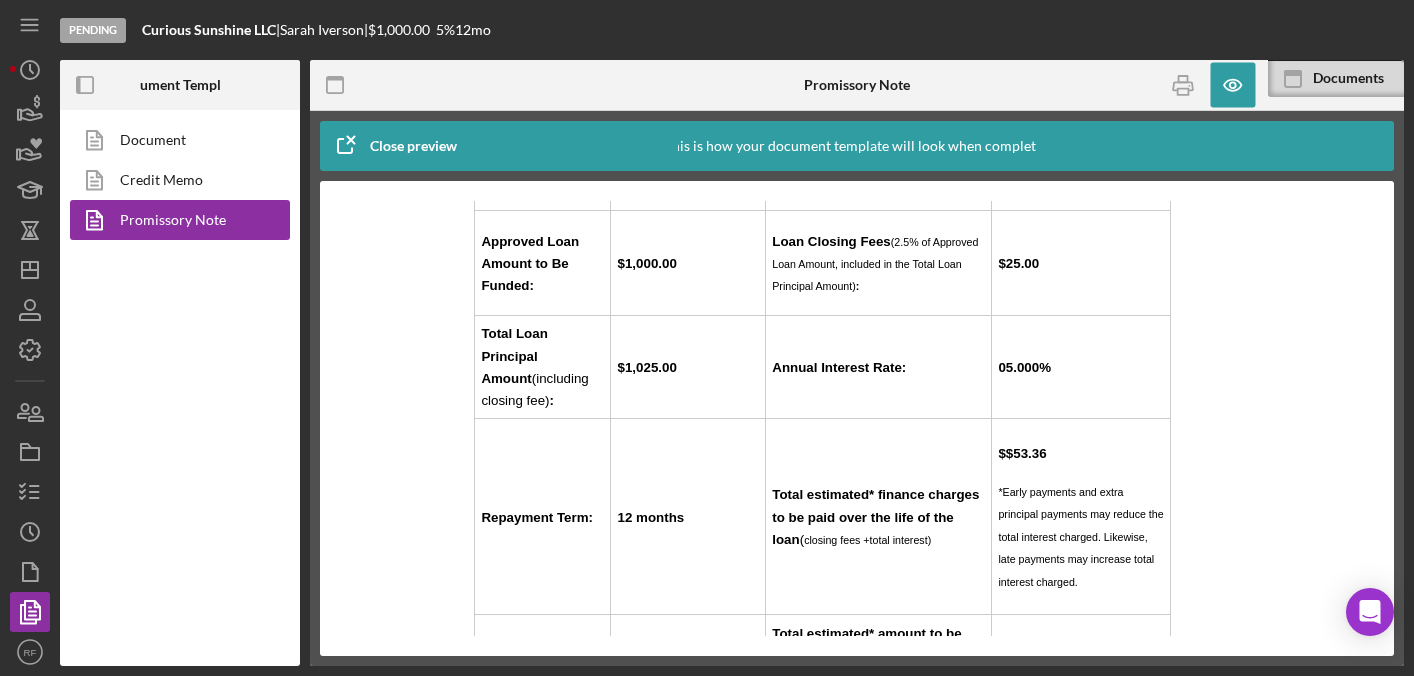 scroll, scrollTop: 2511, scrollLeft: 1, axis: both 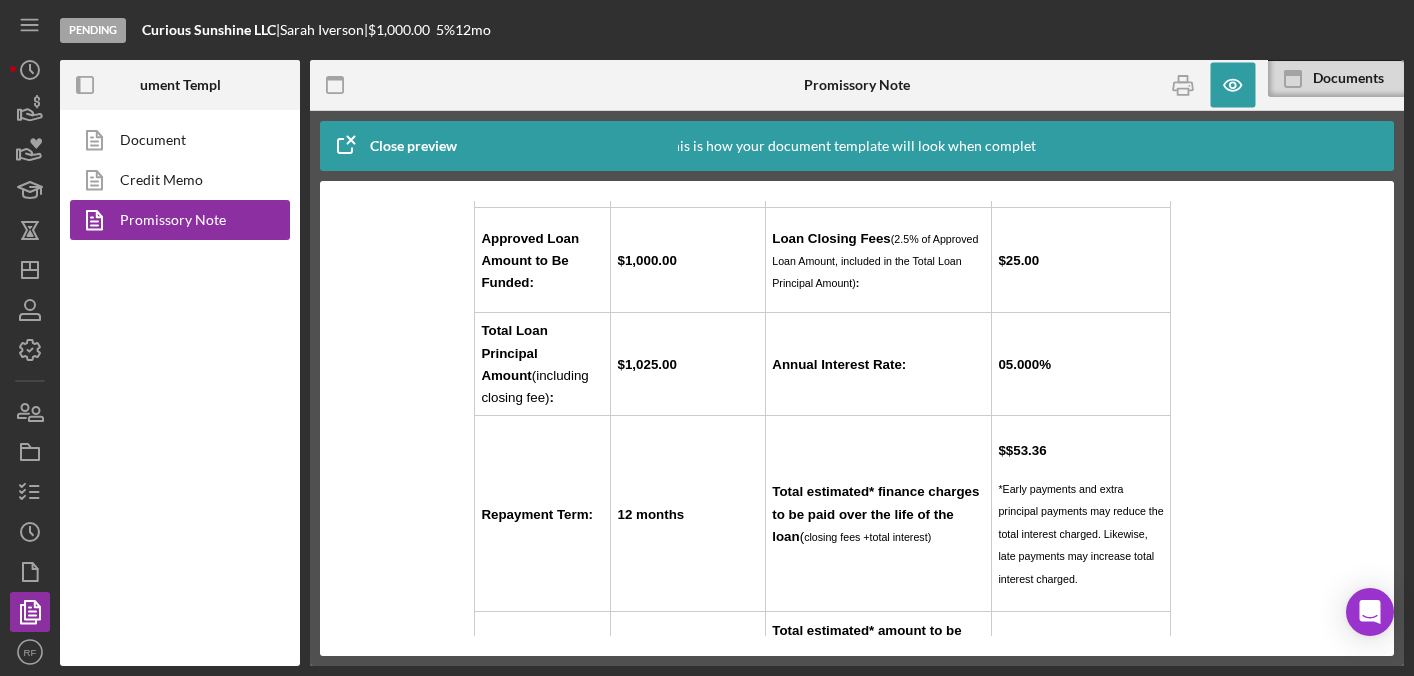 click on "%" at bounding box center (1045, 364) 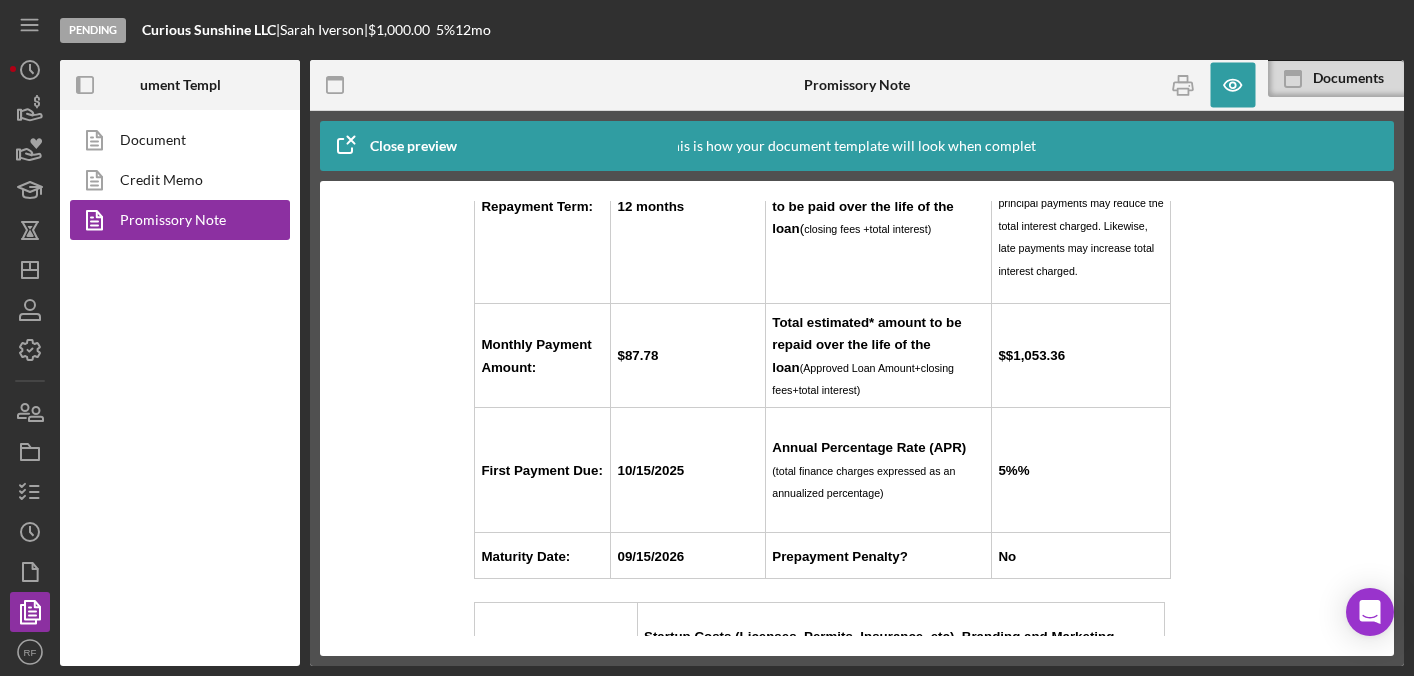 scroll, scrollTop: 2860, scrollLeft: 1, axis: both 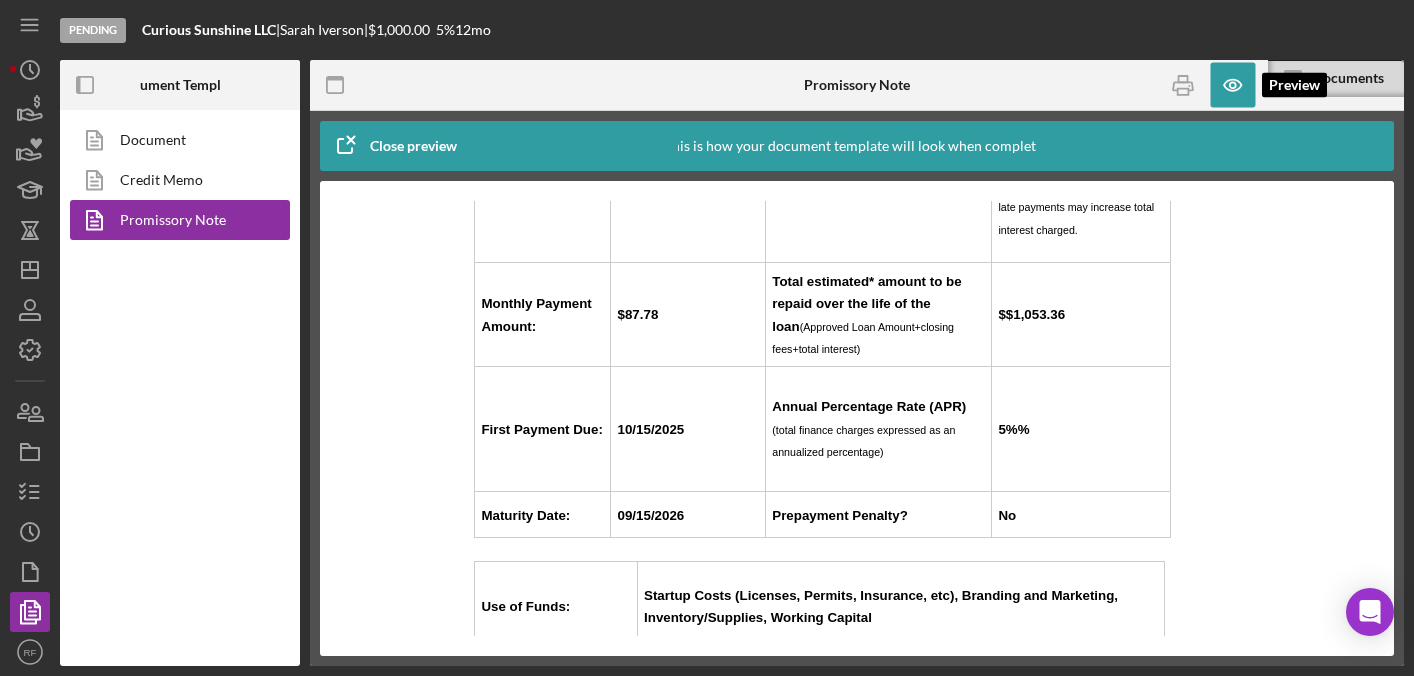 click 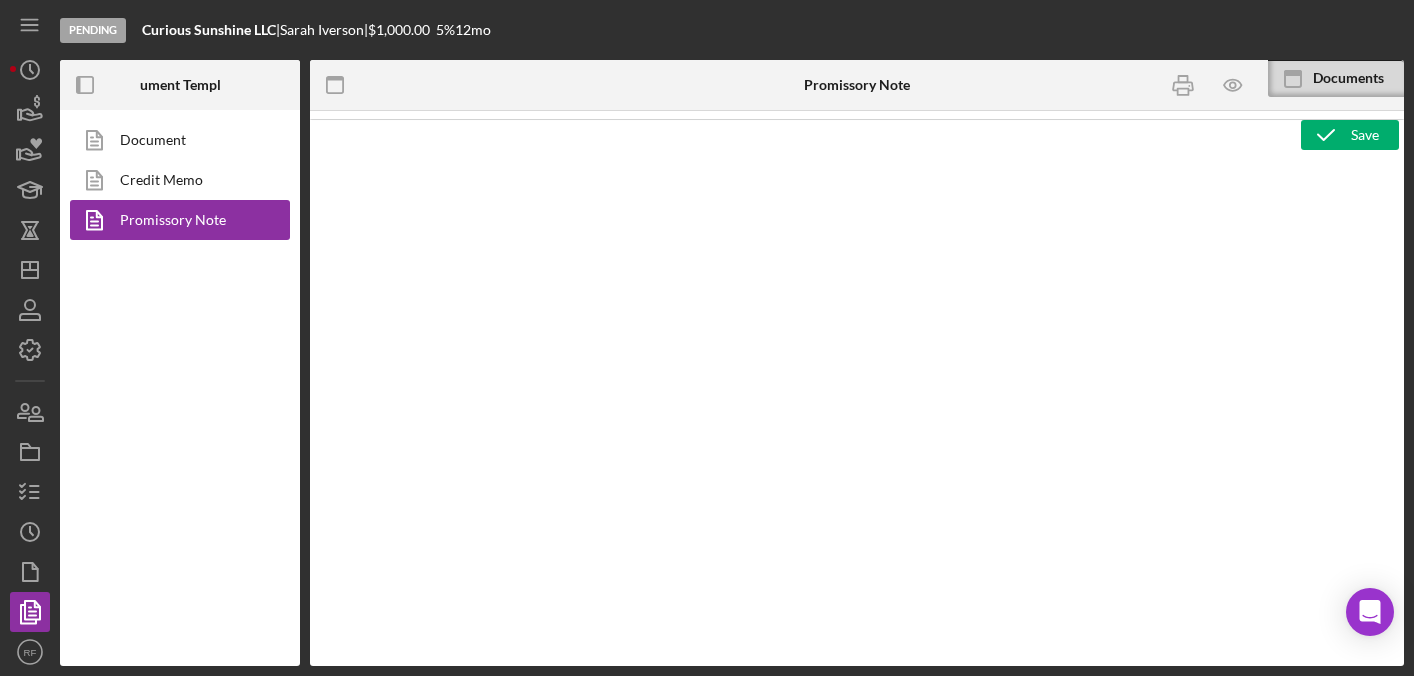 scroll, scrollTop: 0, scrollLeft: 0, axis: both 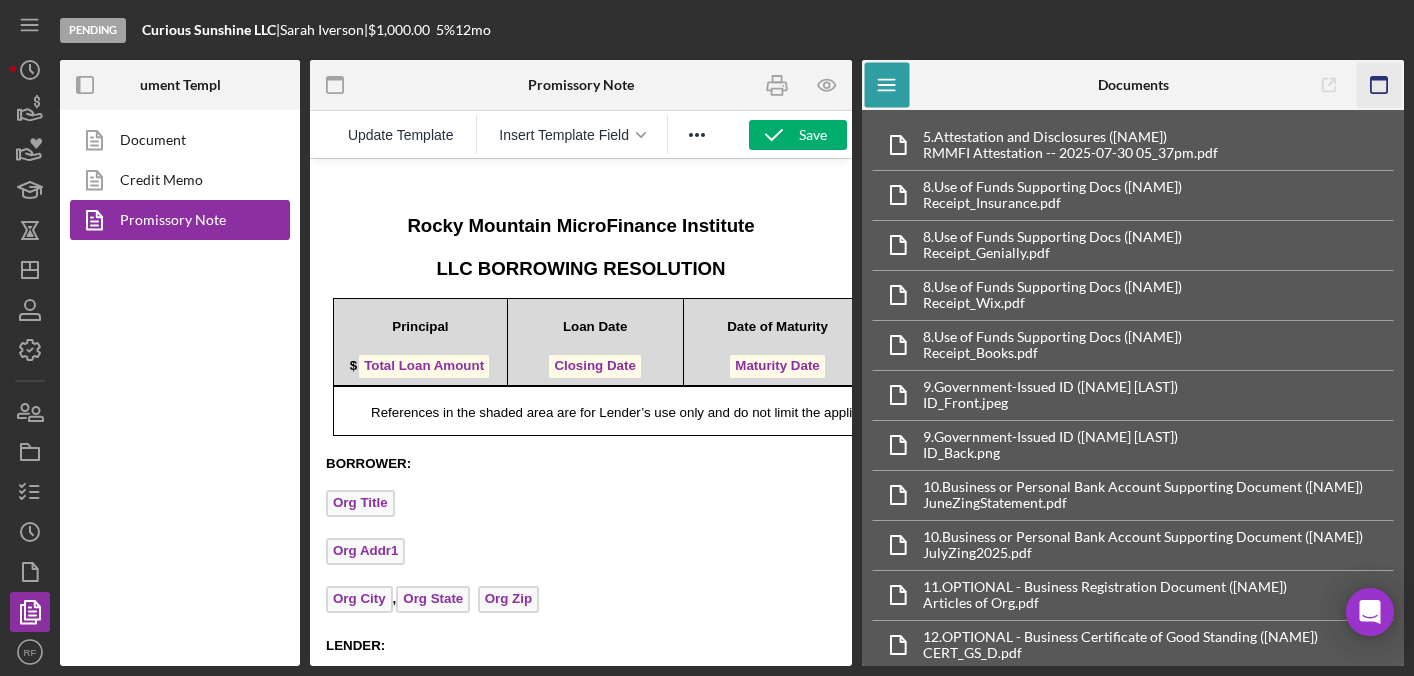 click 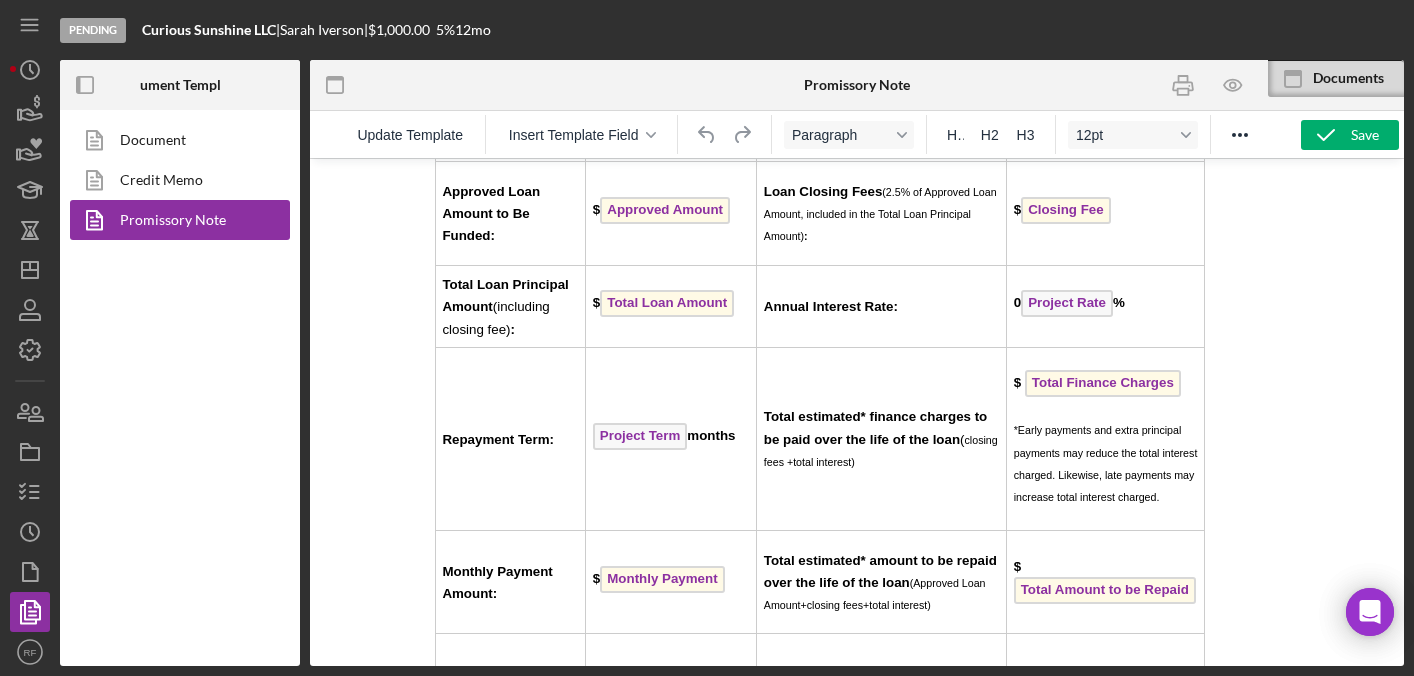 scroll, scrollTop: 2734, scrollLeft: 0, axis: vertical 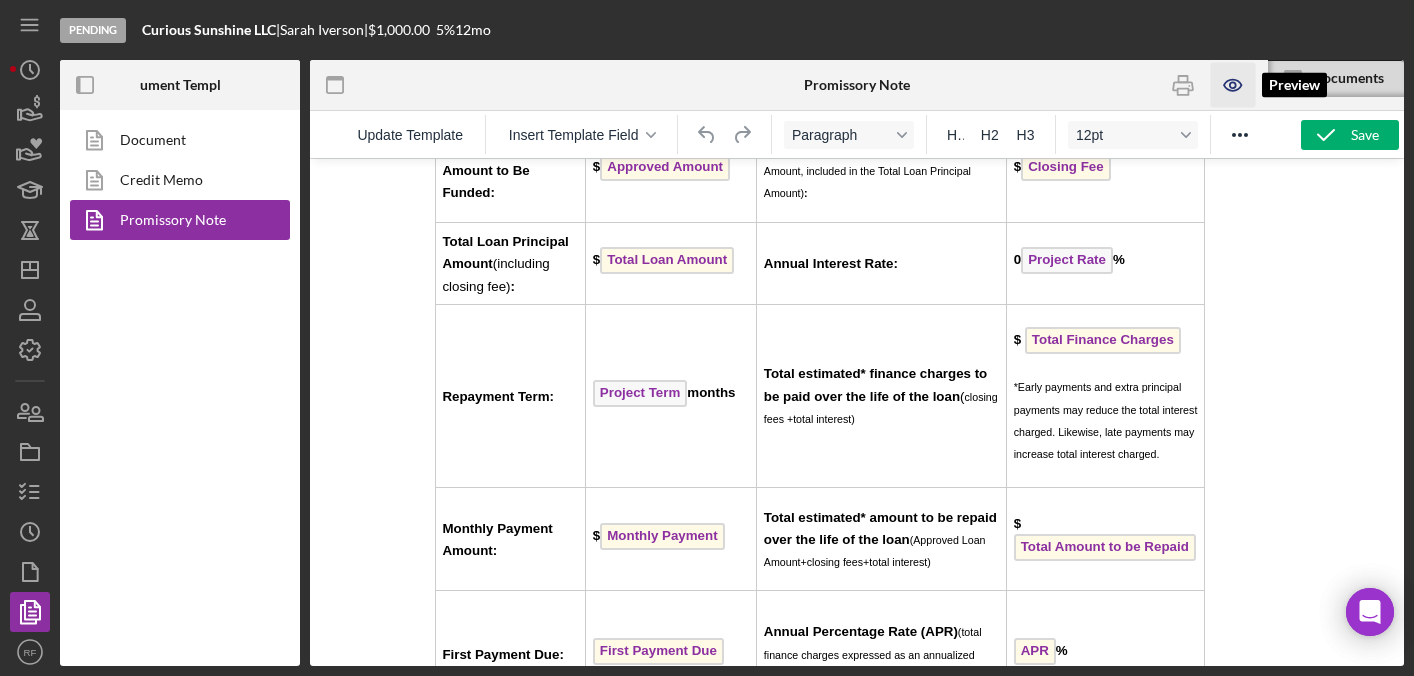 click 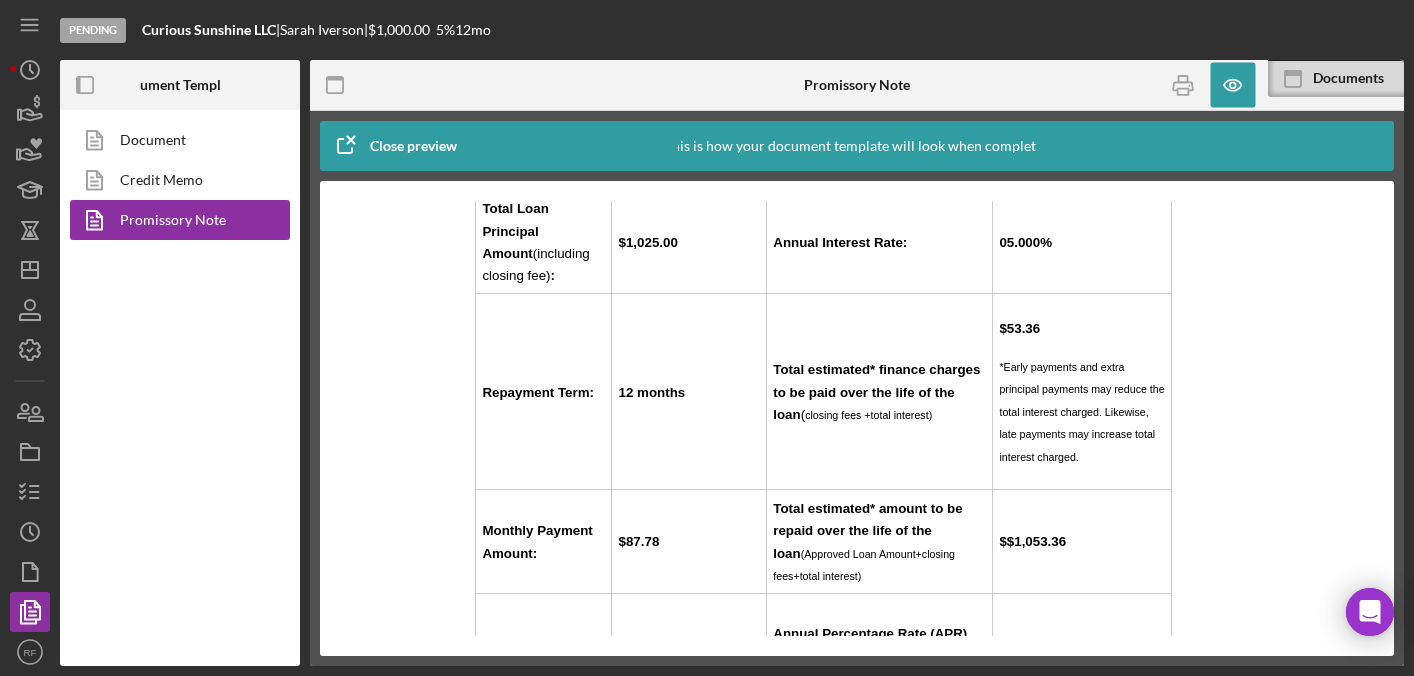 scroll, scrollTop: 2641, scrollLeft: 0, axis: vertical 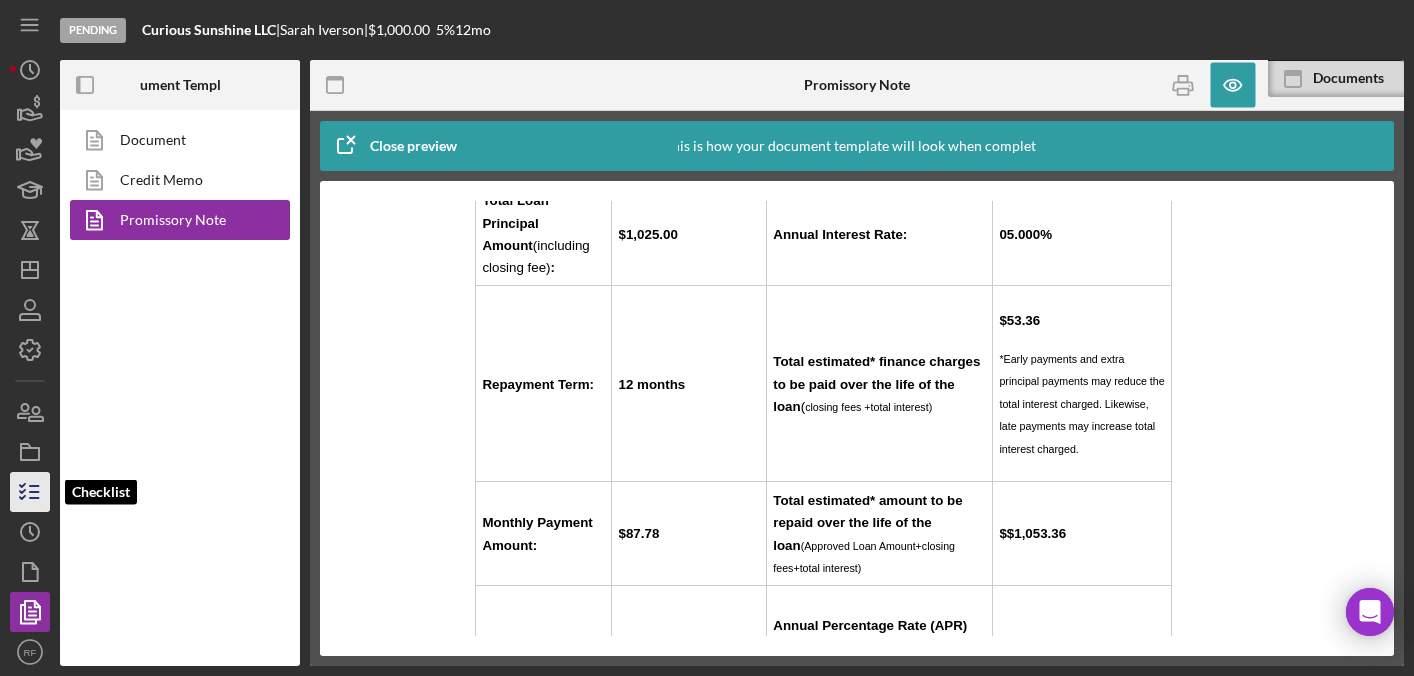 click 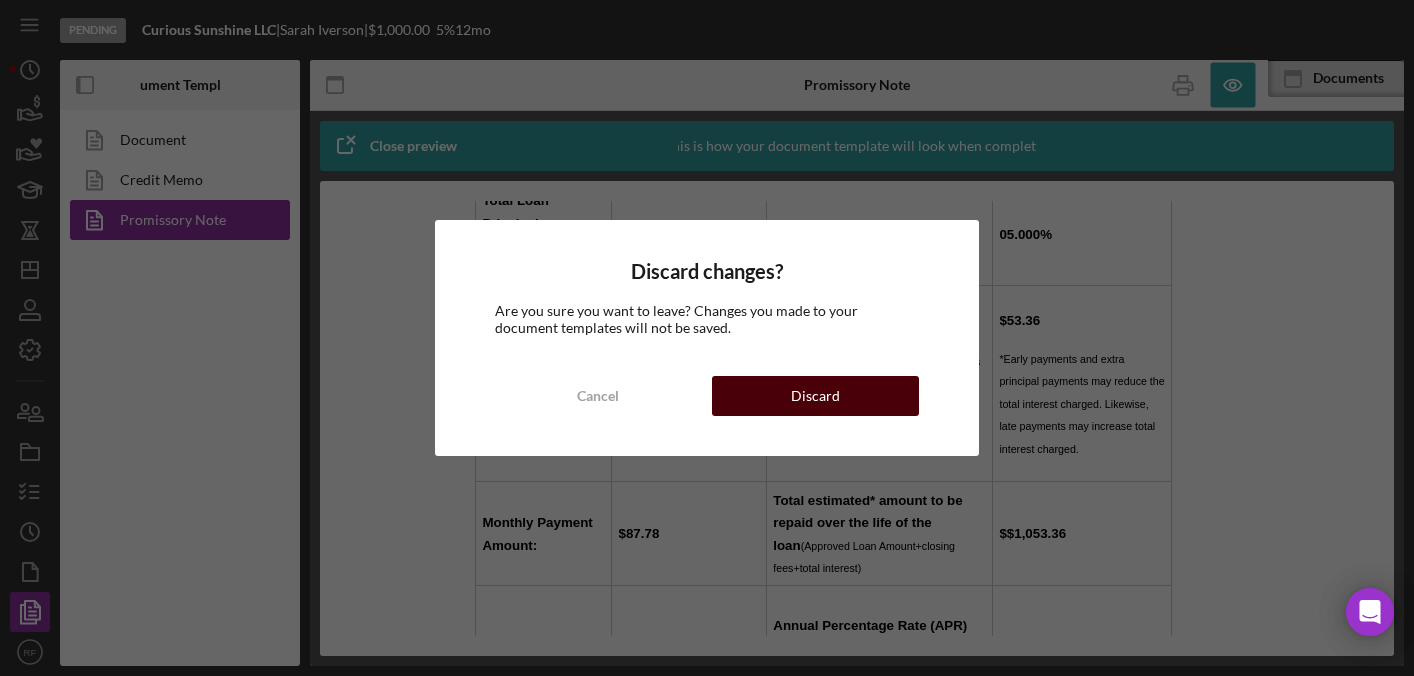 click on "Discard" at bounding box center (815, 396) 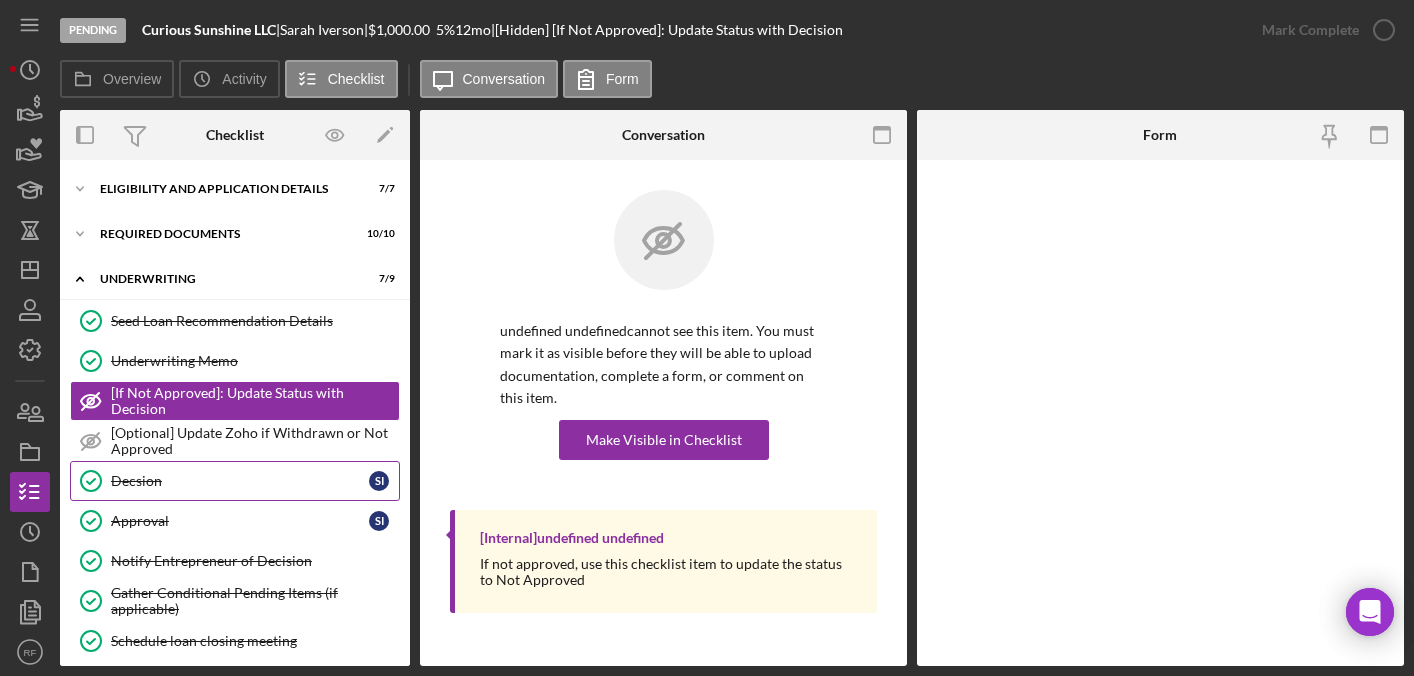scroll, scrollTop: 150, scrollLeft: 0, axis: vertical 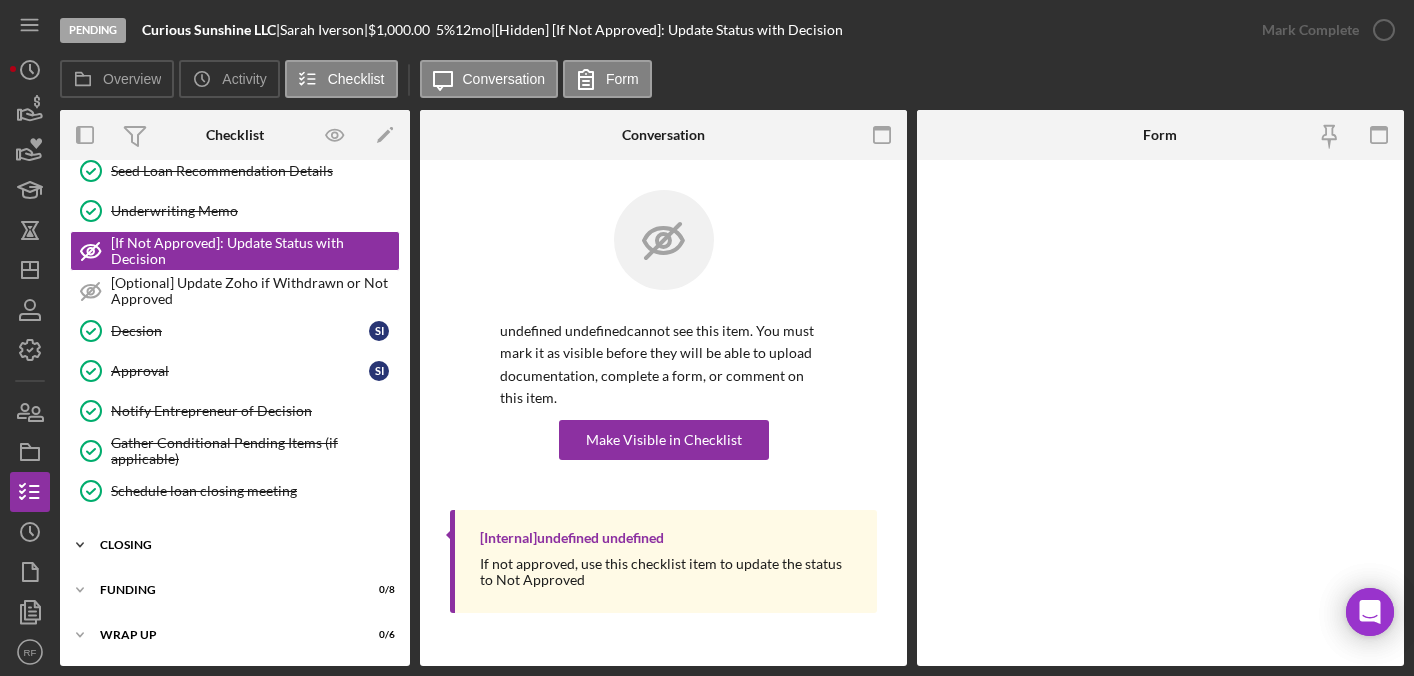 click on "Icon/Expander closing 3 / 14" at bounding box center [235, 545] 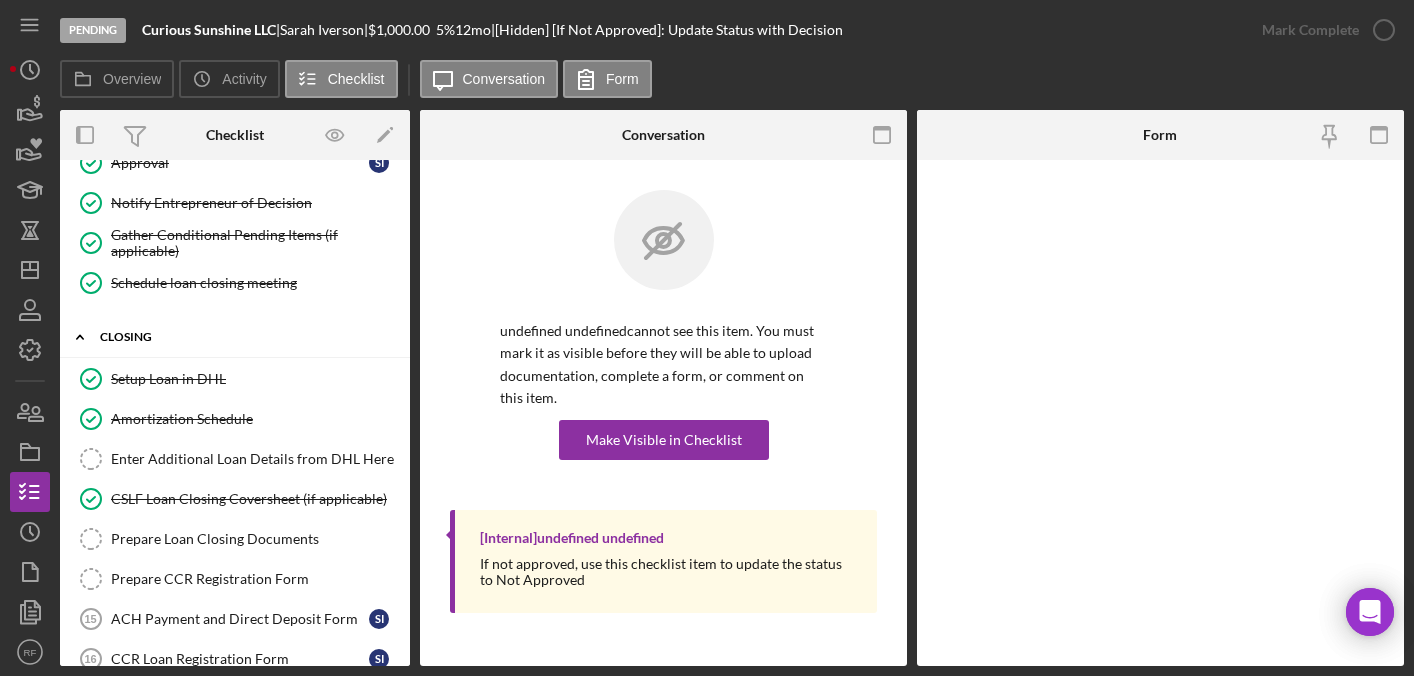 scroll, scrollTop: 604, scrollLeft: 0, axis: vertical 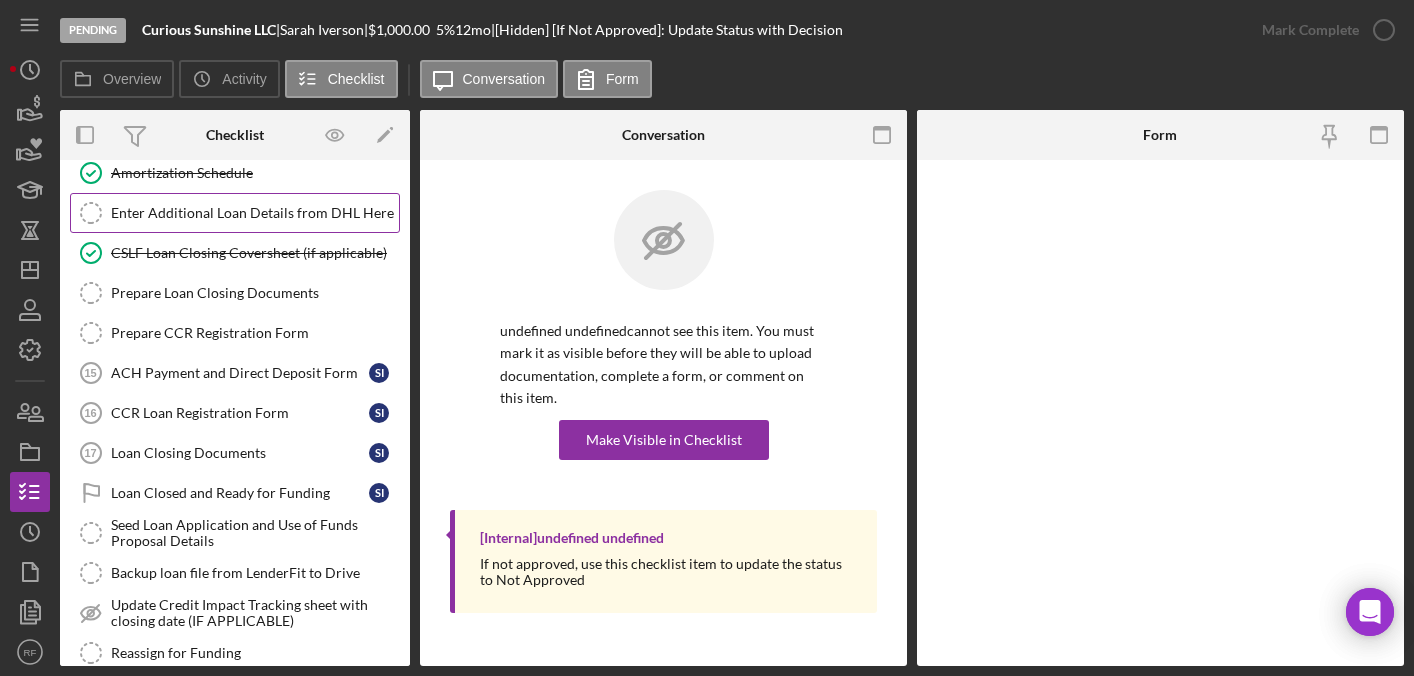 click on "Enter Additional Loan Details from DHL Here" at bounding box center (255, 213) 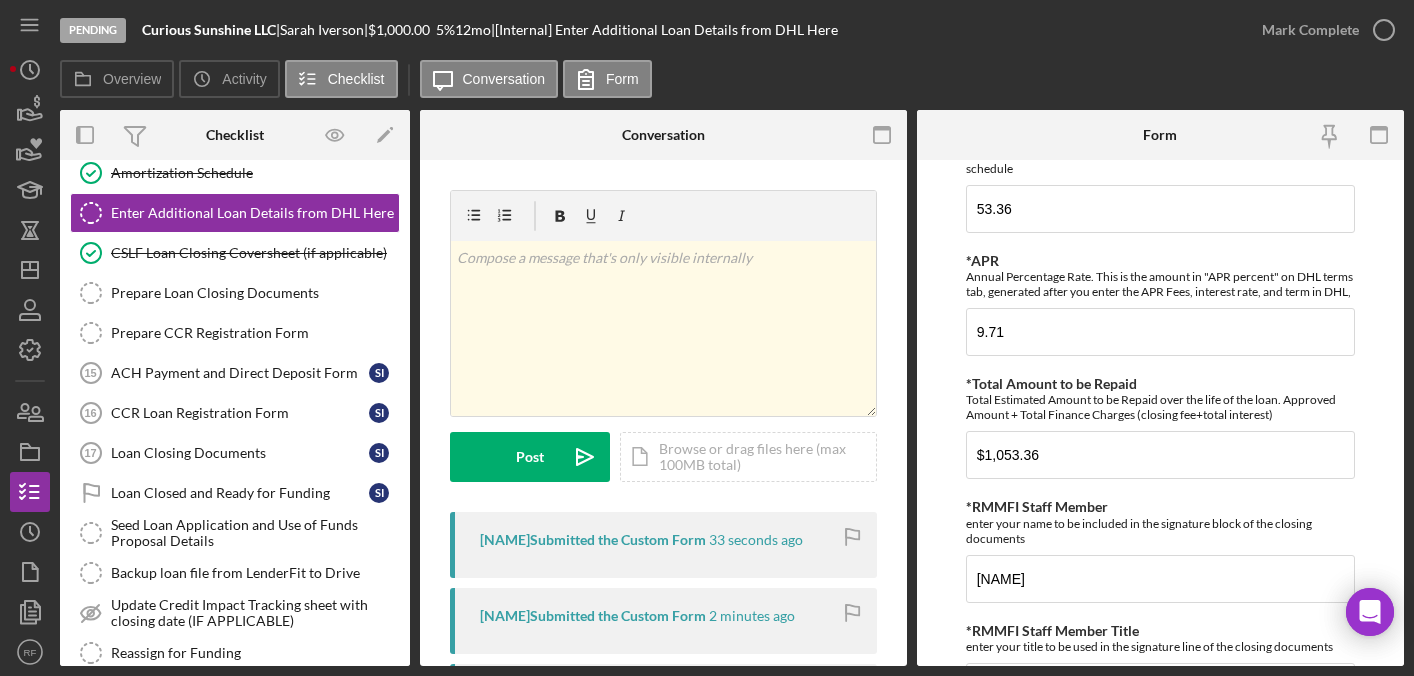 scroll, scrollTop: 664, scrollLeft: 0, axis: vertical 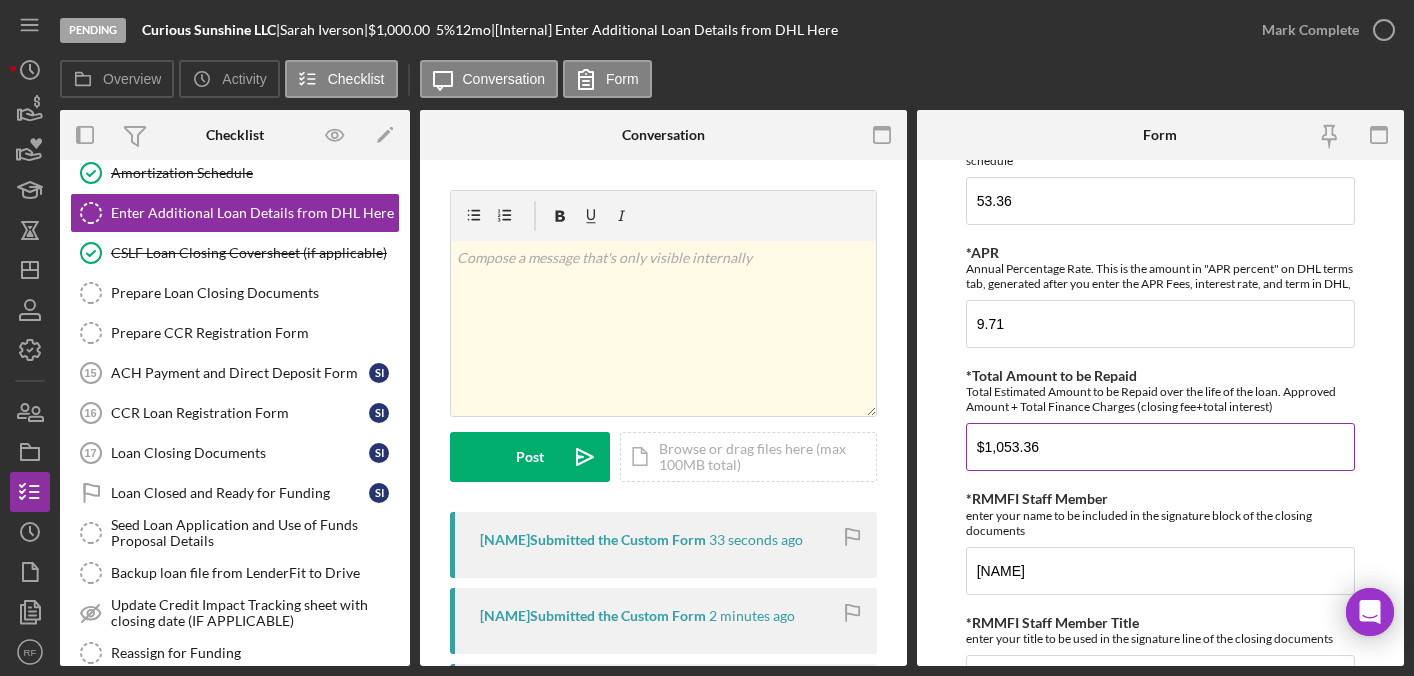 click on "$1,053.36" at bounding box center [1161, 447] 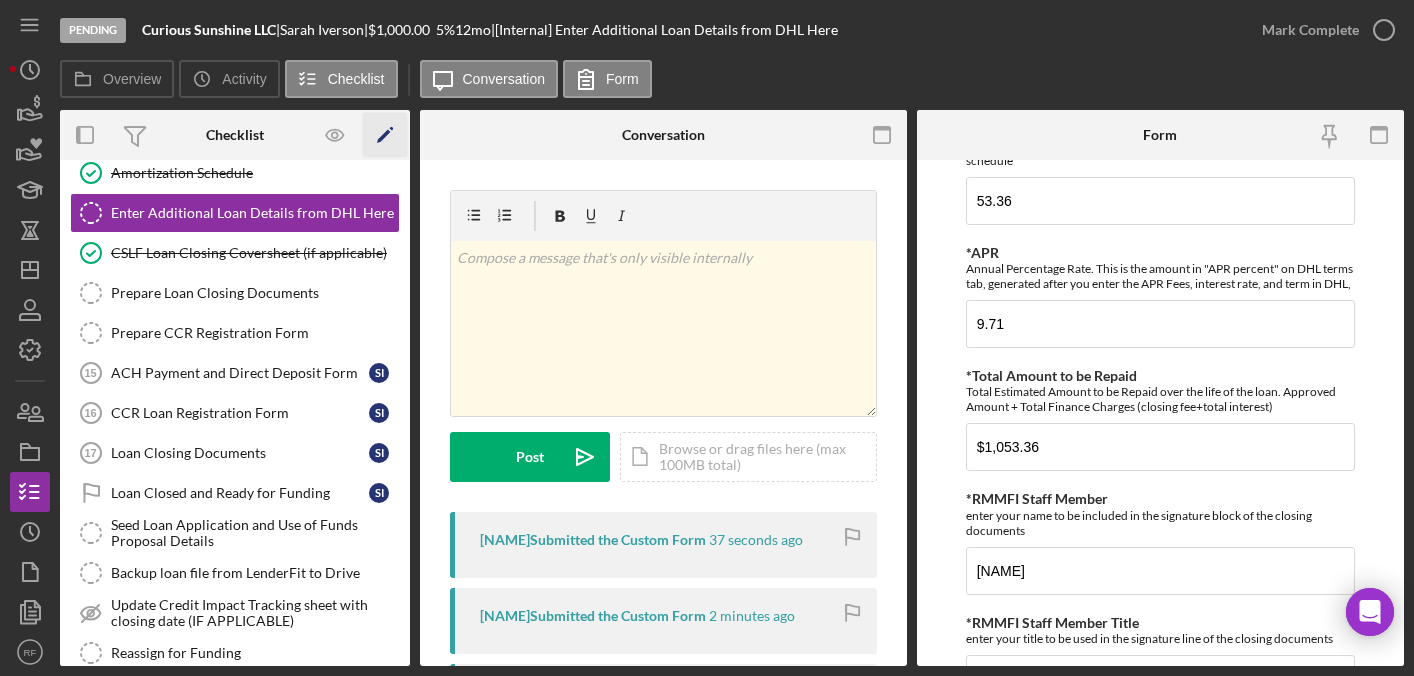 click on "Icon/Edit" 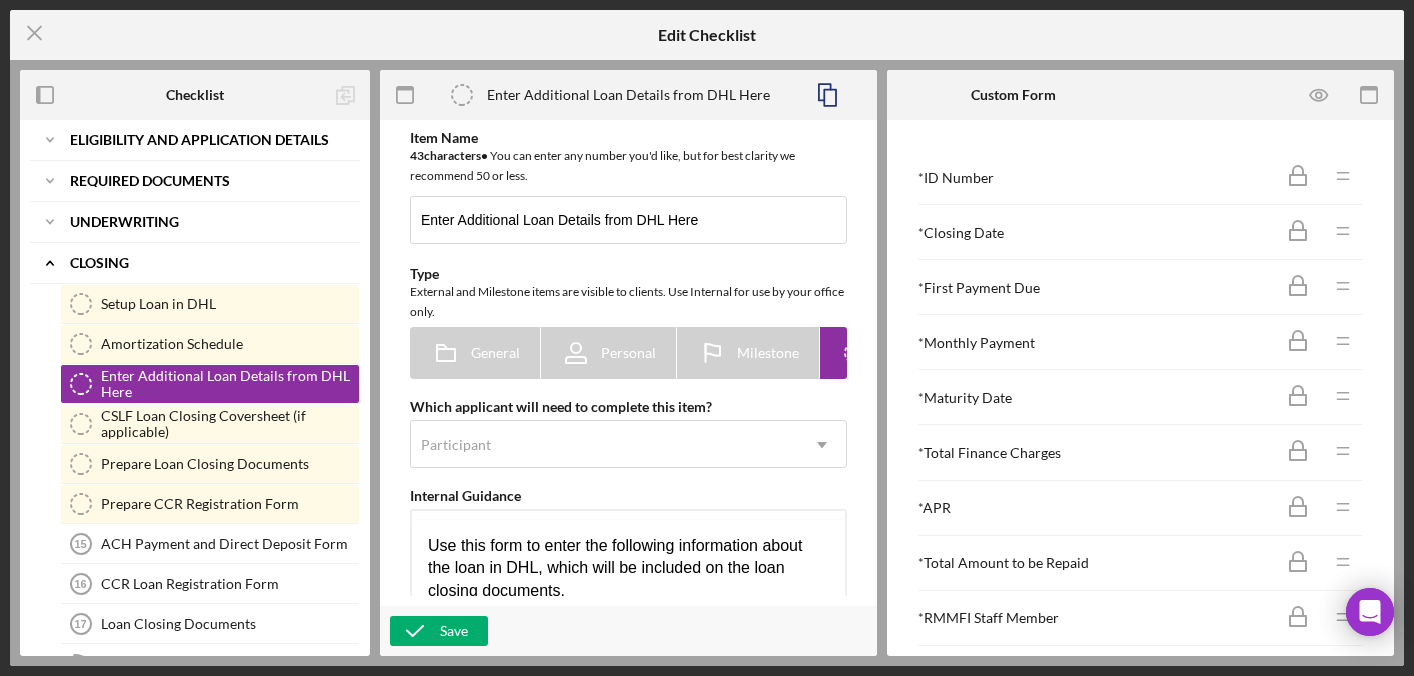 scroll, scrollTop: 0, scrollLeft: 0, axis: both 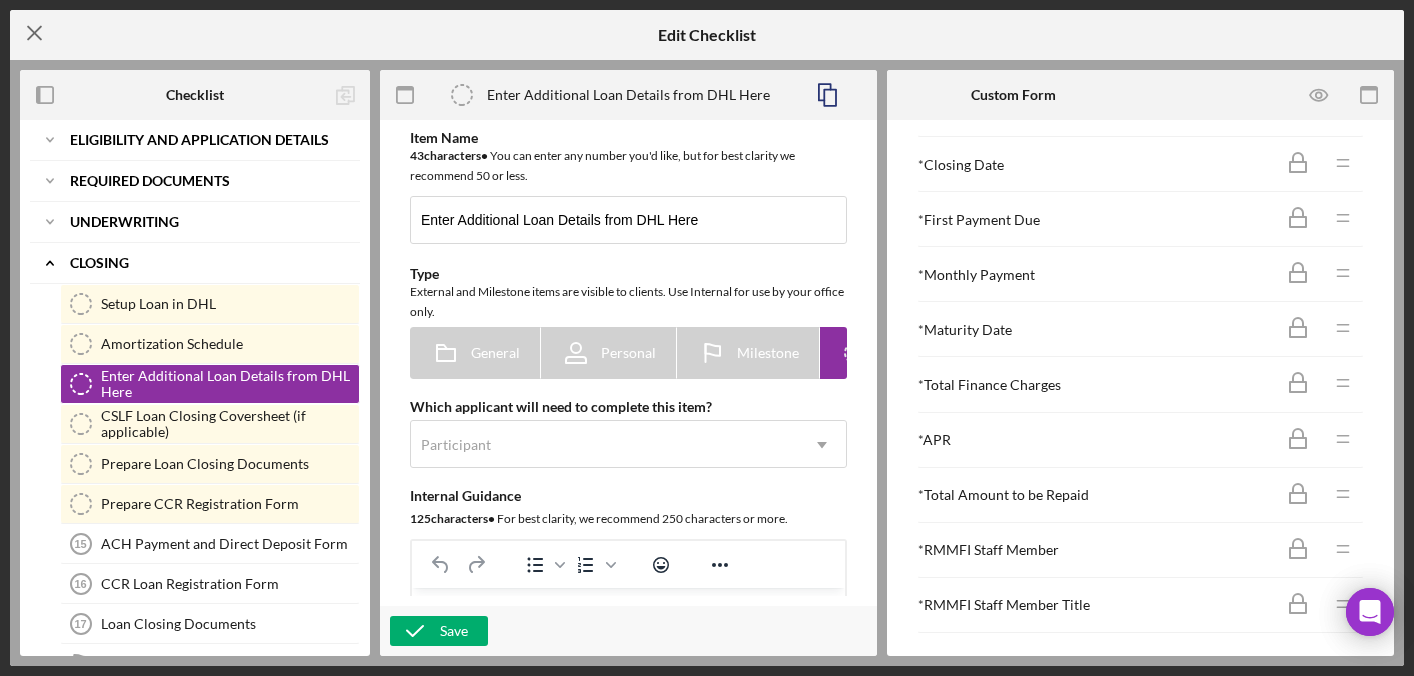 click on "Icon/Menu Close" 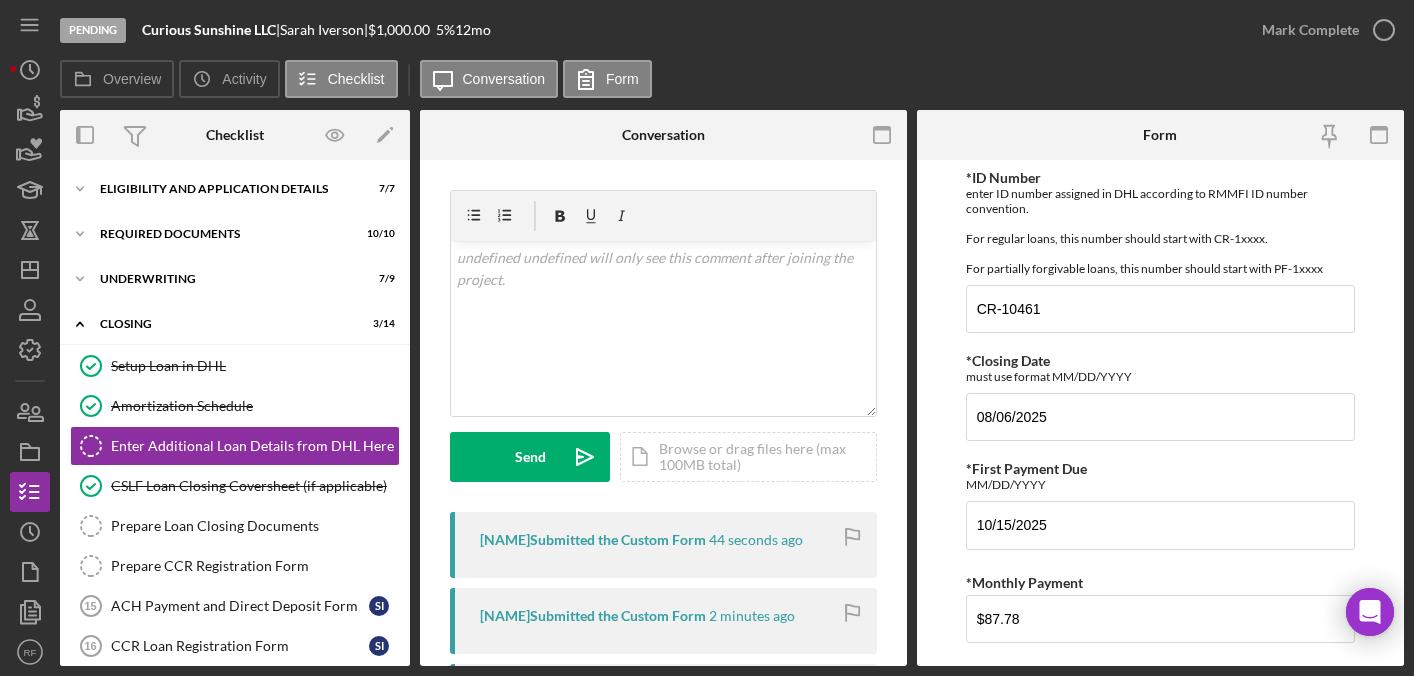 scroll, scrollTop: 33, scrollLeft: 0, axis: vertical 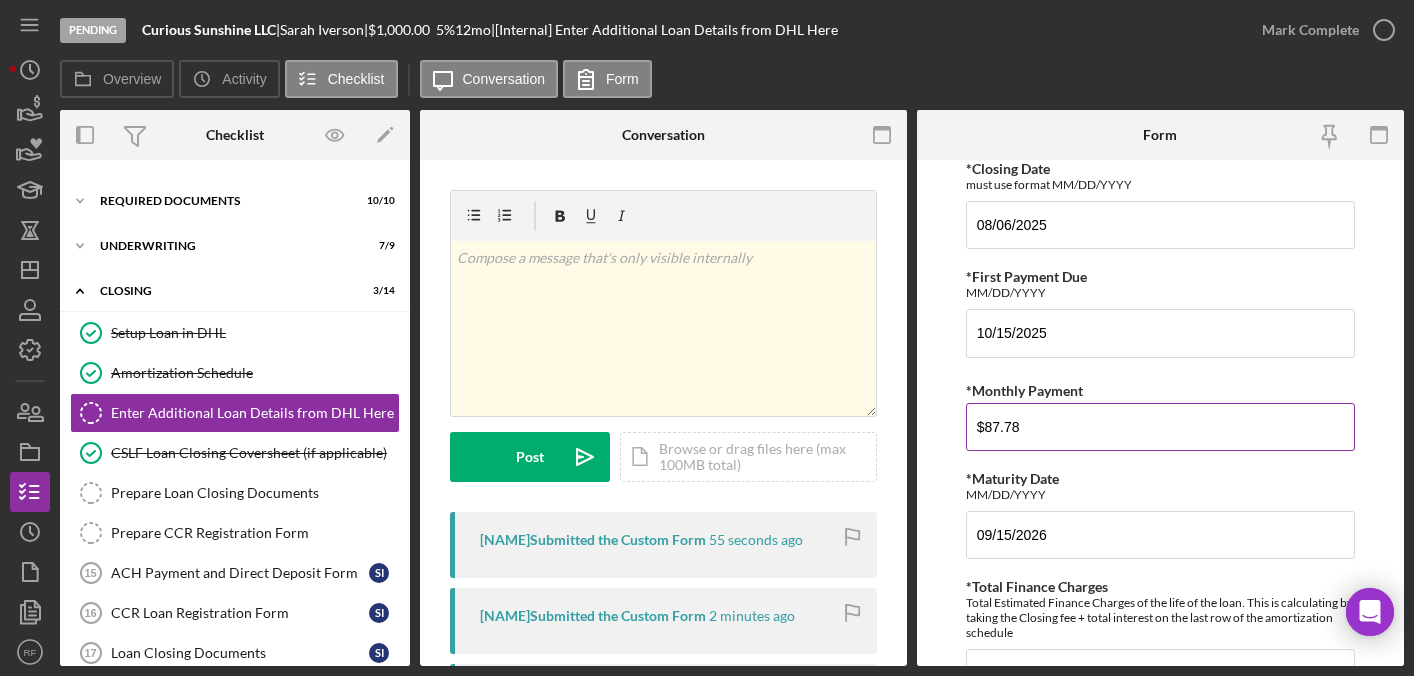 click on "$87.78" at bounding box center [1161, 427] 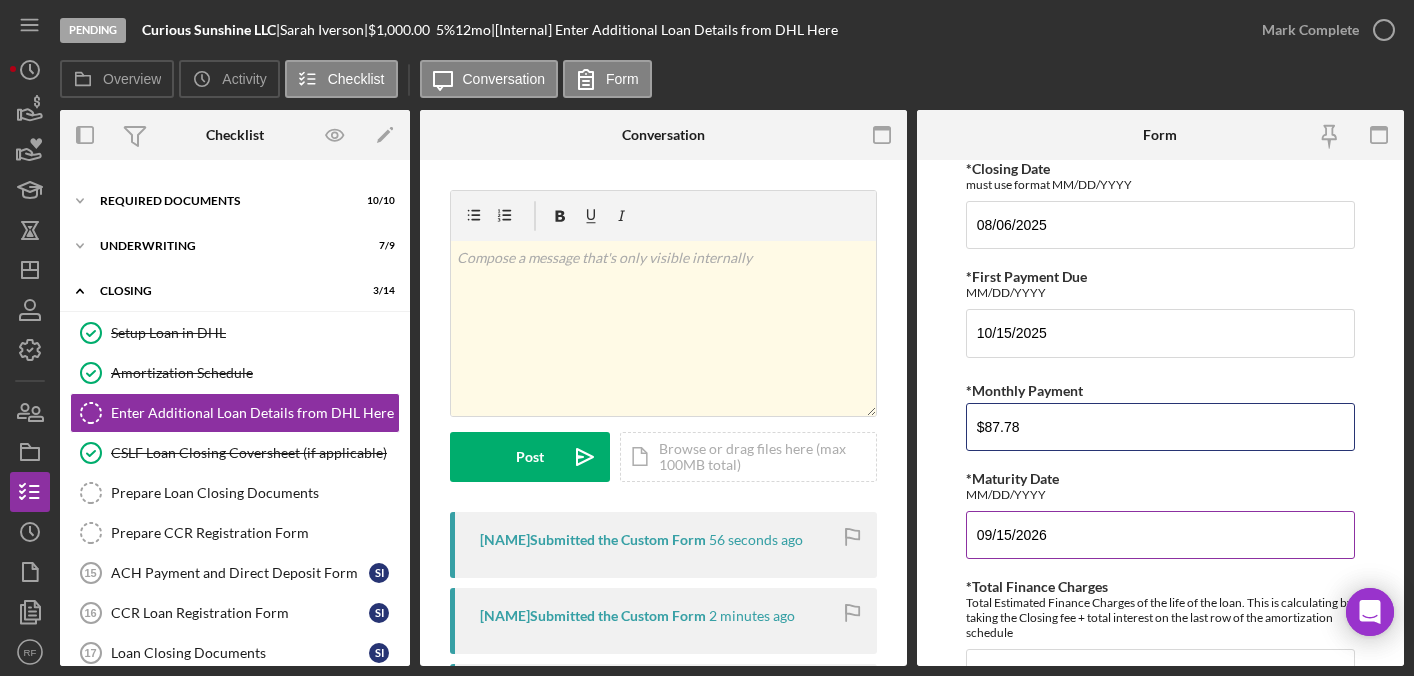 scroll, scrollTop: 209, scrollLeft: 0, axis: vertical 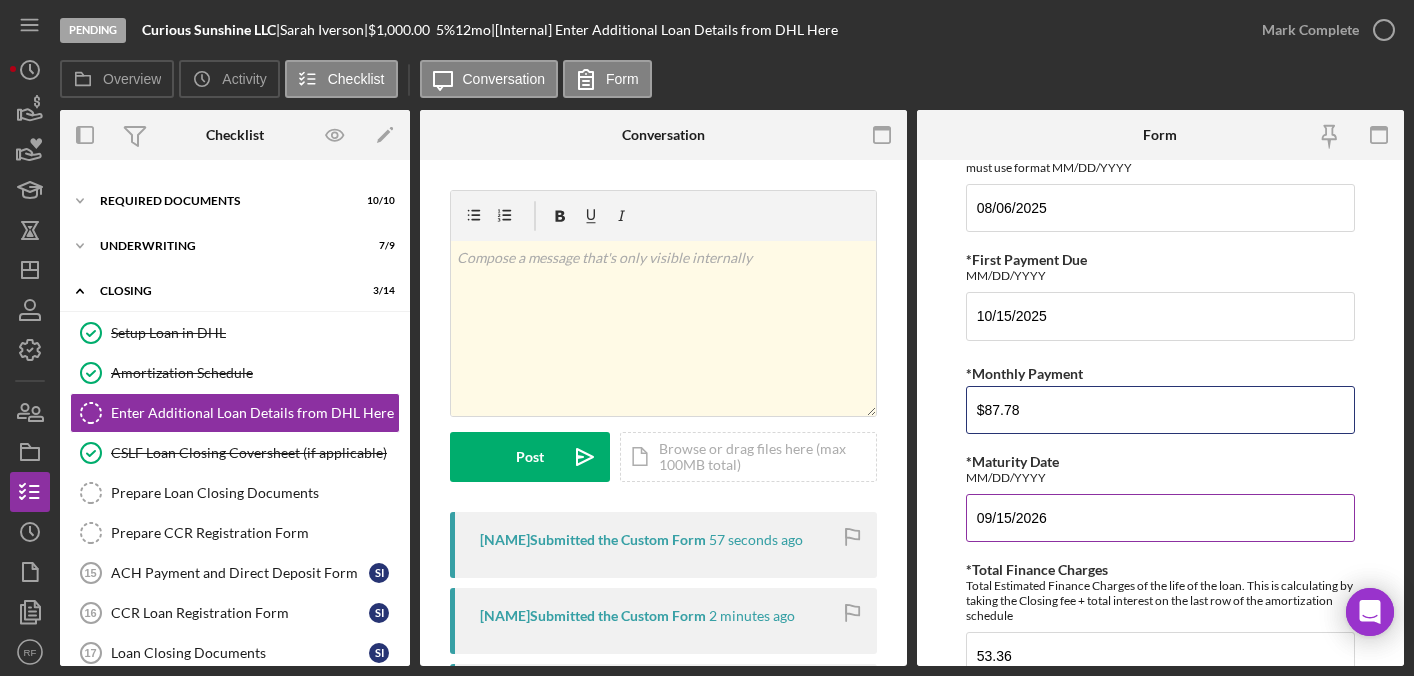 type on "$87.78" 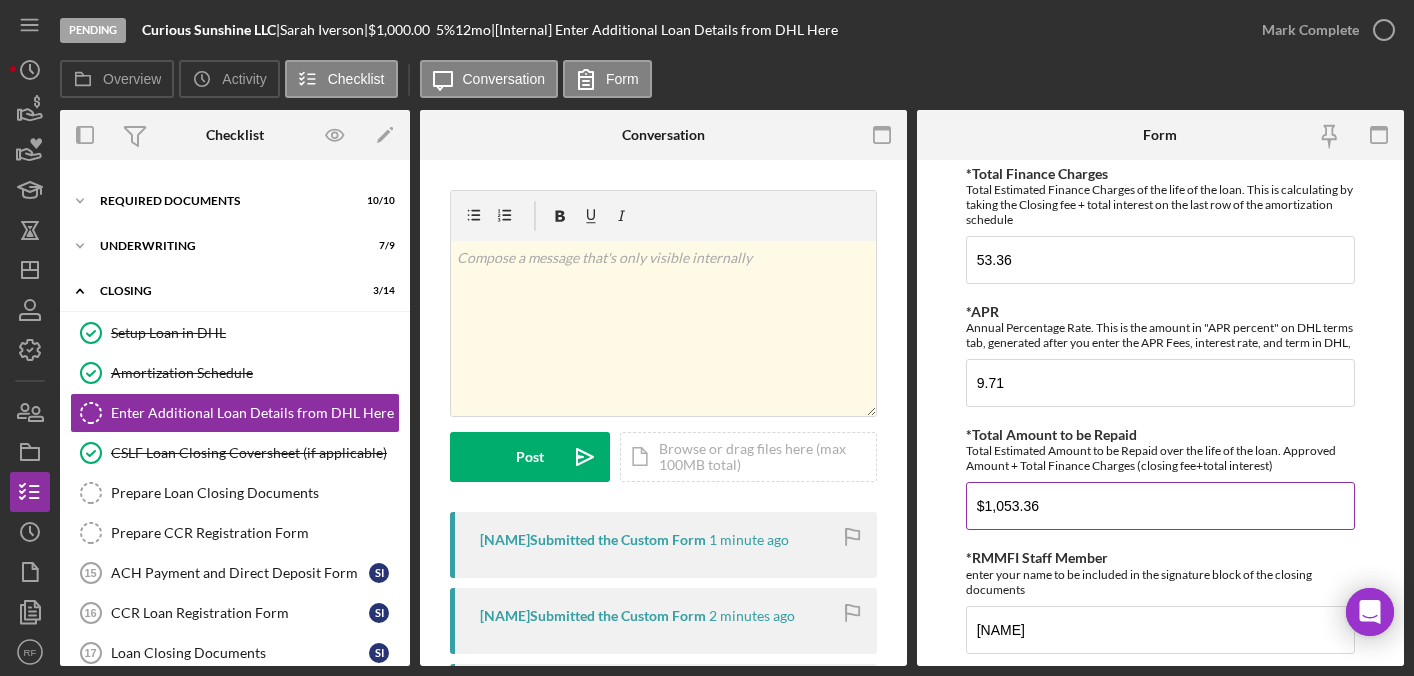 scroll, scrollTop: 614, scrollLeft: 0, axis: vertical 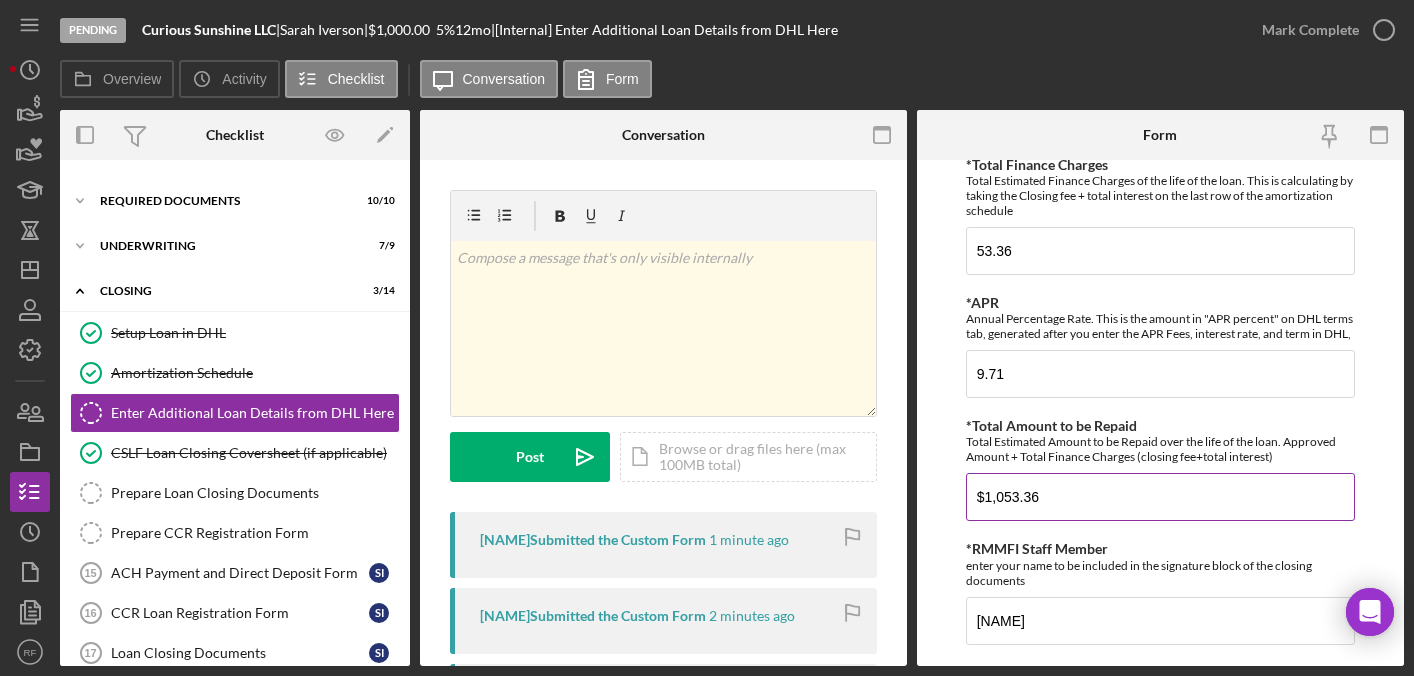 click on "$1,053.36" at bounding box center (1161, 497) 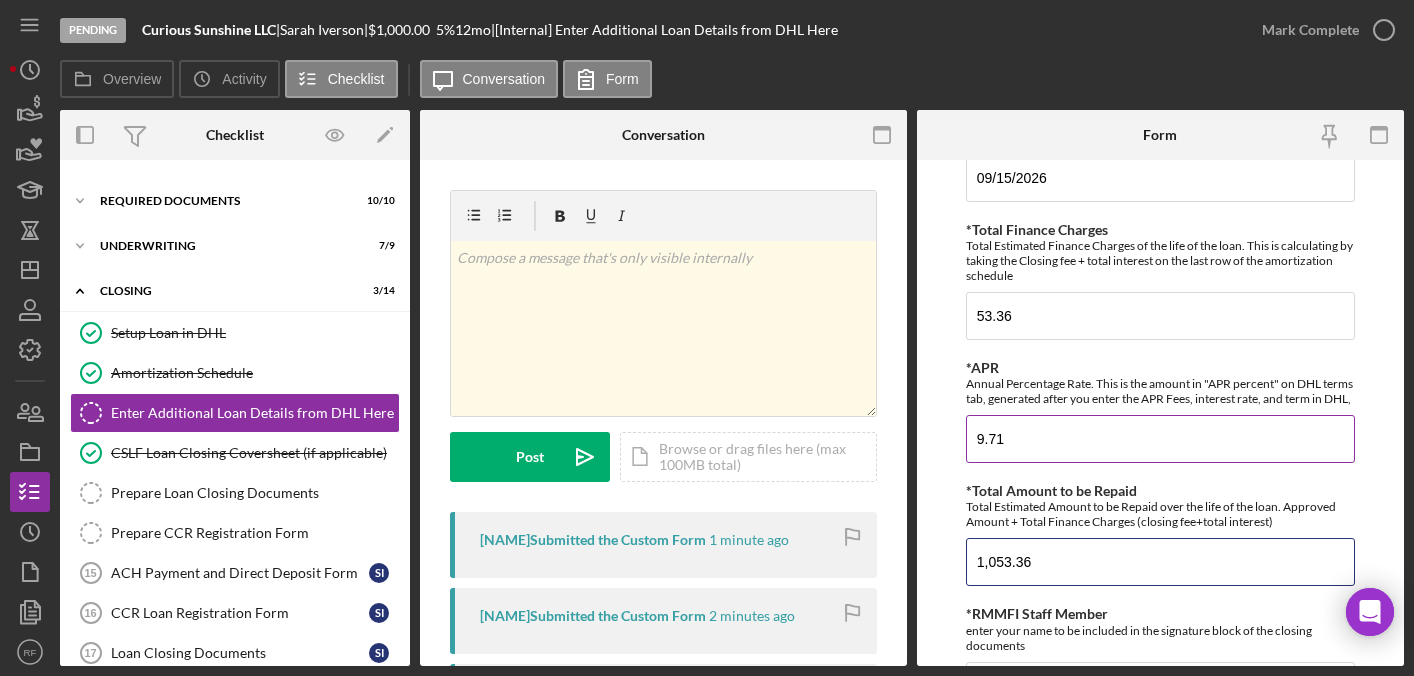 scroll, scrollTop: 395, scrollLeft: 0, axis: vertical 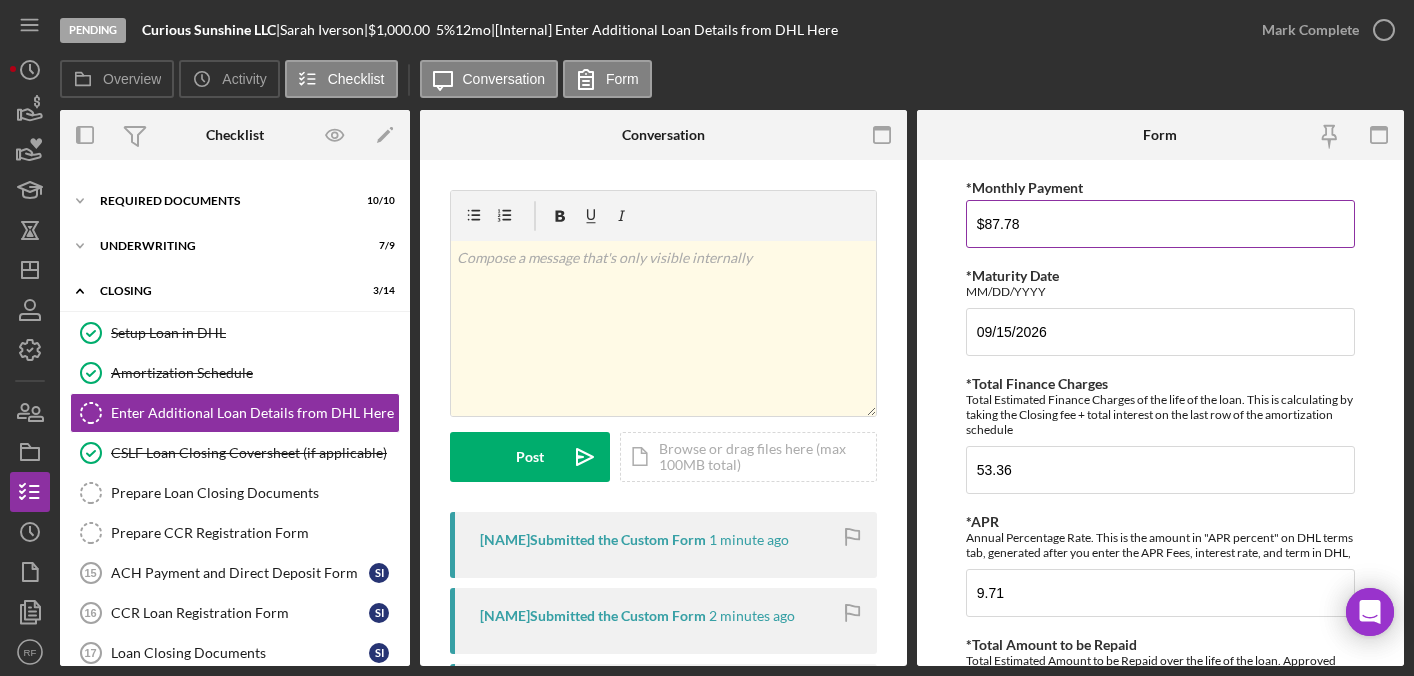 type on "1,053.36" 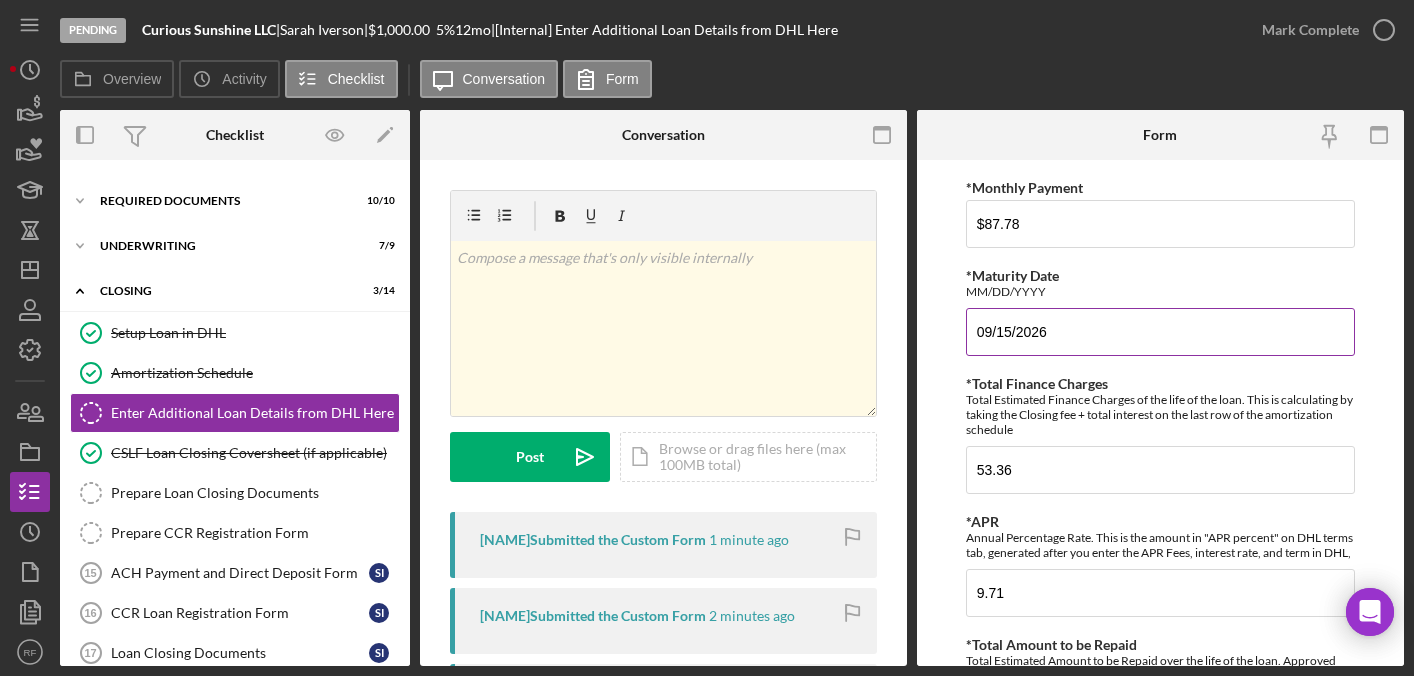 click on "*Maturity Date MM/DD/YYYY" at bounding box center [1161, 283] 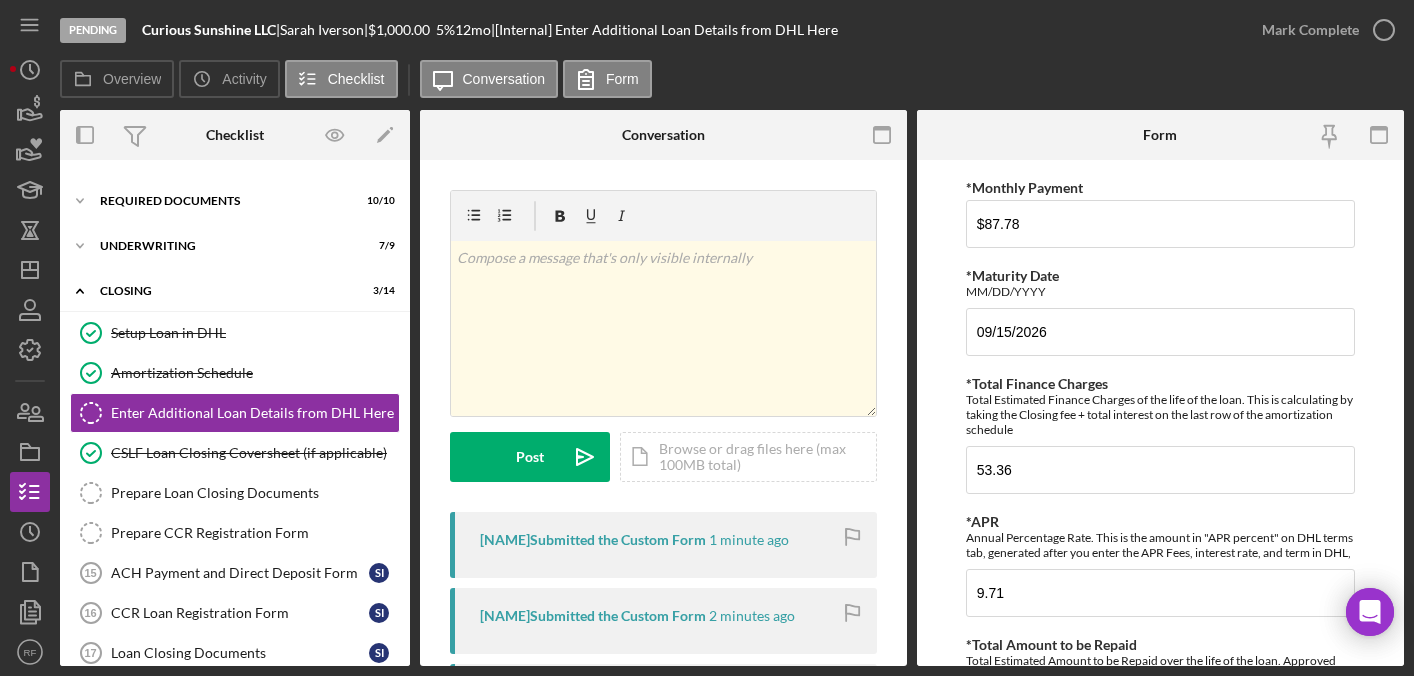 scroll, scrollTop: 956, scrollLeft: 0, axis: vertical 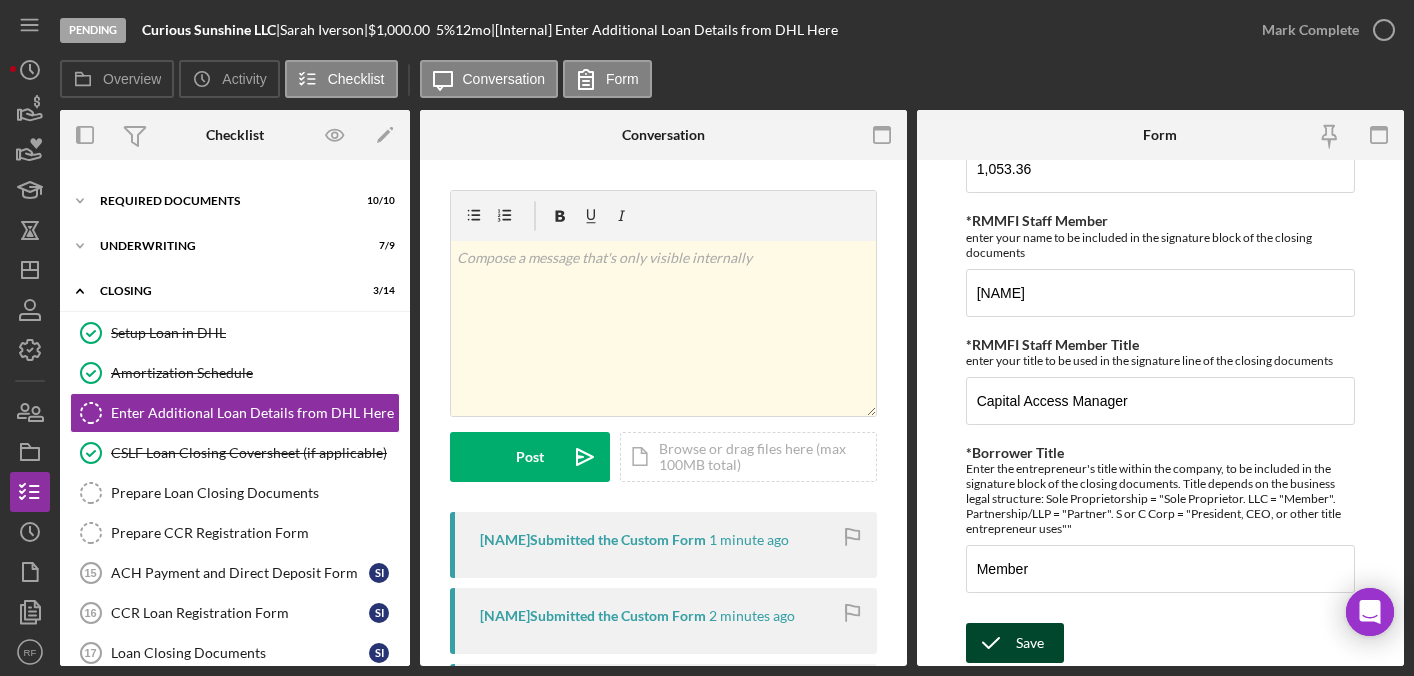 click on "Save" at bounding box center (1030, 643) 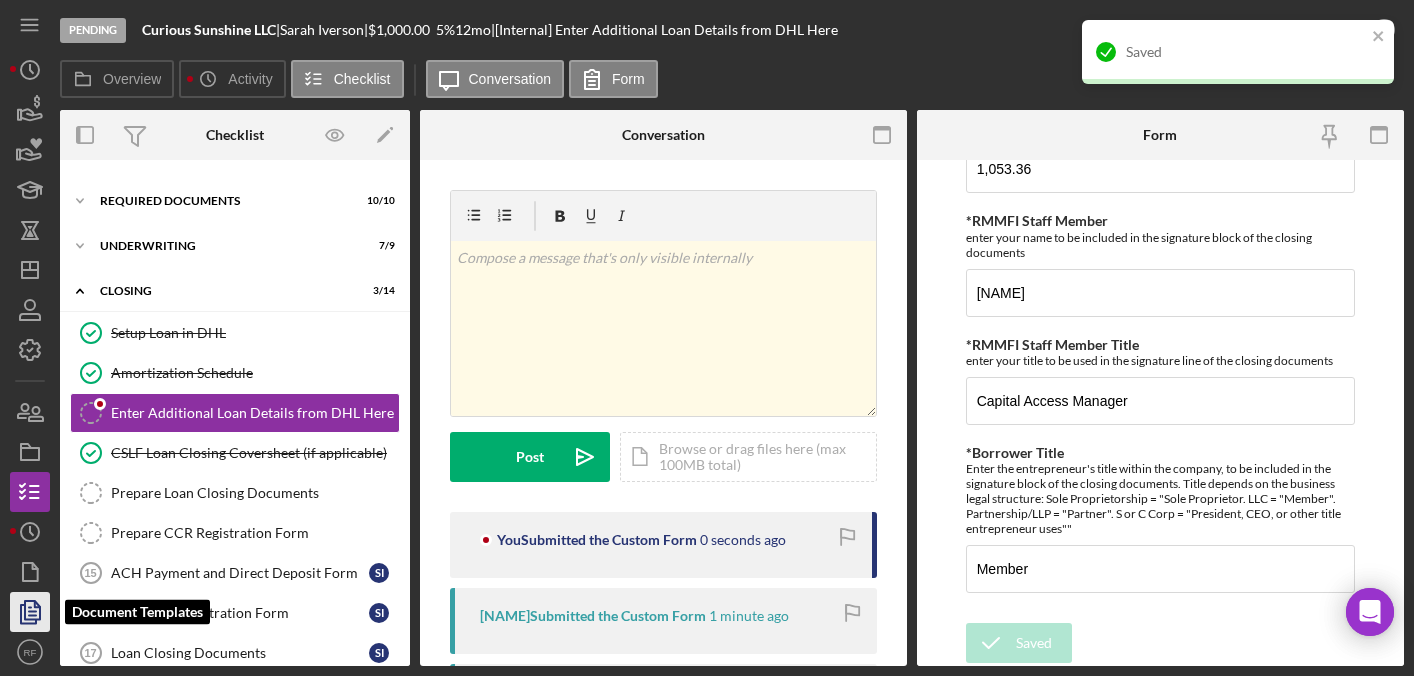 click 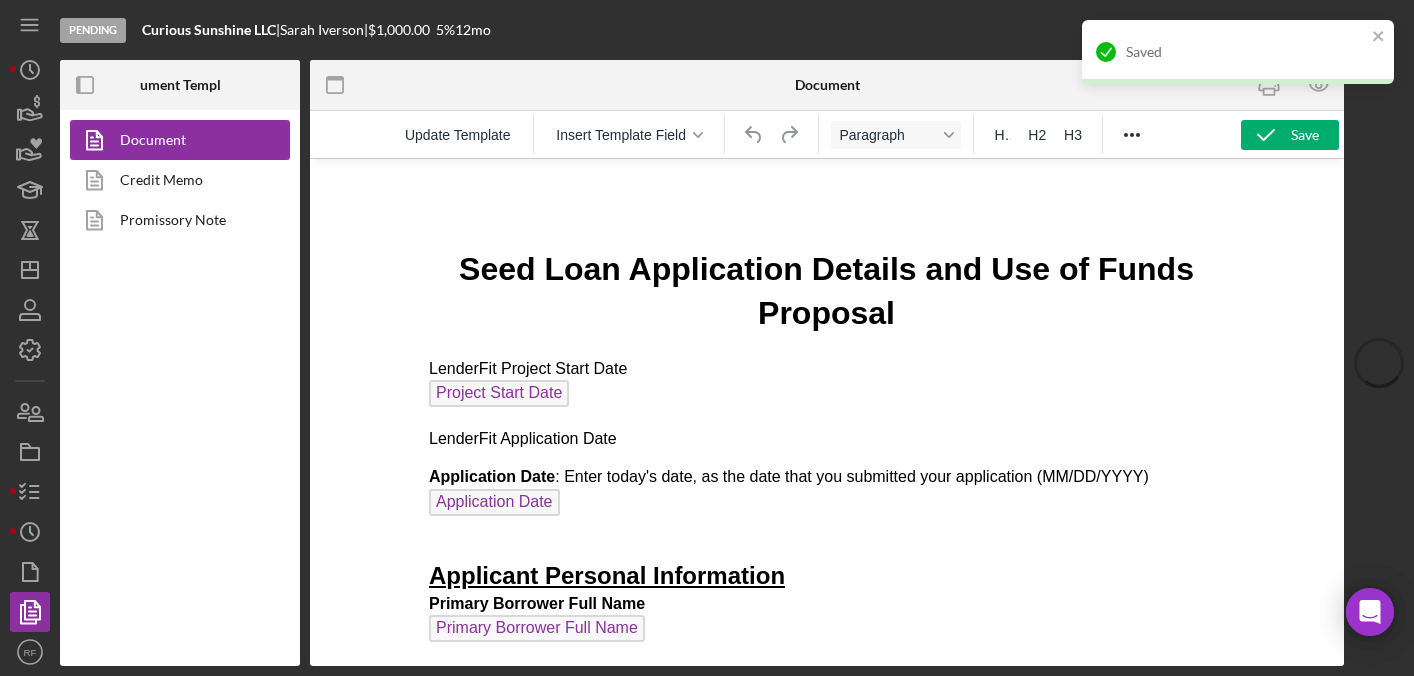 scroll, scrollTop: 0, scrollLeft: 0, axis: both 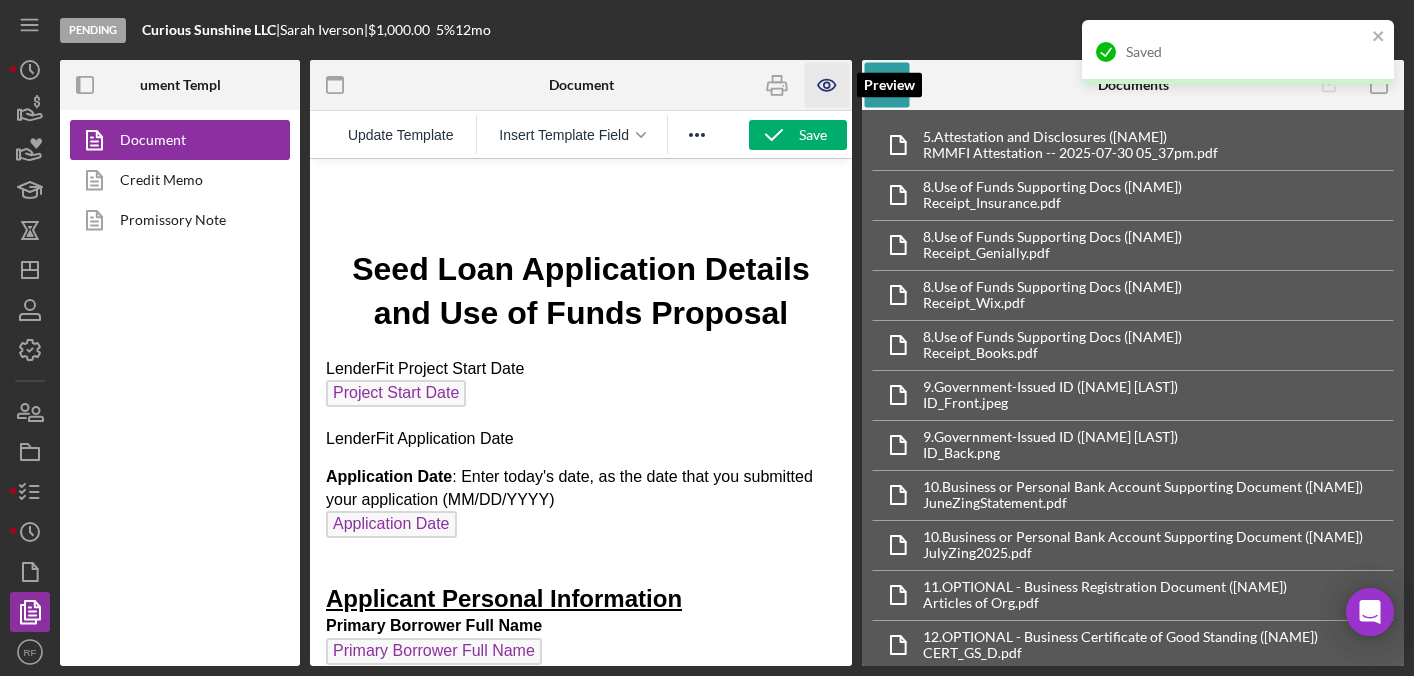 click 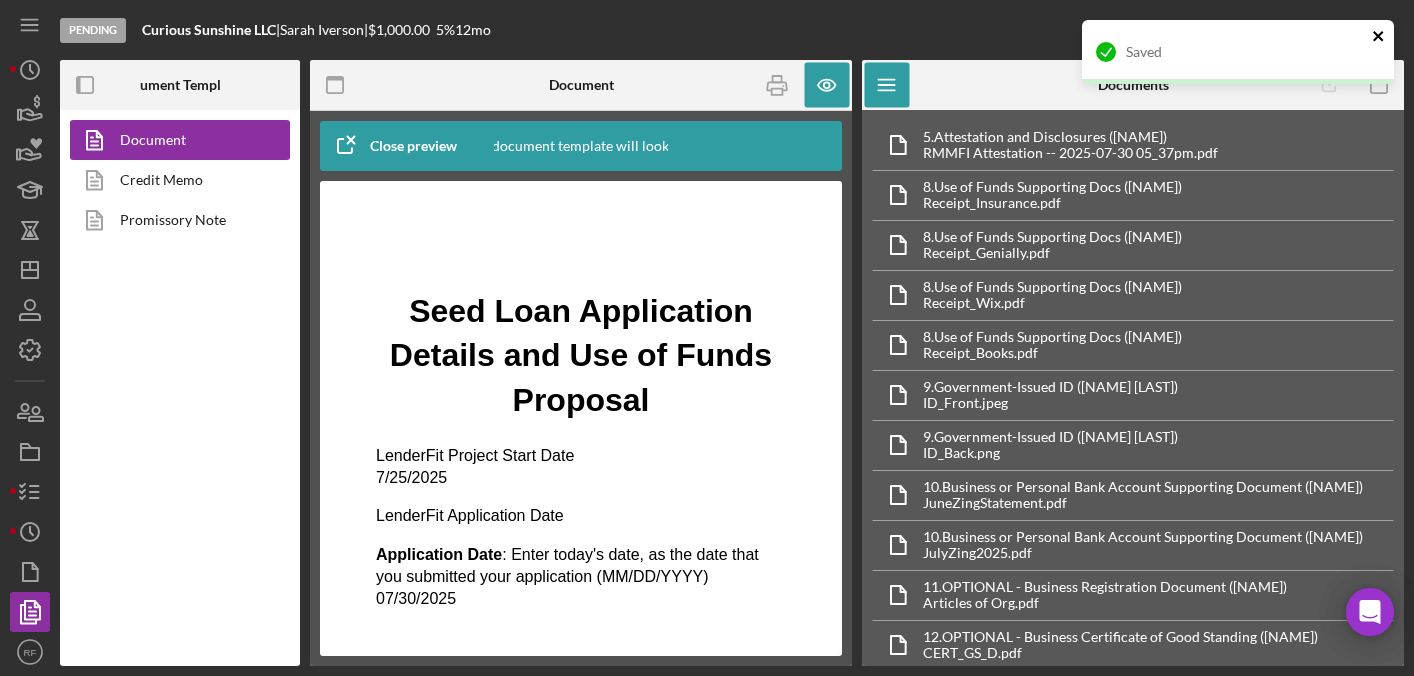 click 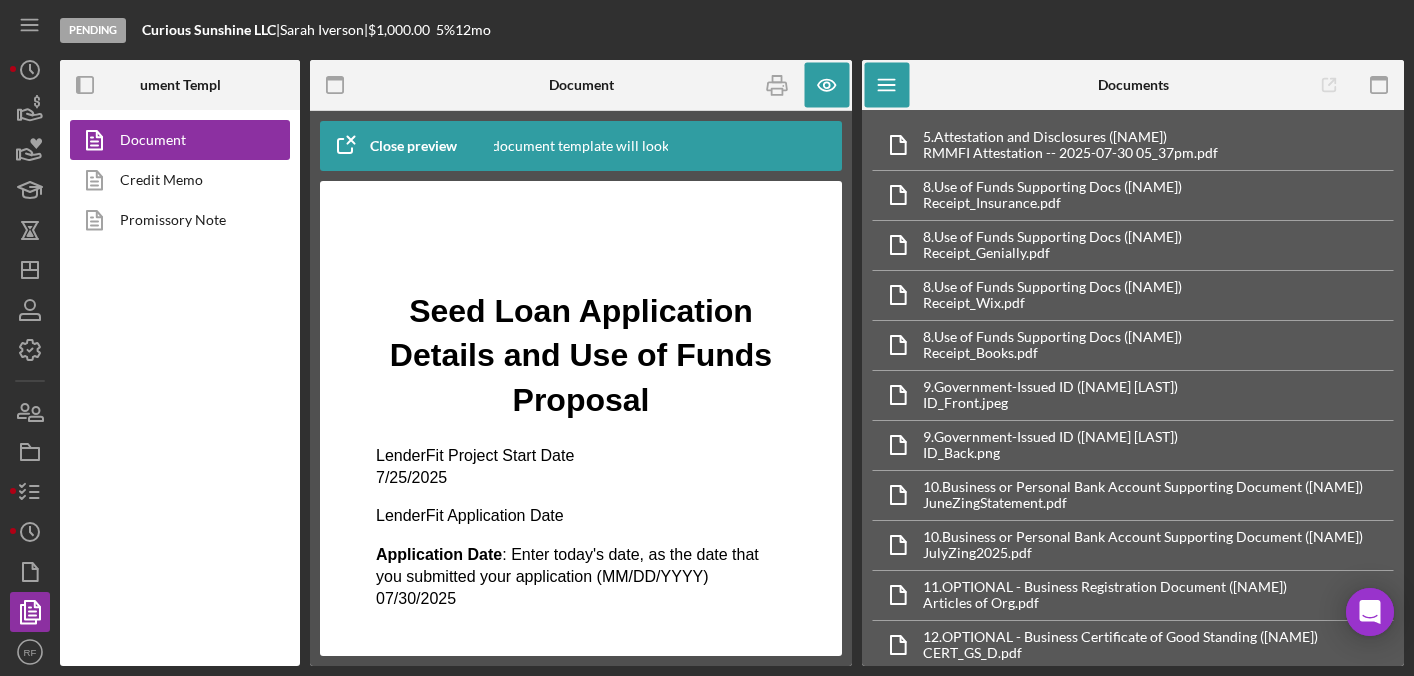 click on "Saved" at bounding box center [1238, 60] 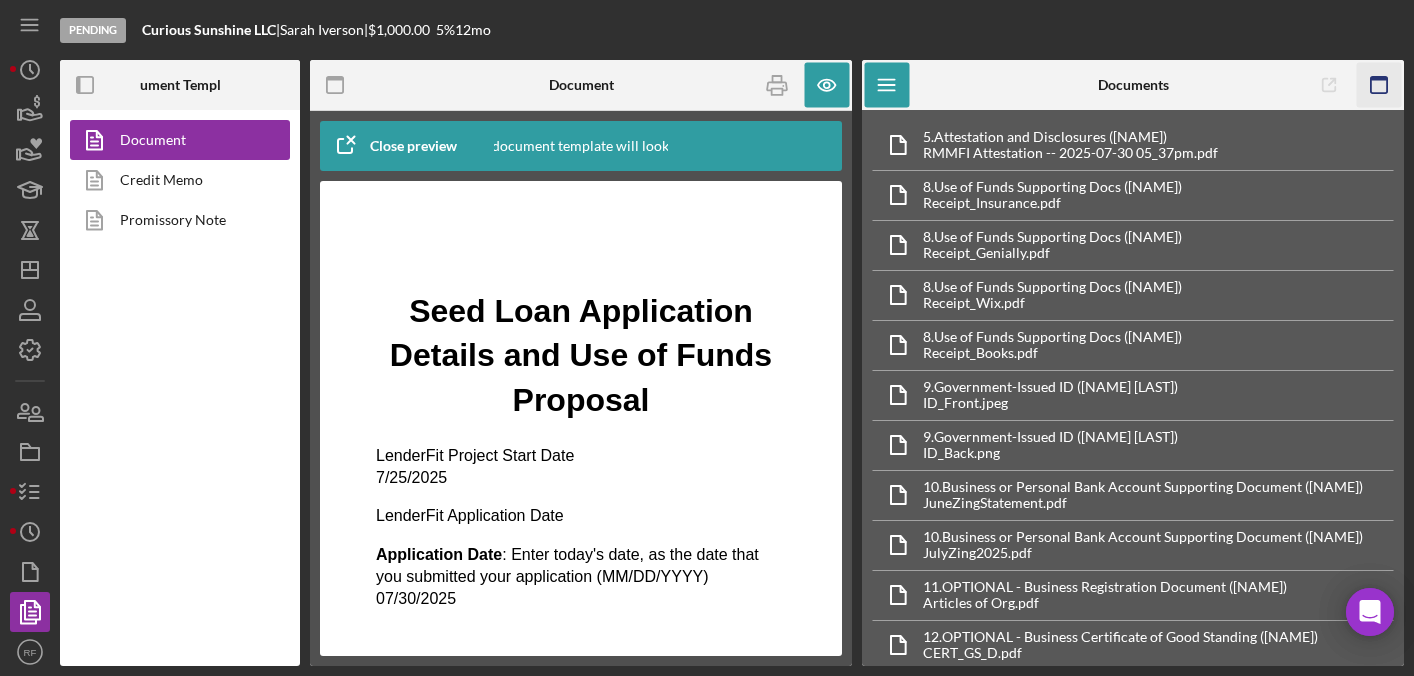 click 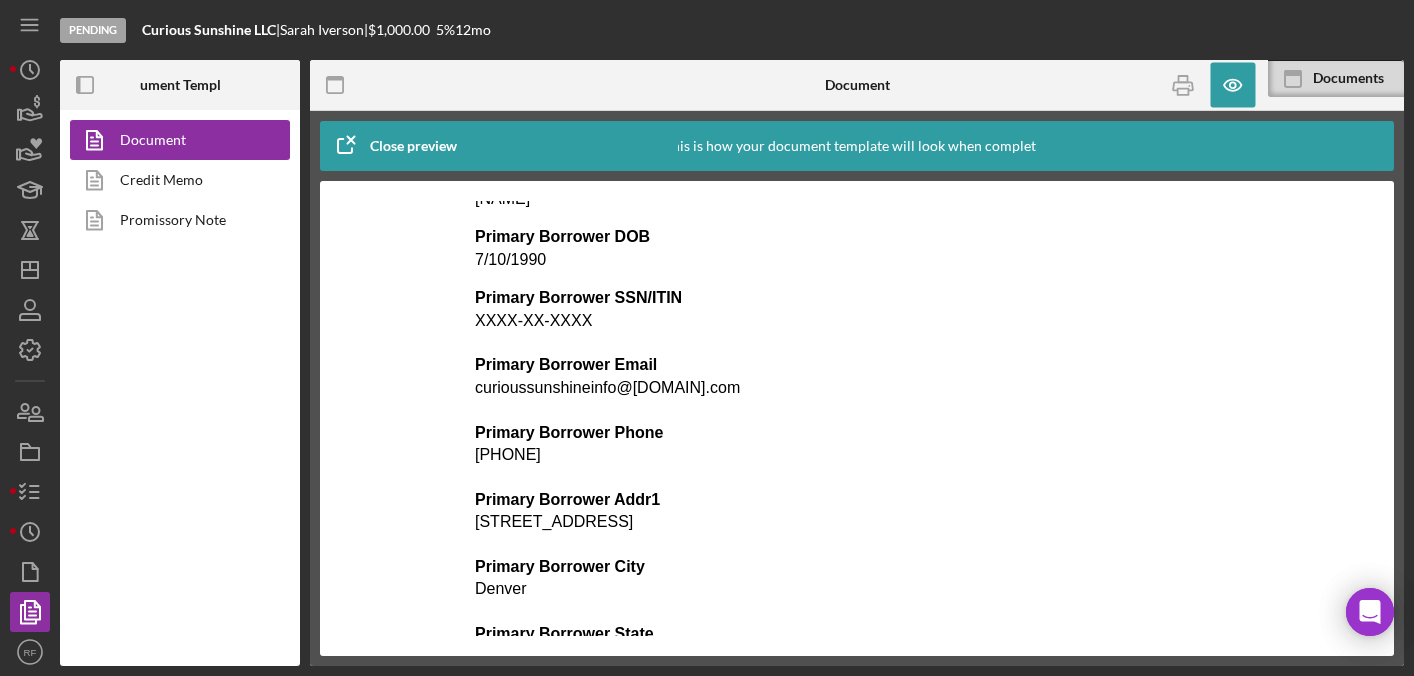 scroll, scrollTop: 864, scrollLeft: 0, axis: vertical 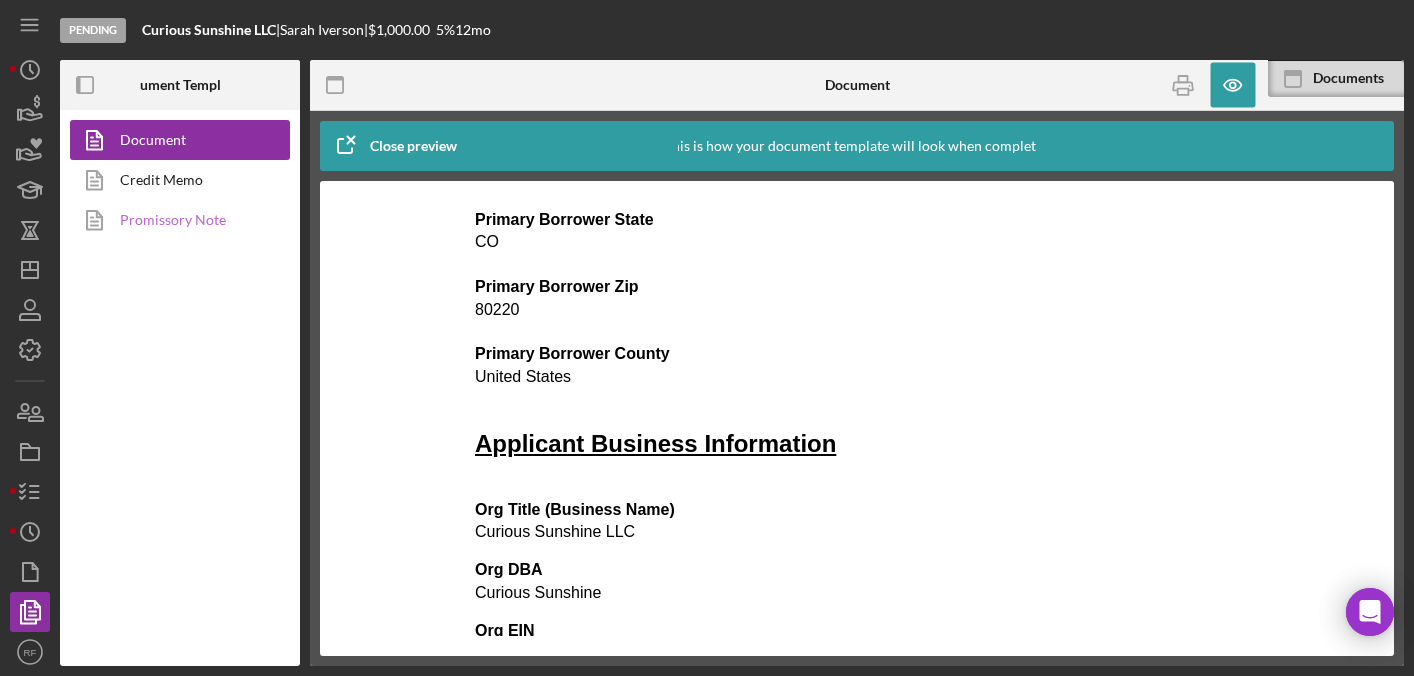 click on "Promissory Note" at bounding box center [175, 220] 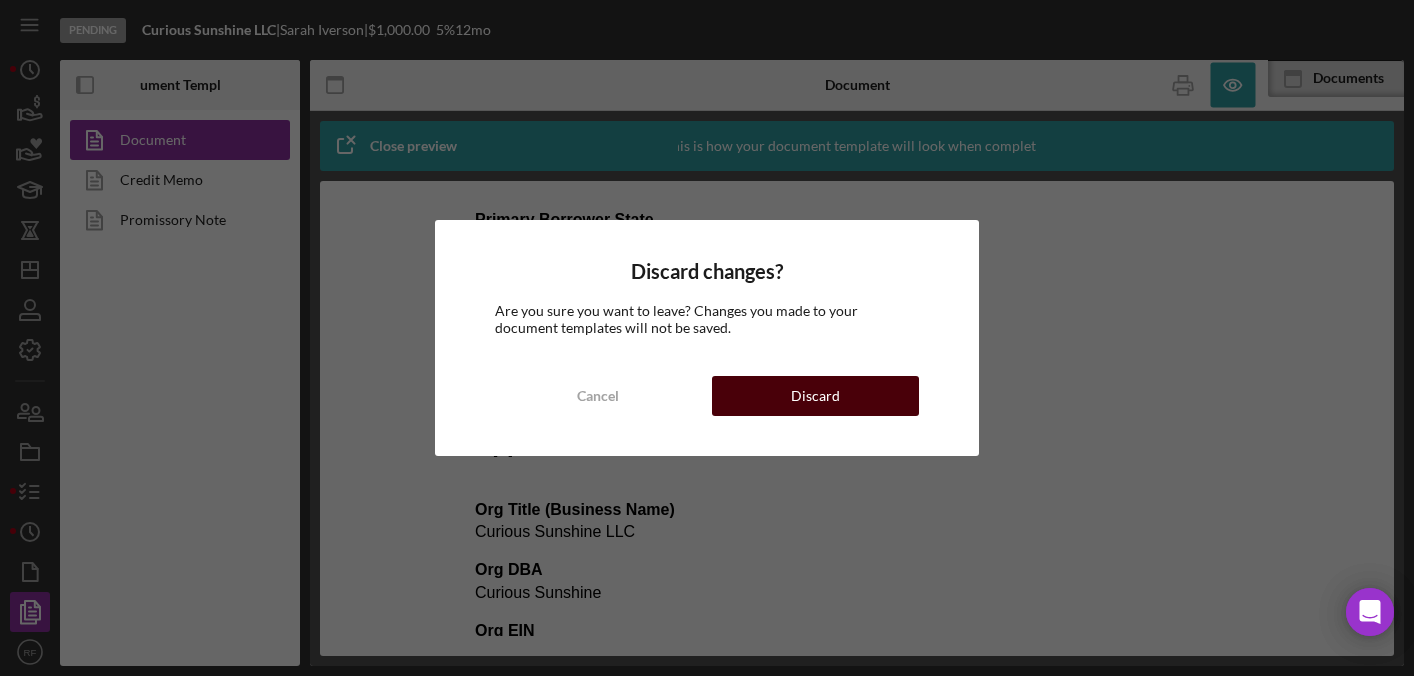 click on "Discard" at bounding box center [815, 396] 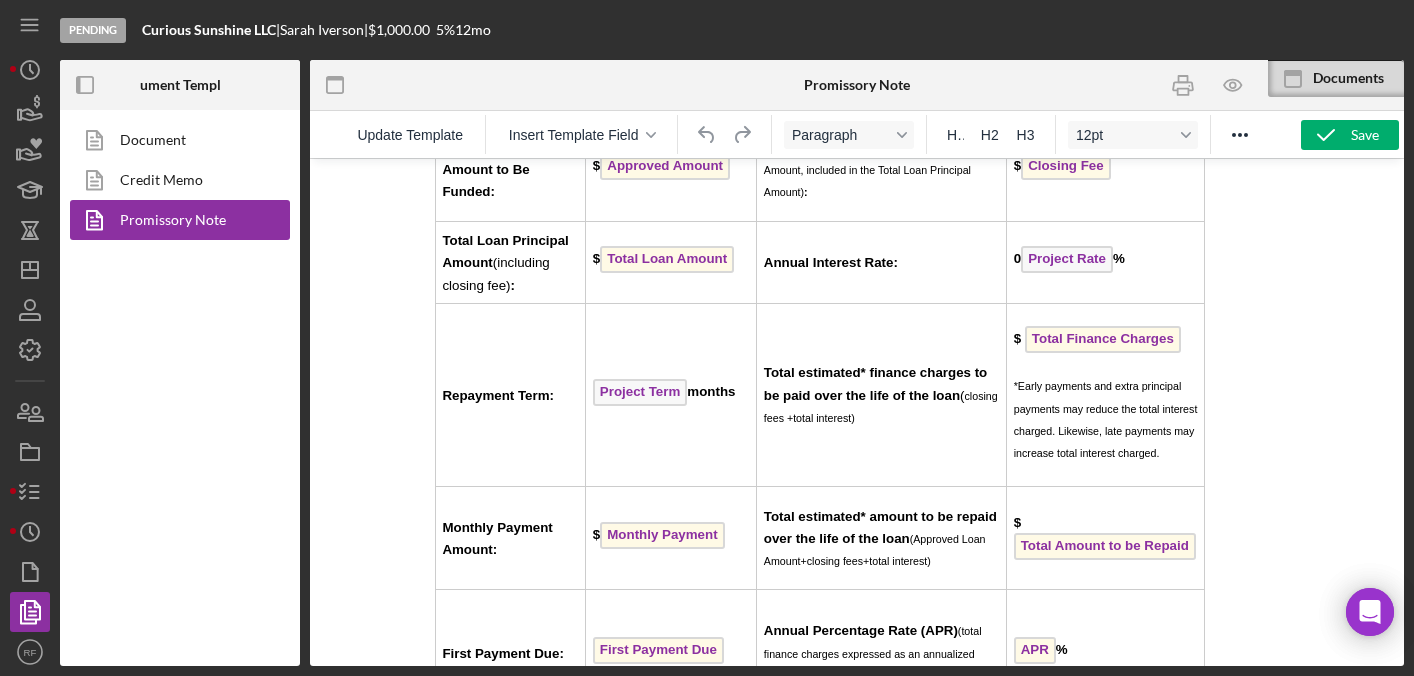 scroll, scrollTop: 2733, scrollLeft: 0, axis: vertical 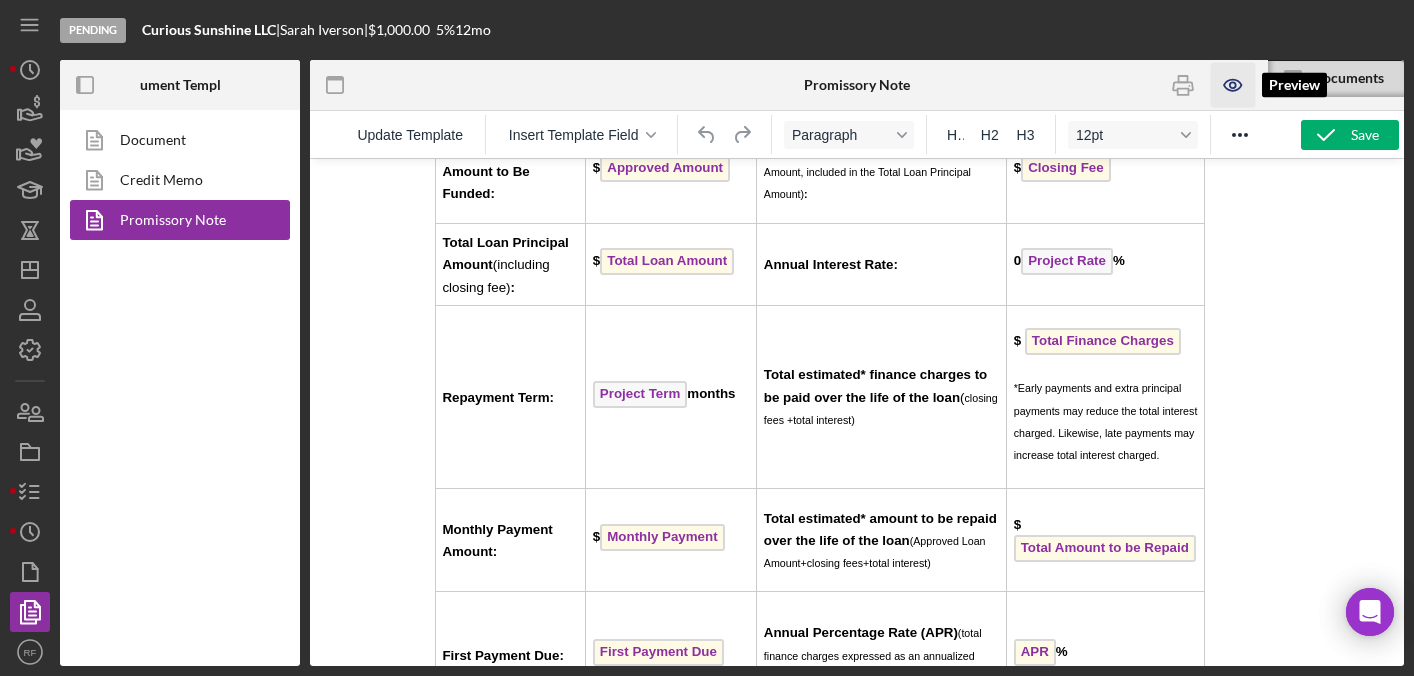 click 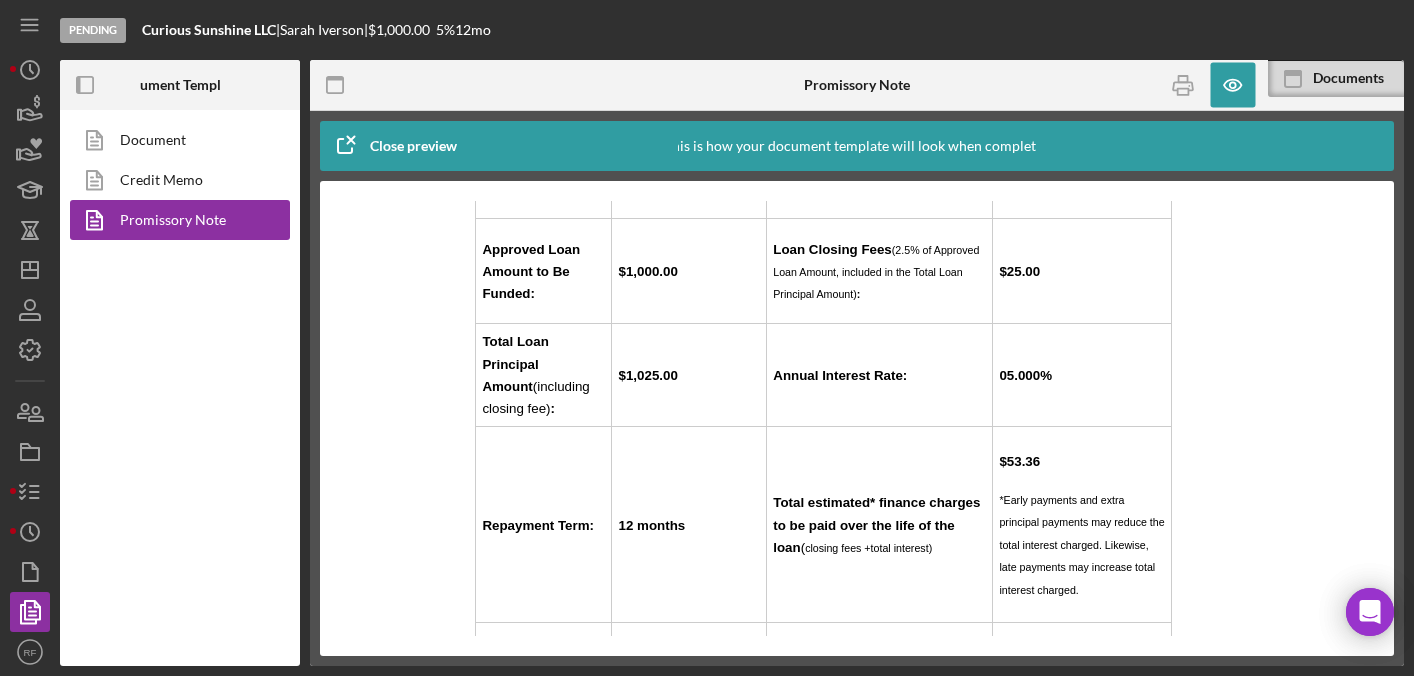 scroll, scrollTop: 2469, scrollLeft: 0, axis: vertical 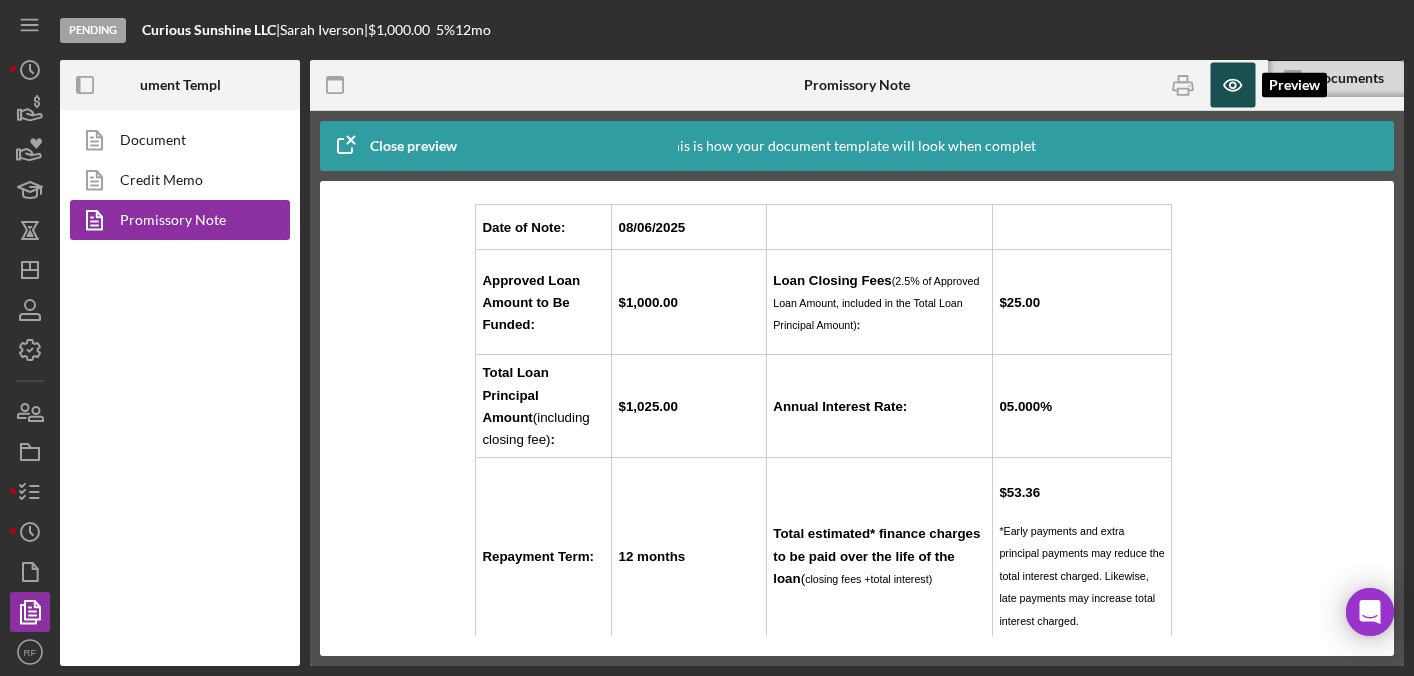 click 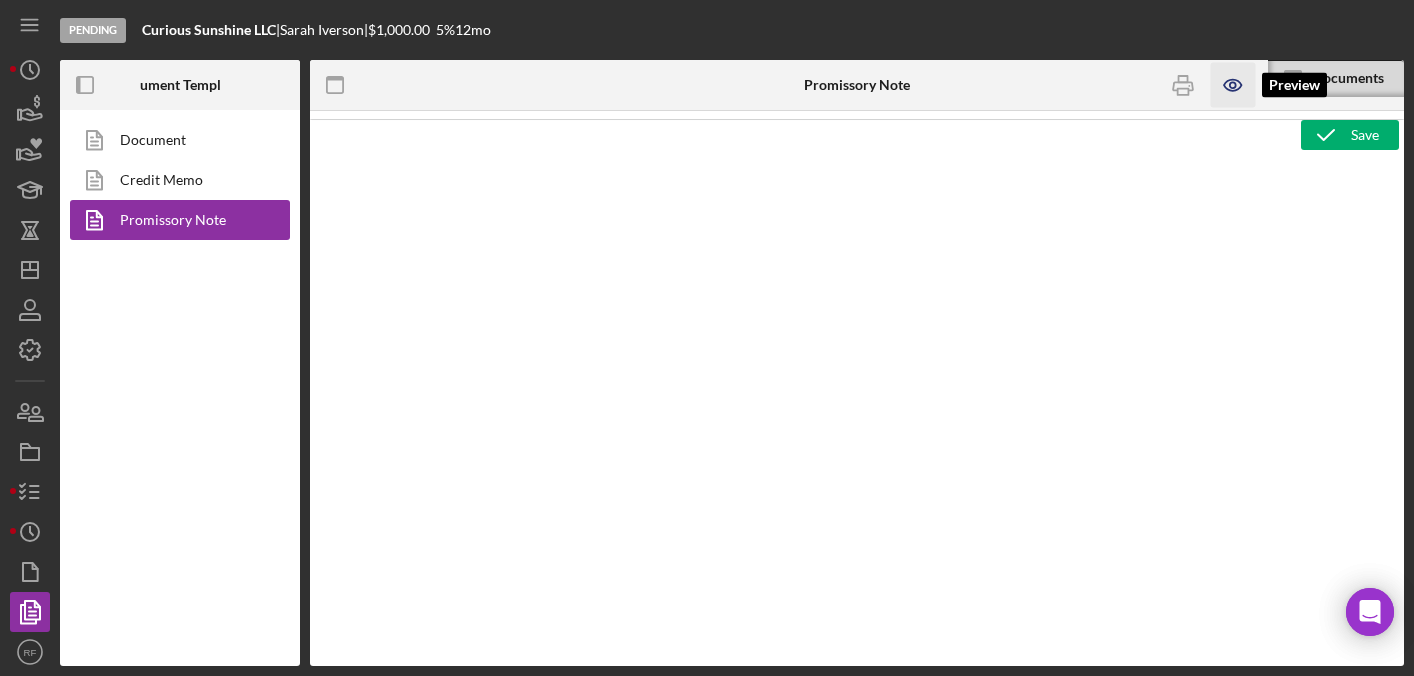 scroll, scrollTop: 0, scrollLeft: 0, axis: both 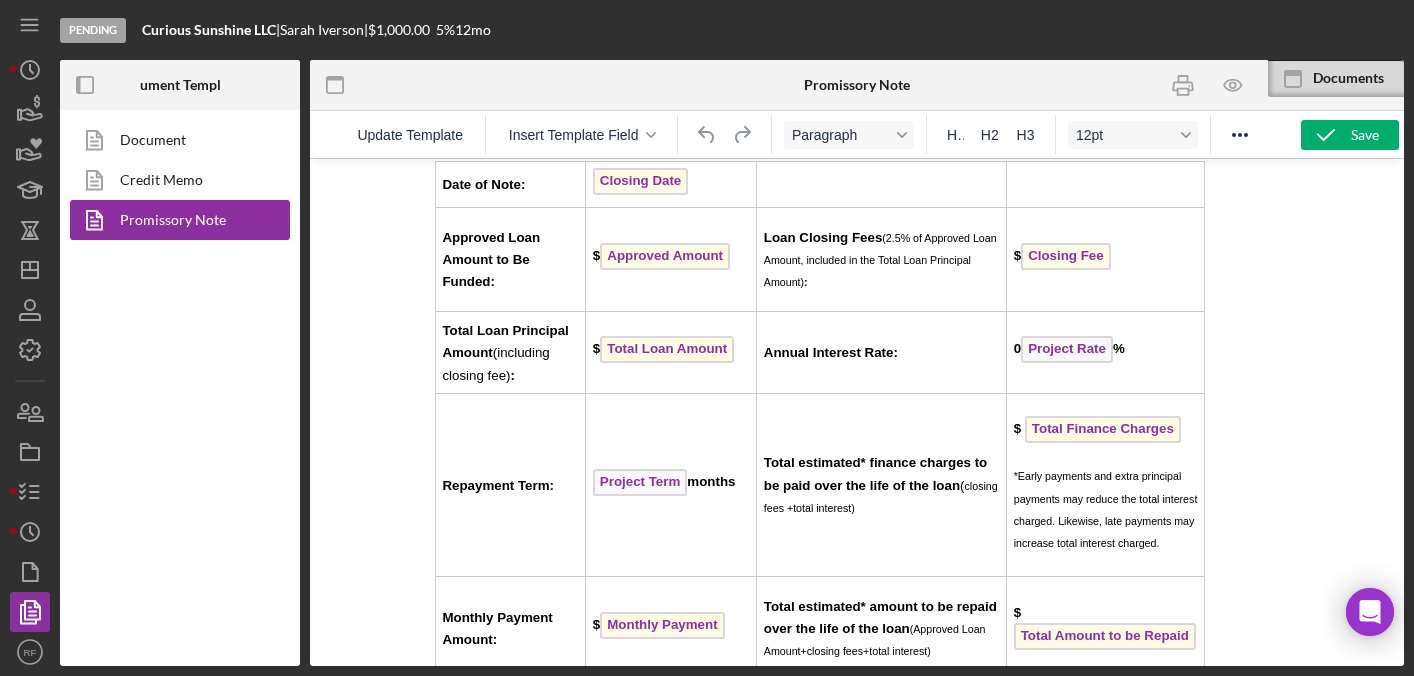 click on "Project Rate" at bounding box center (1067, 349) 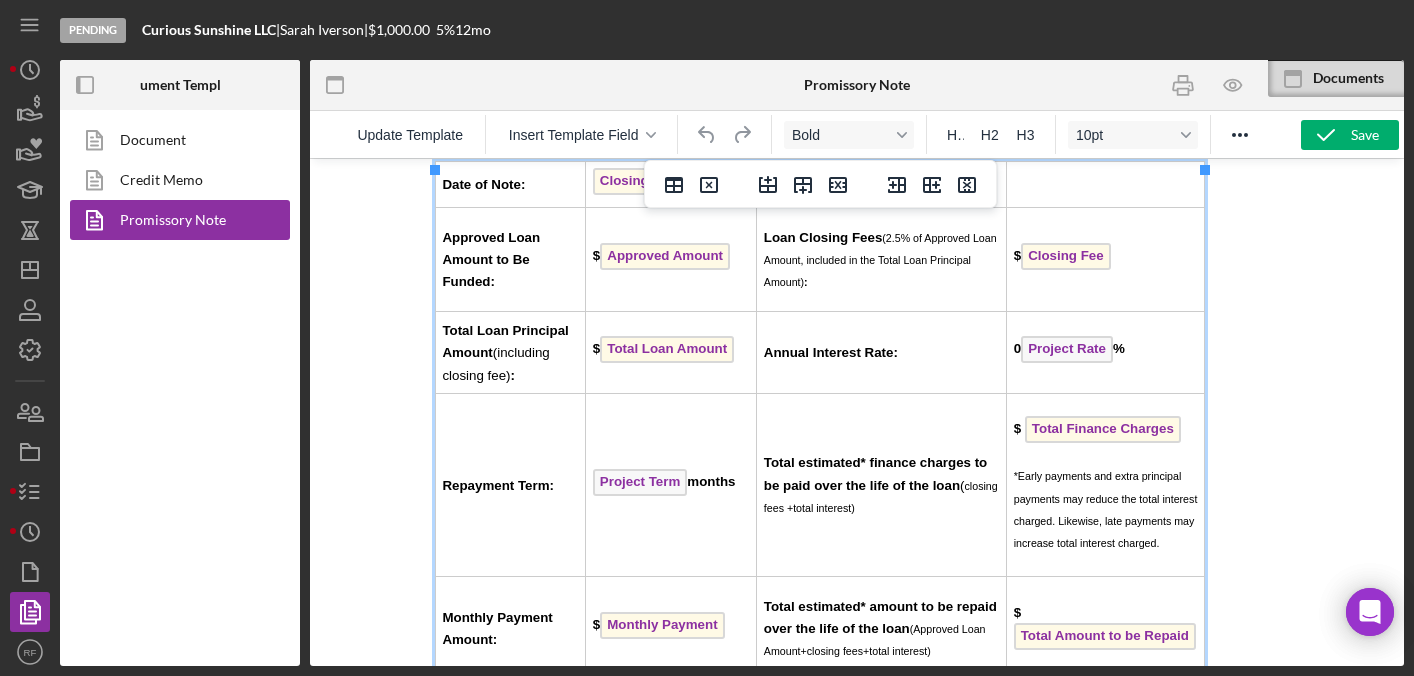 click on "Annual Interest Rate:" at bounding box center [882, 352] 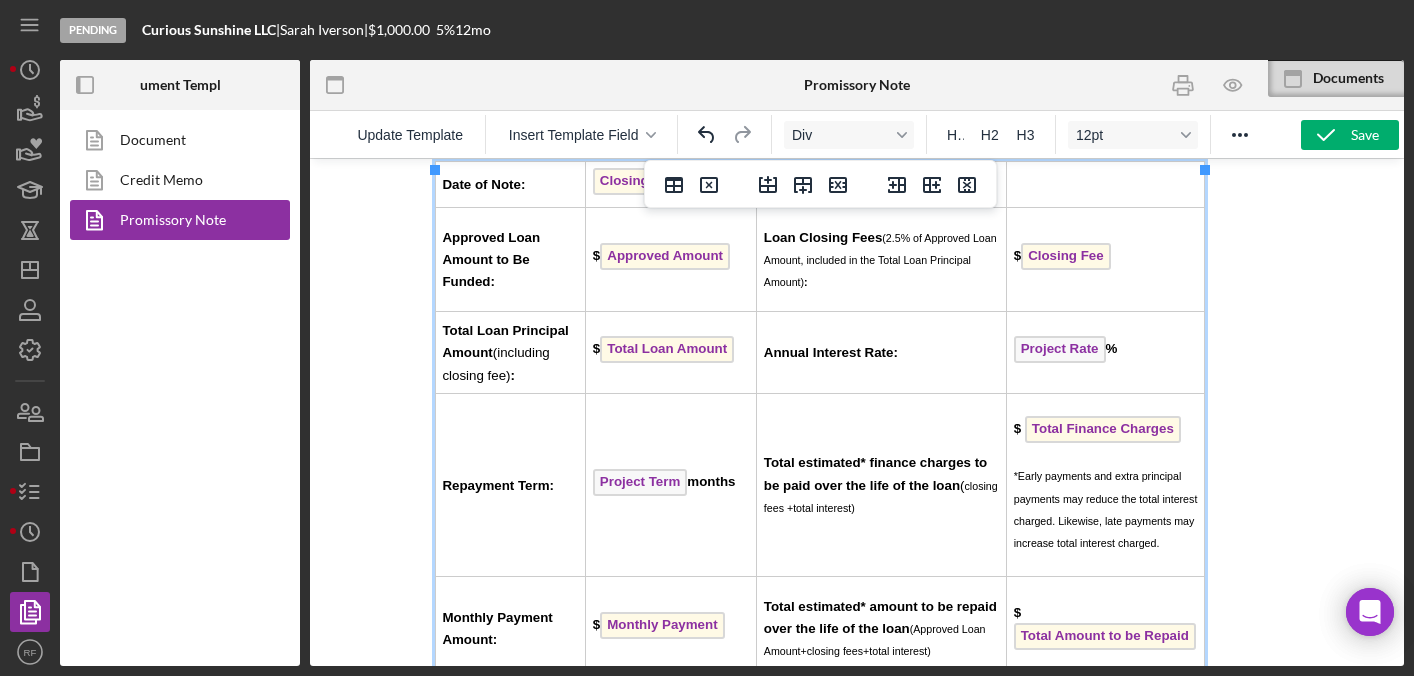 click on "Update Template Insert Template Field Div H1 H2 H3 12pt" at bounding box center [857, 134] 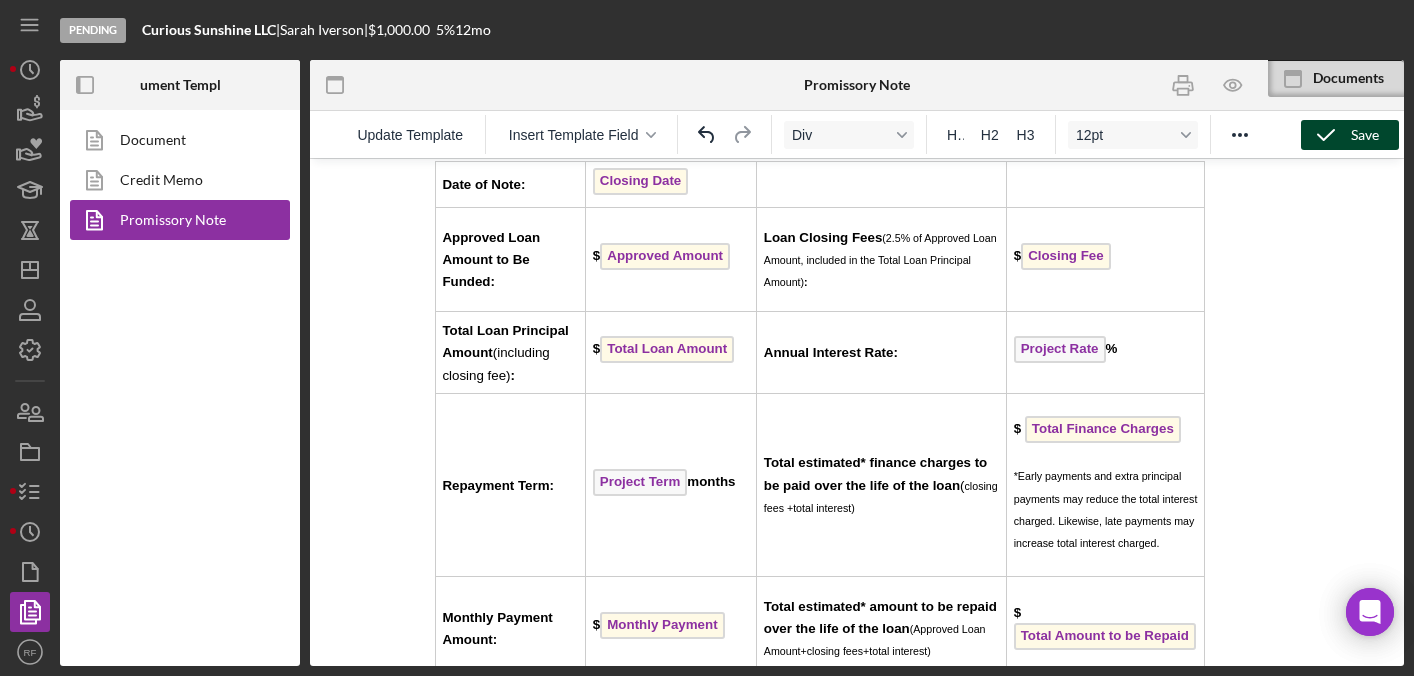 click on "Save" at bounding box center (1365, 135) 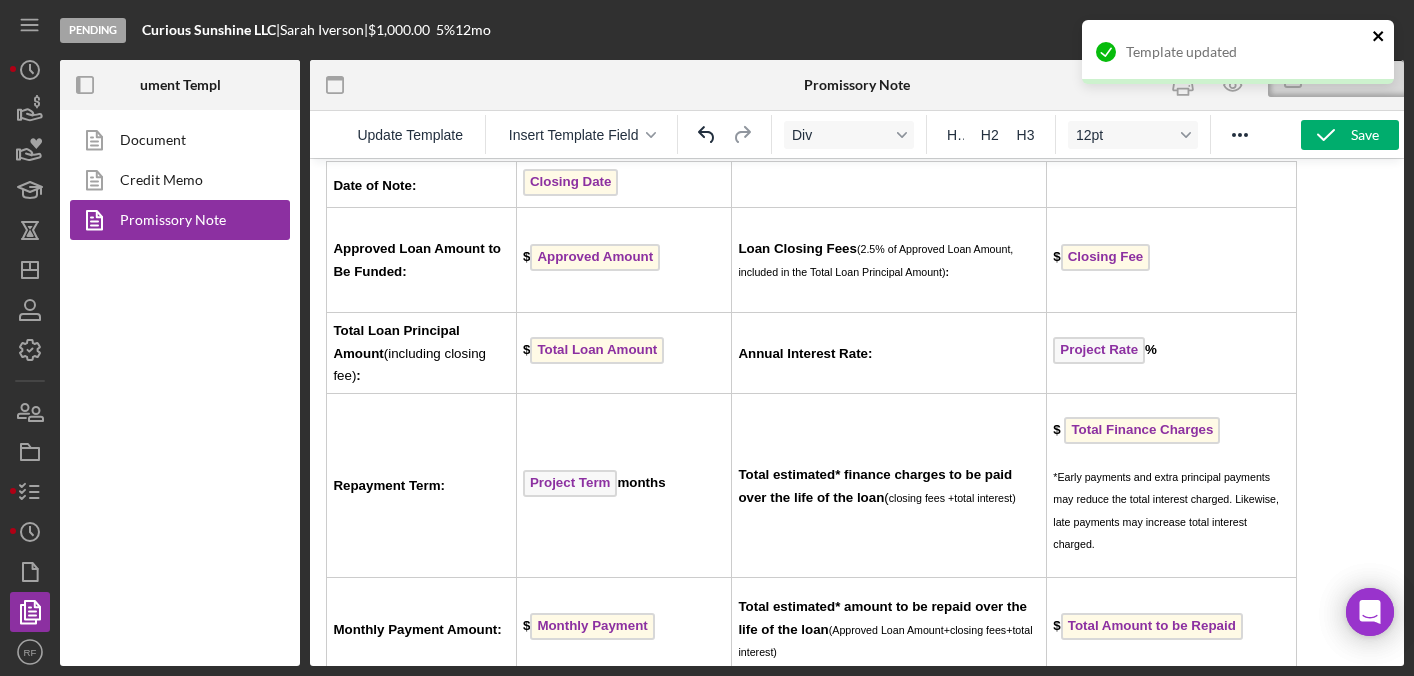 click 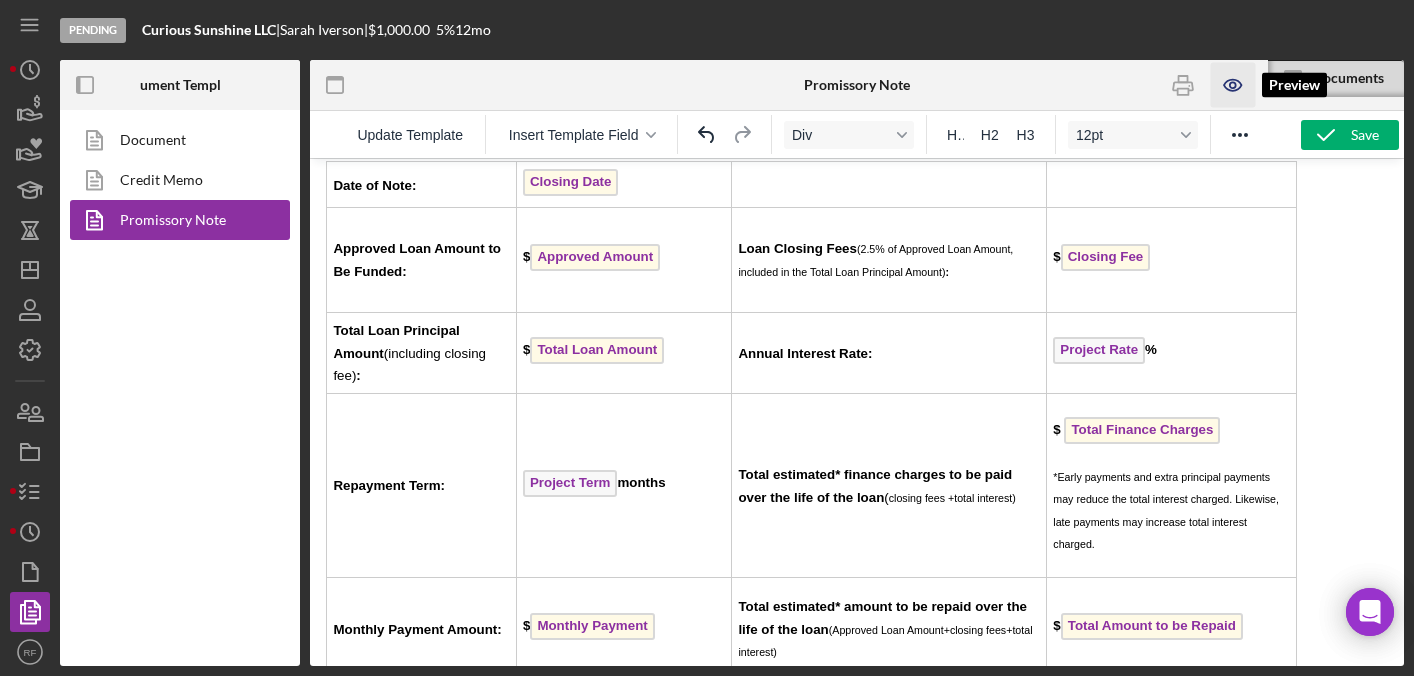 click 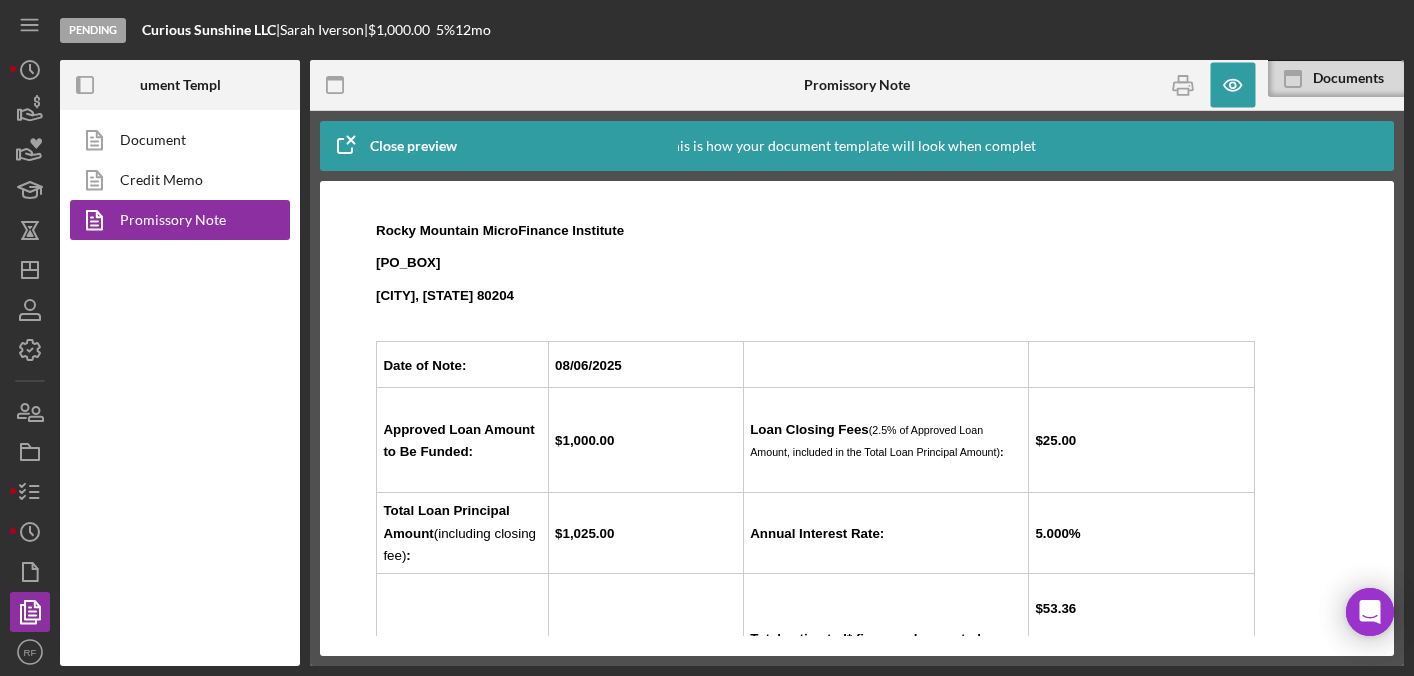 scroll, scrollTop: 2489, scrollLeft: 0, axis: vertical 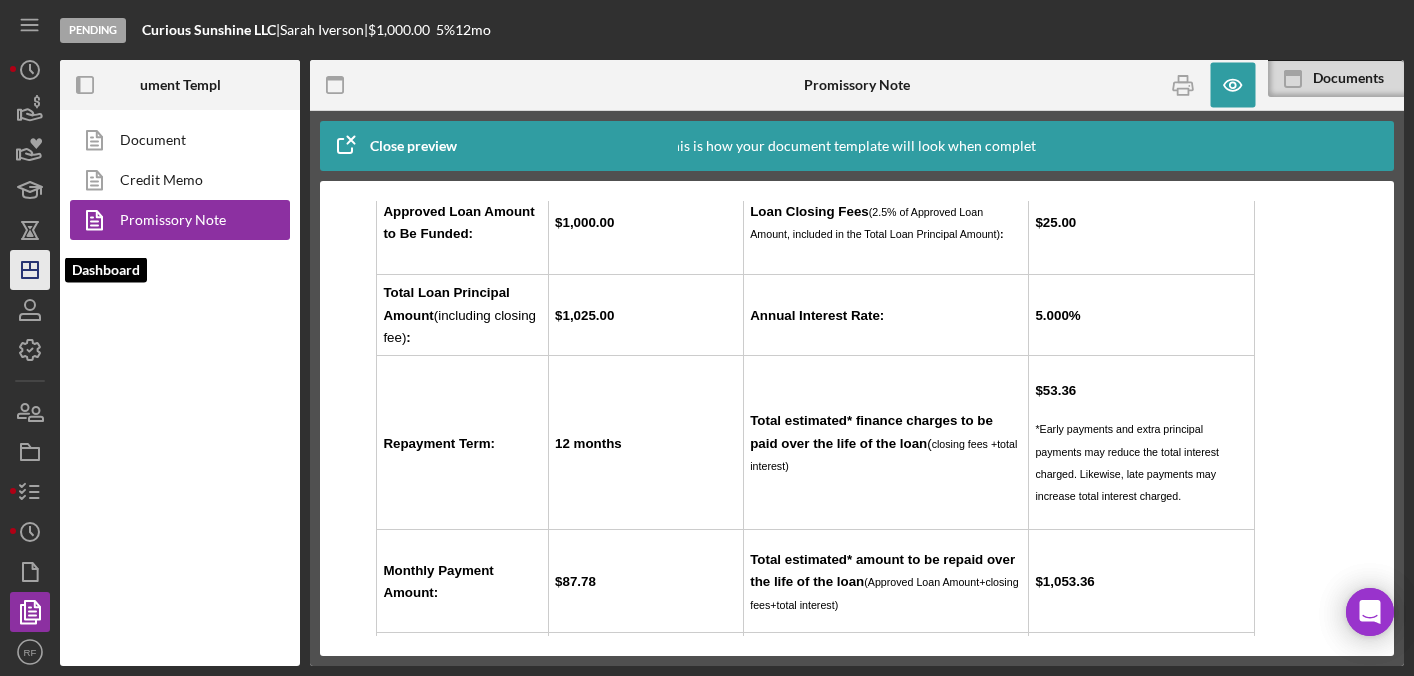click on "Icon/Dashboard" 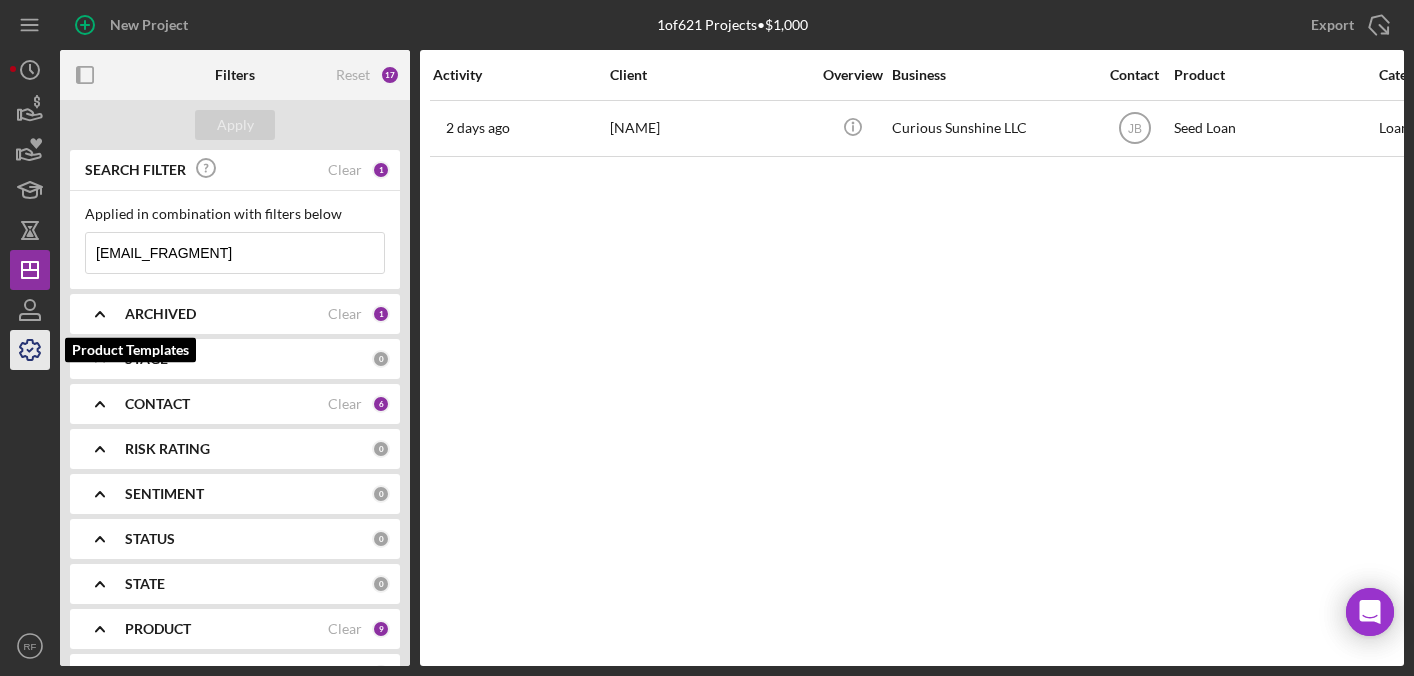 click 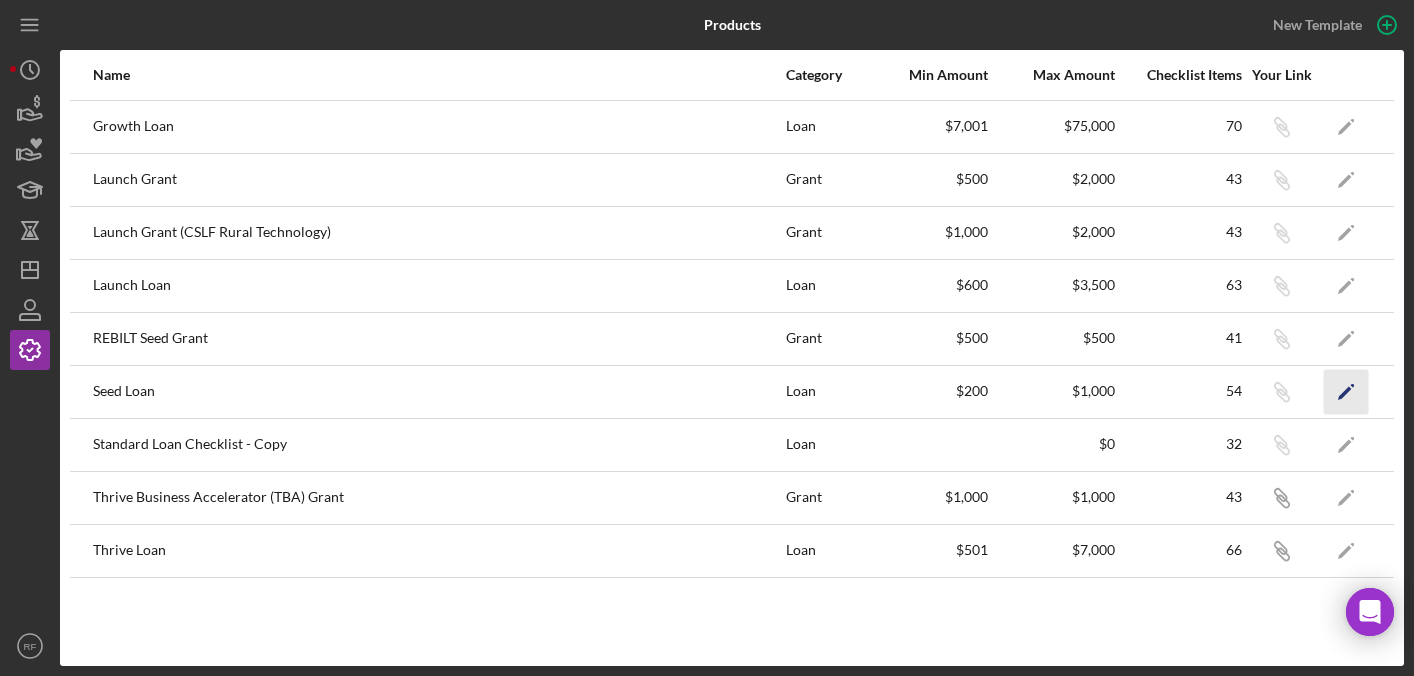 click on "Icon/Edit" 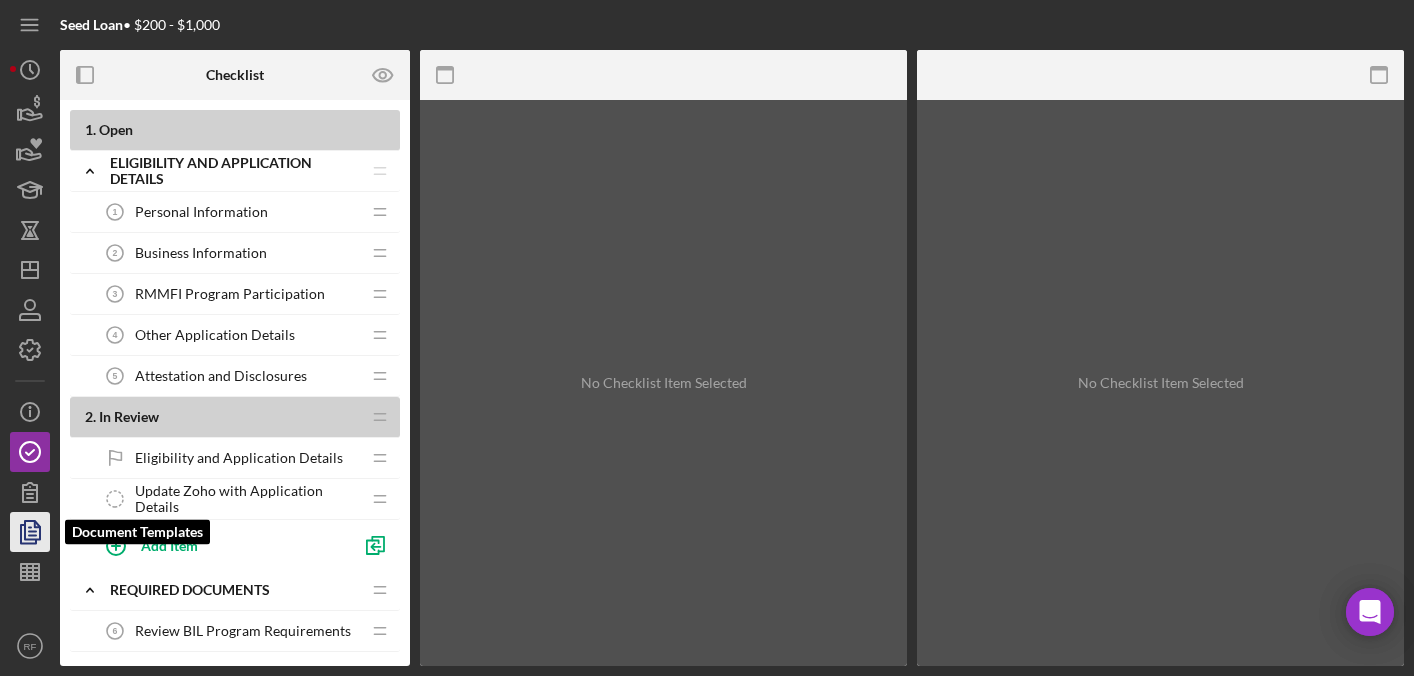 click 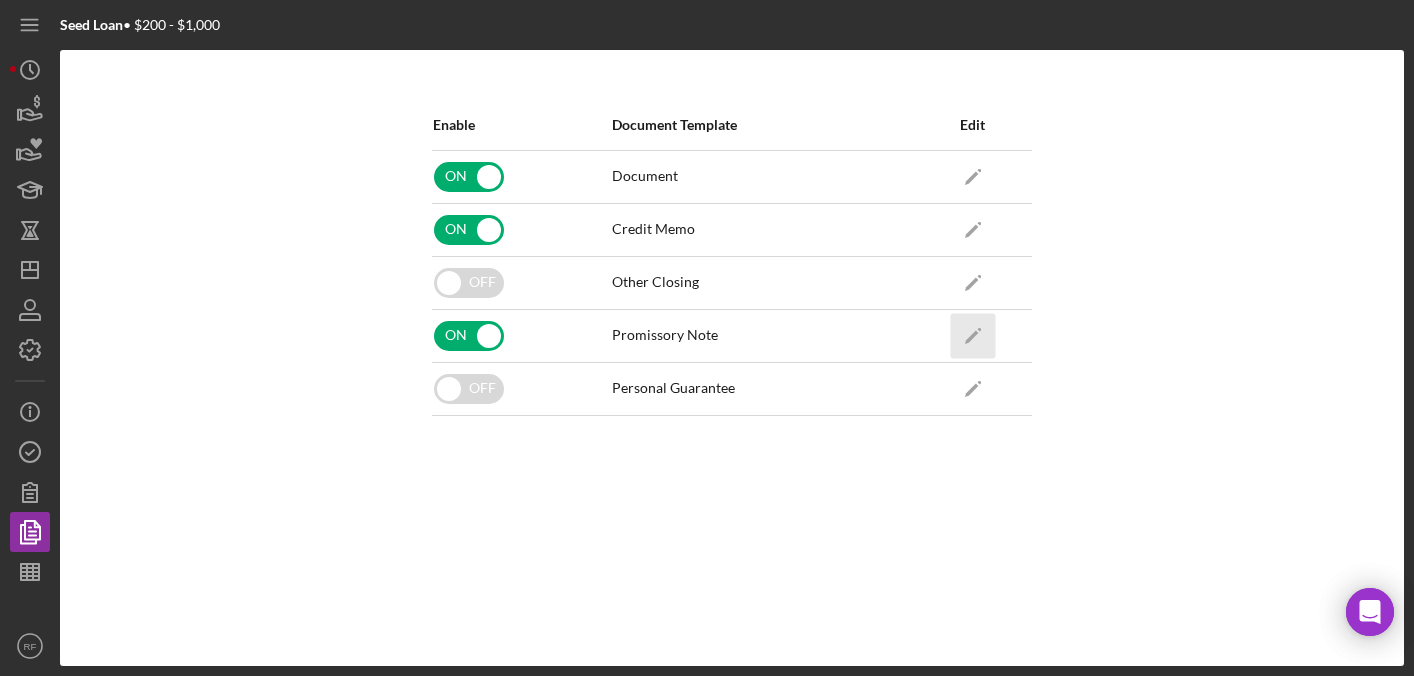 click on "Icon/Edit" 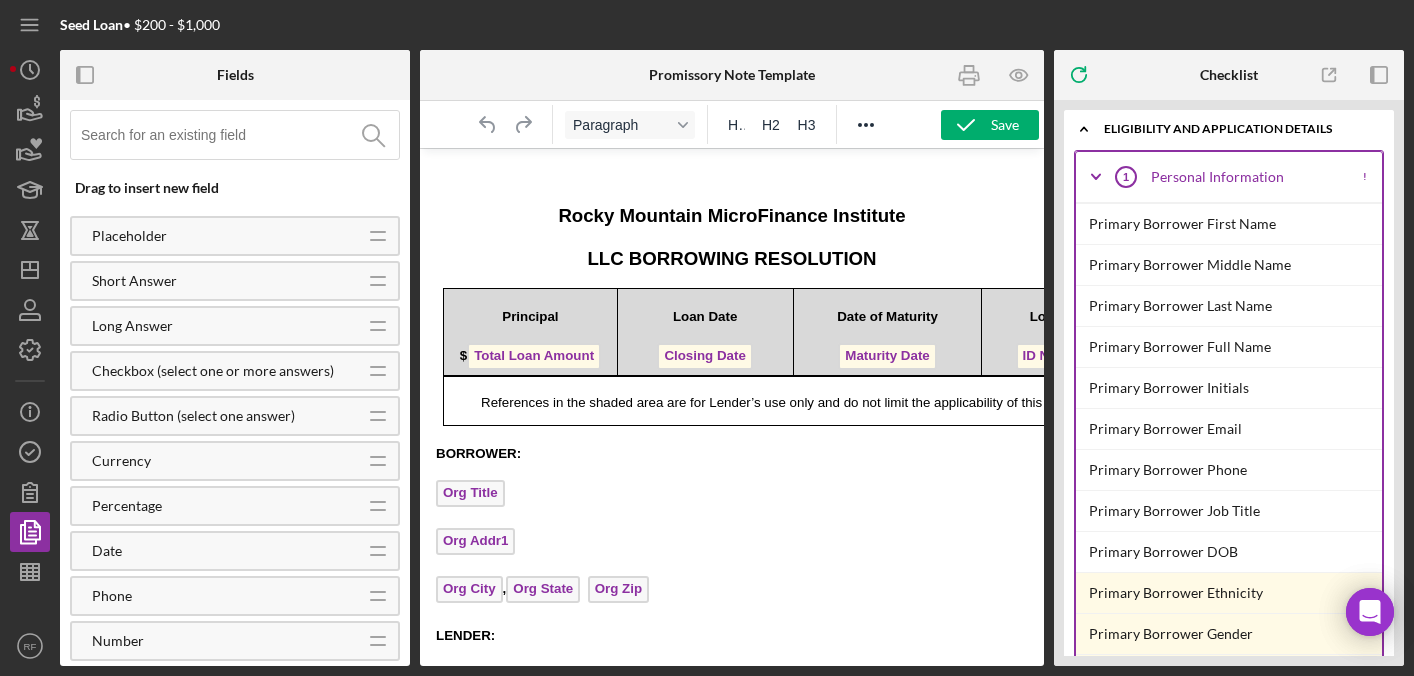 scroll, scrollTop: 0, scrollLeft: 0, axis: both 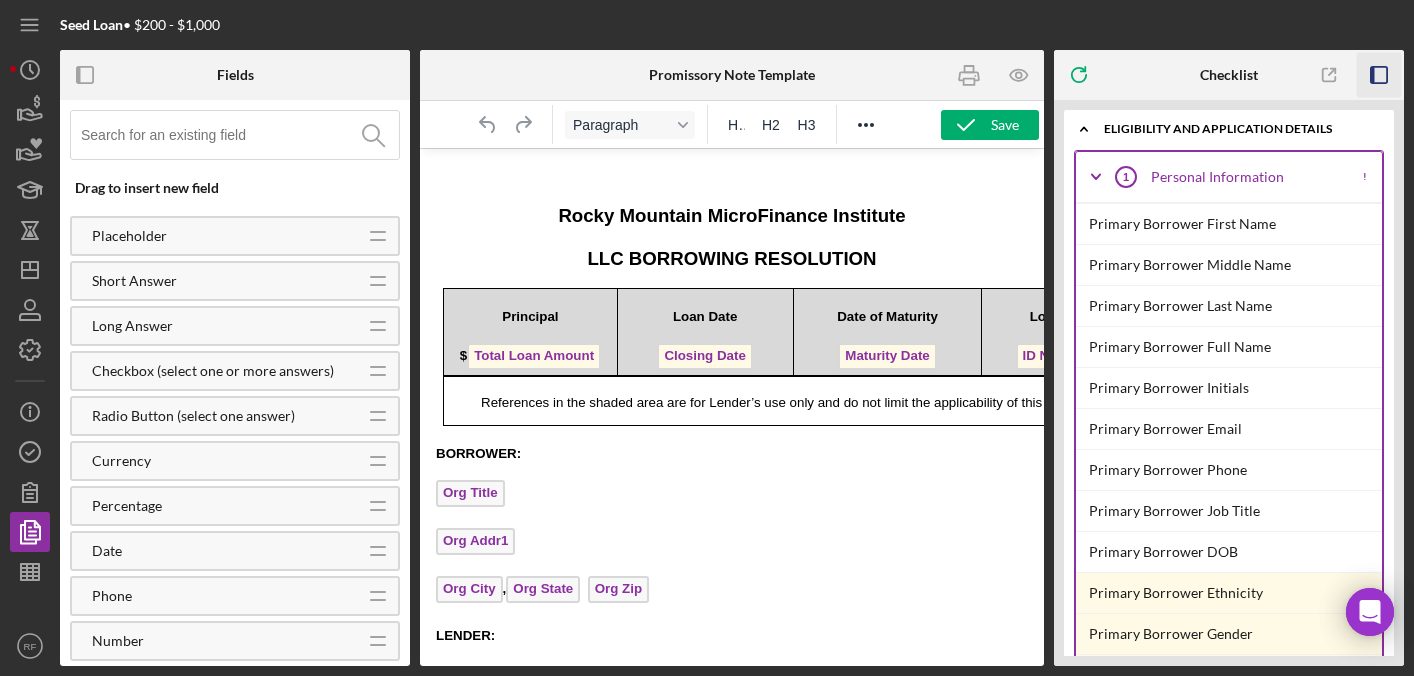 click 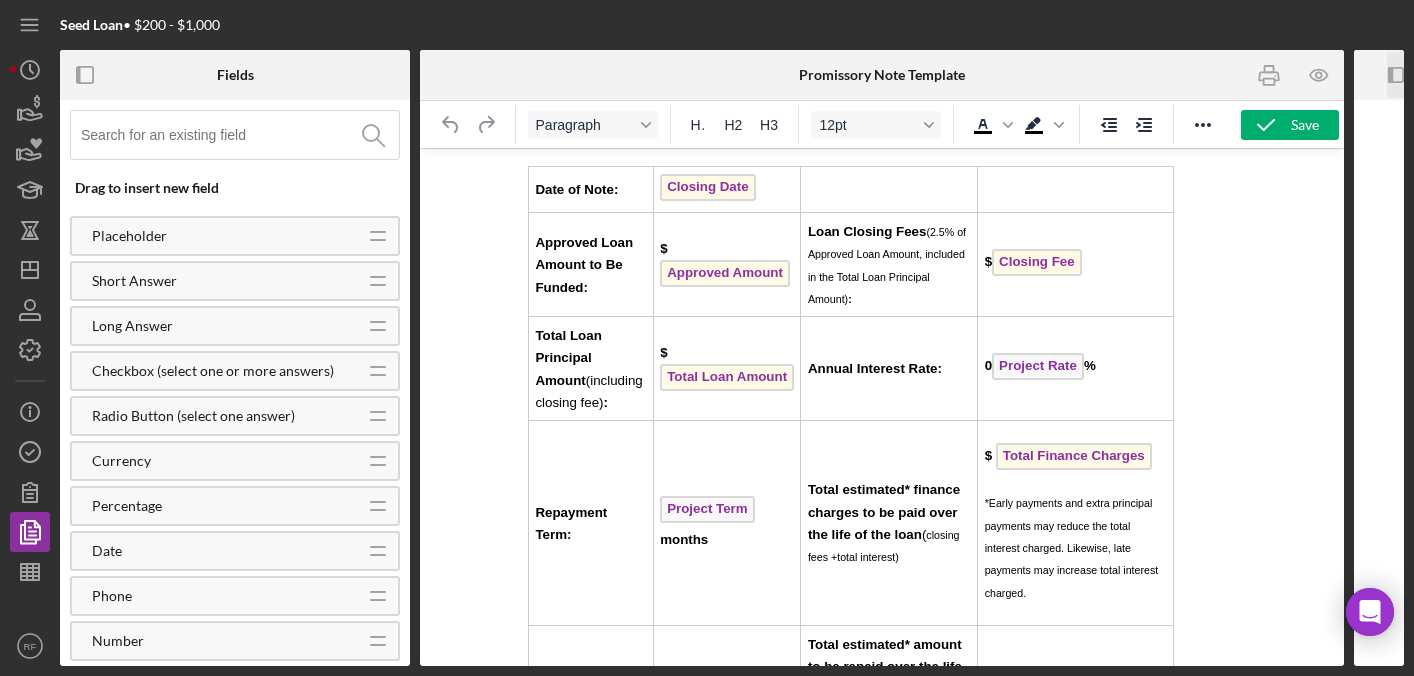 scroll, scrollTop: 2671, scrollLeft: 0, axis: vertical 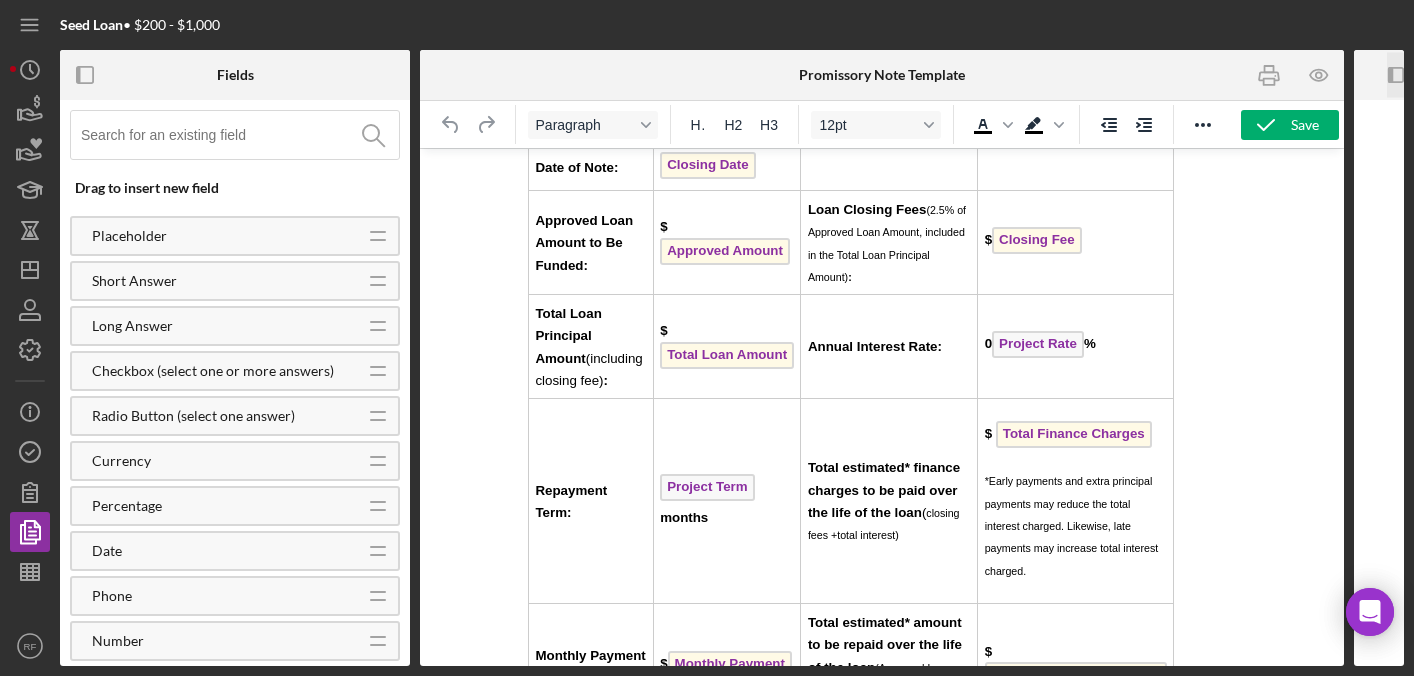 click on "0 Project Rate %" at bounding box center (1040, 343) 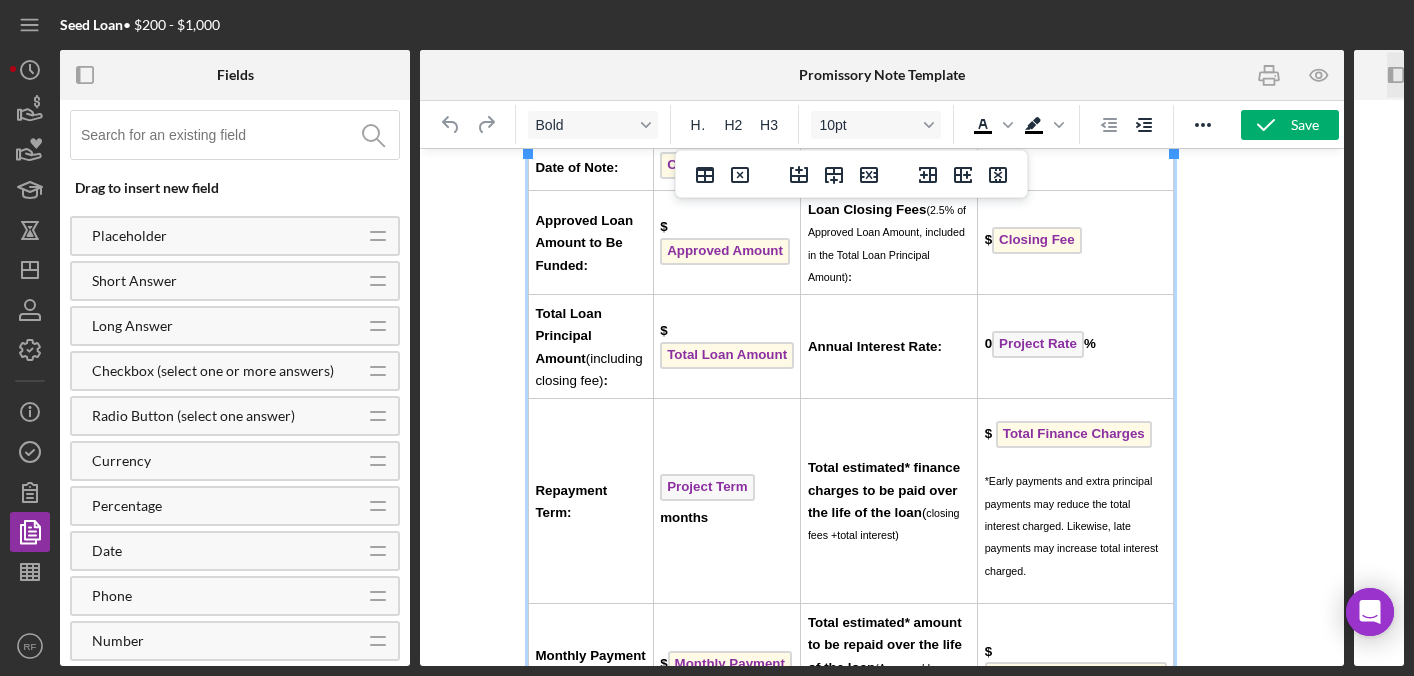 type 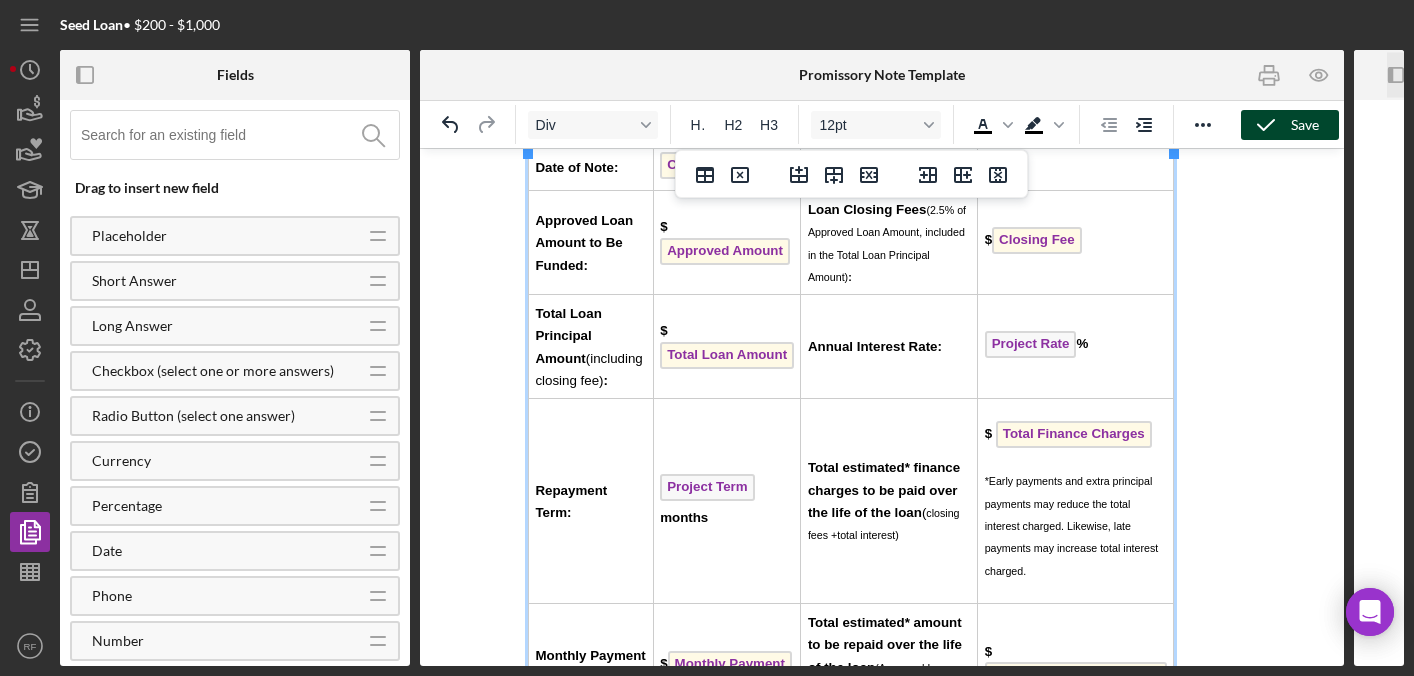 click 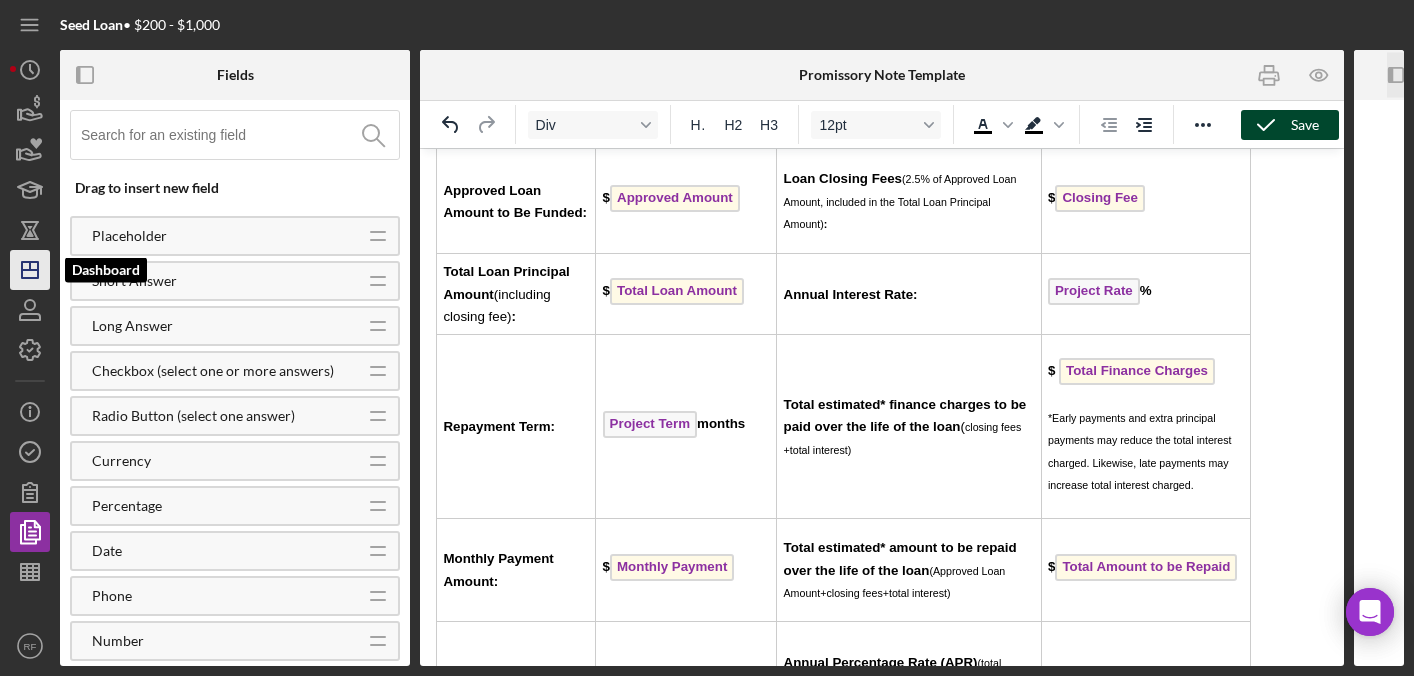 click on "Icon/Dashboard" 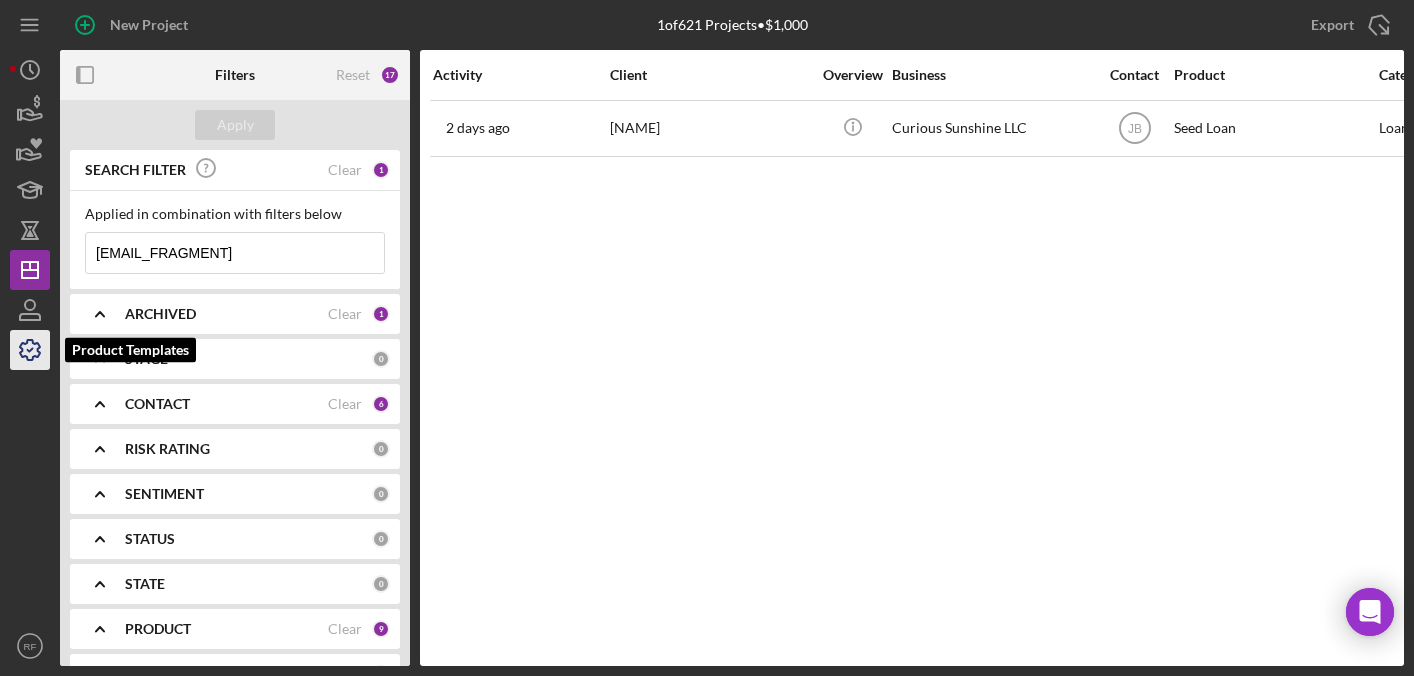 click 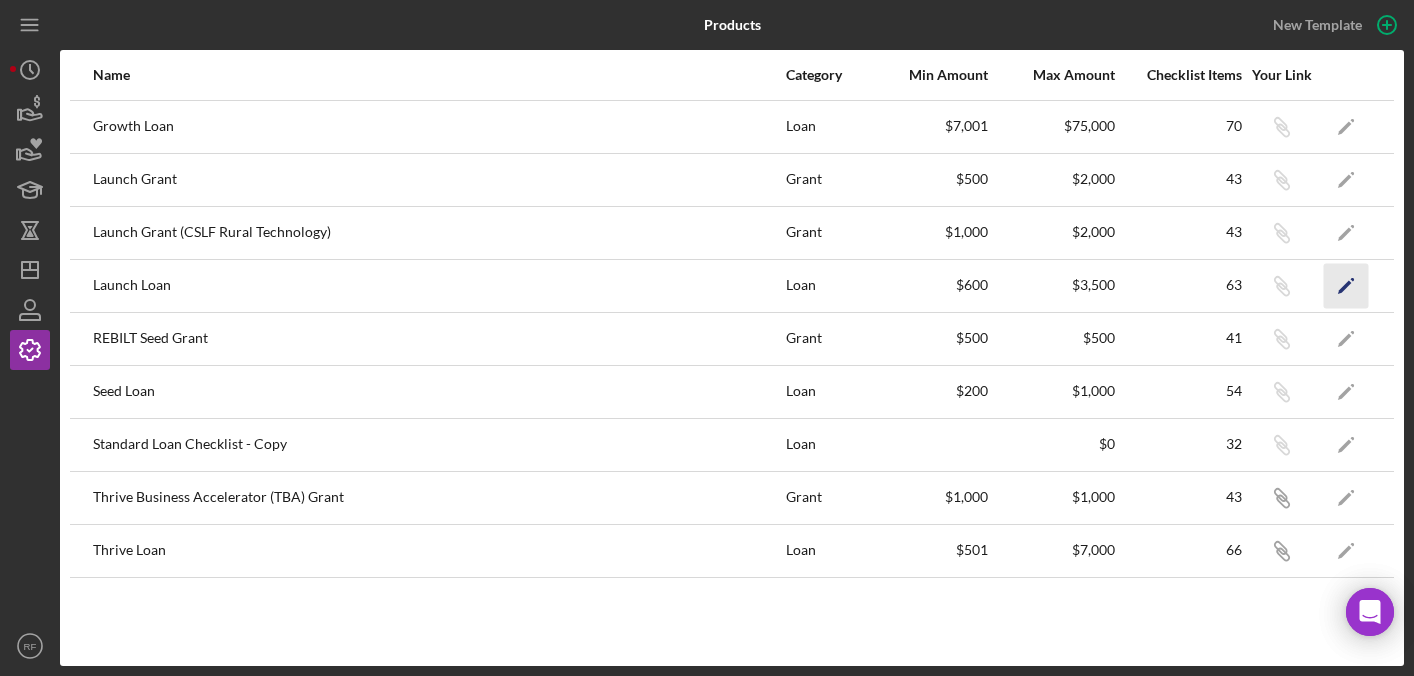 click on "Icon/Edit" 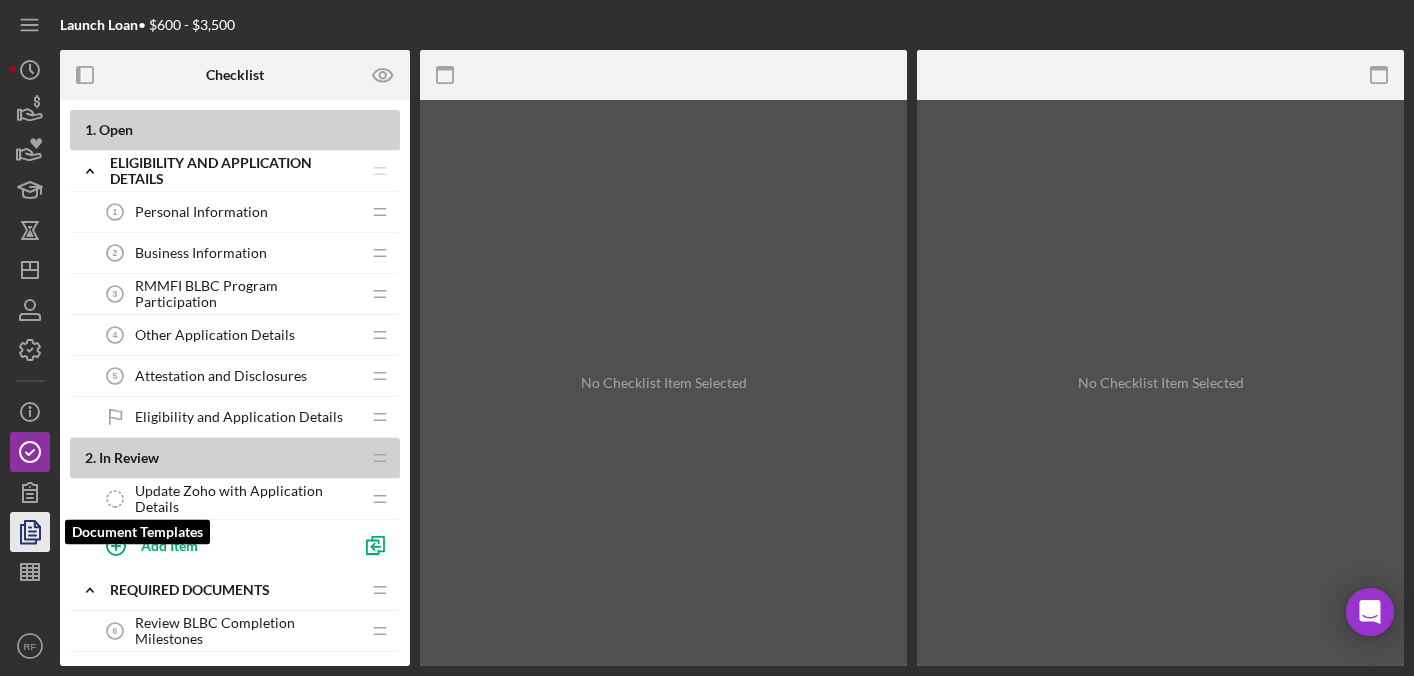 click 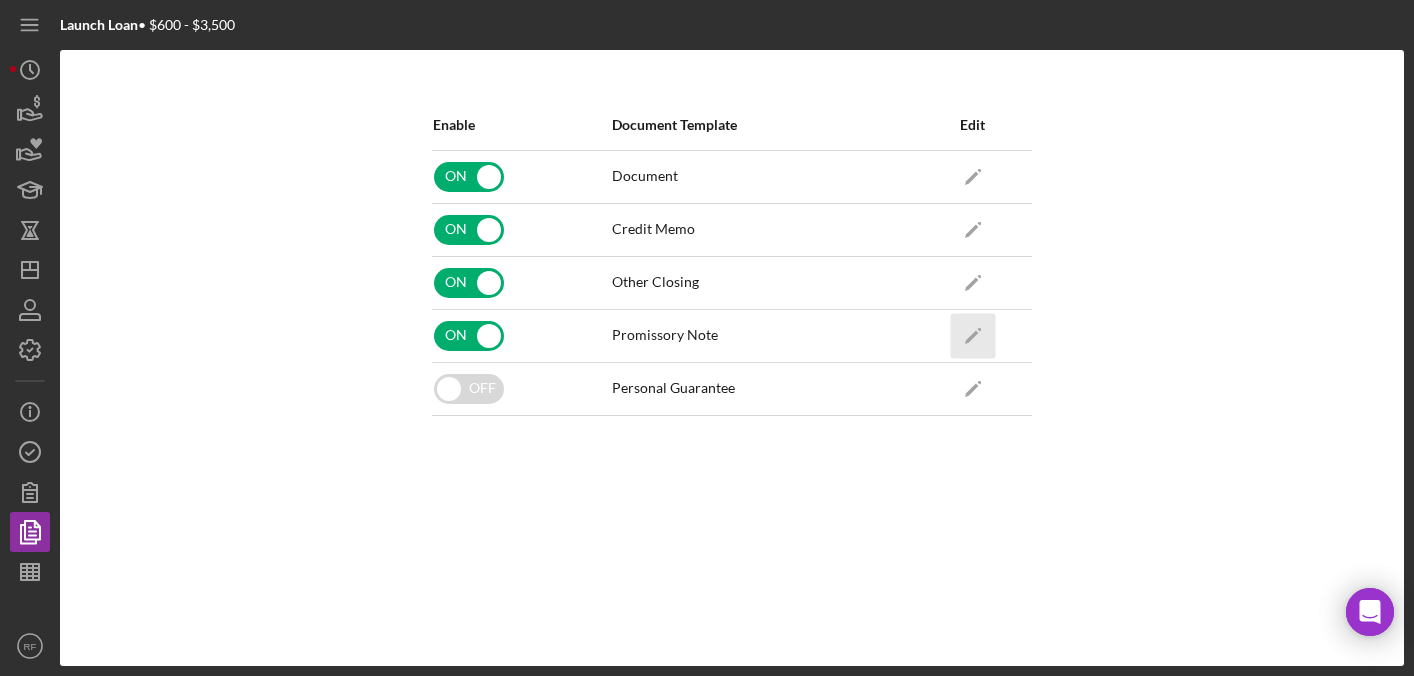 click on "Icon/Edit" 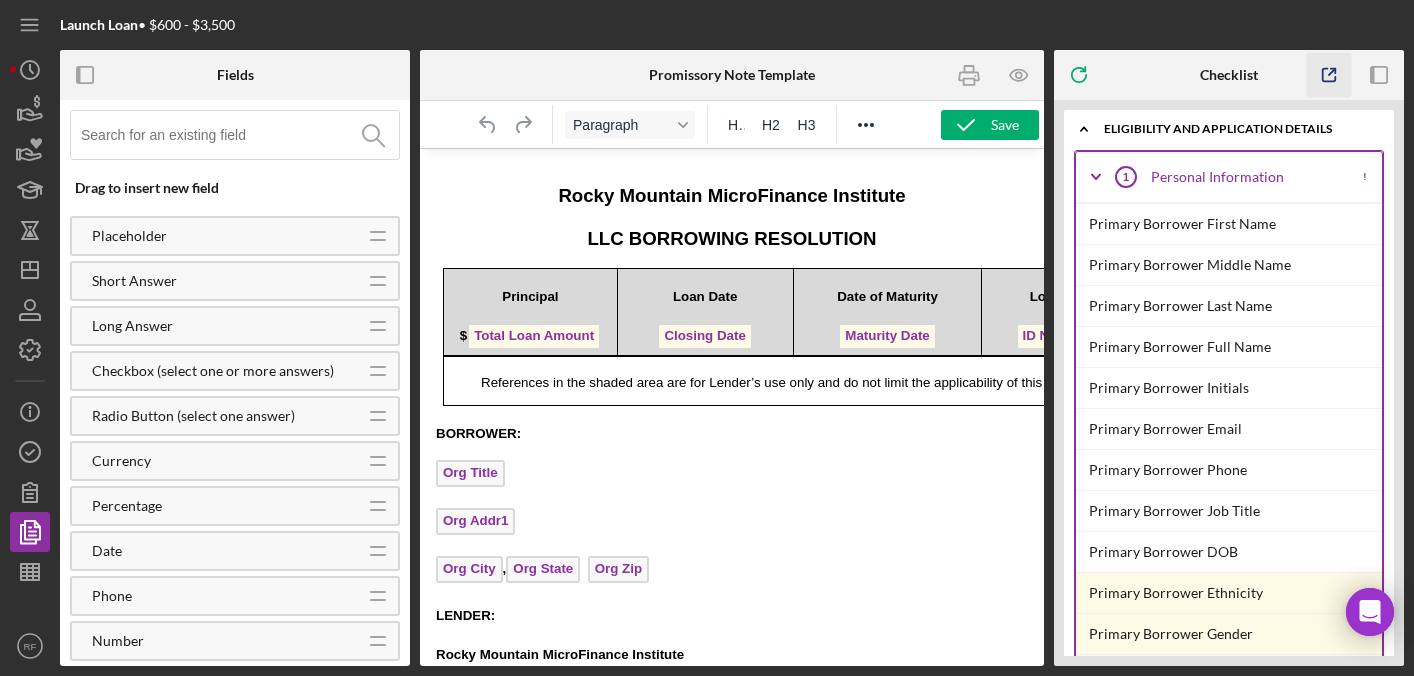 scroll, scrollTop: 62, scrollLeft: 0, axis: vertical 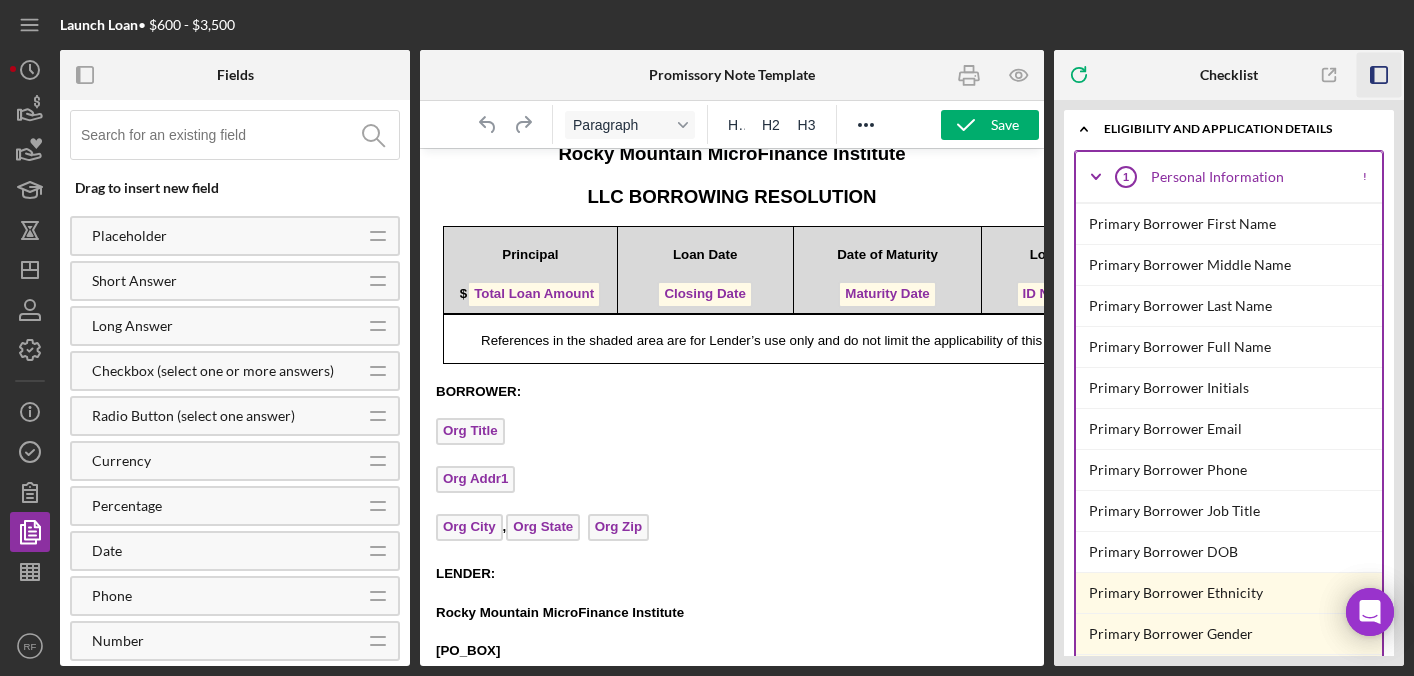 click 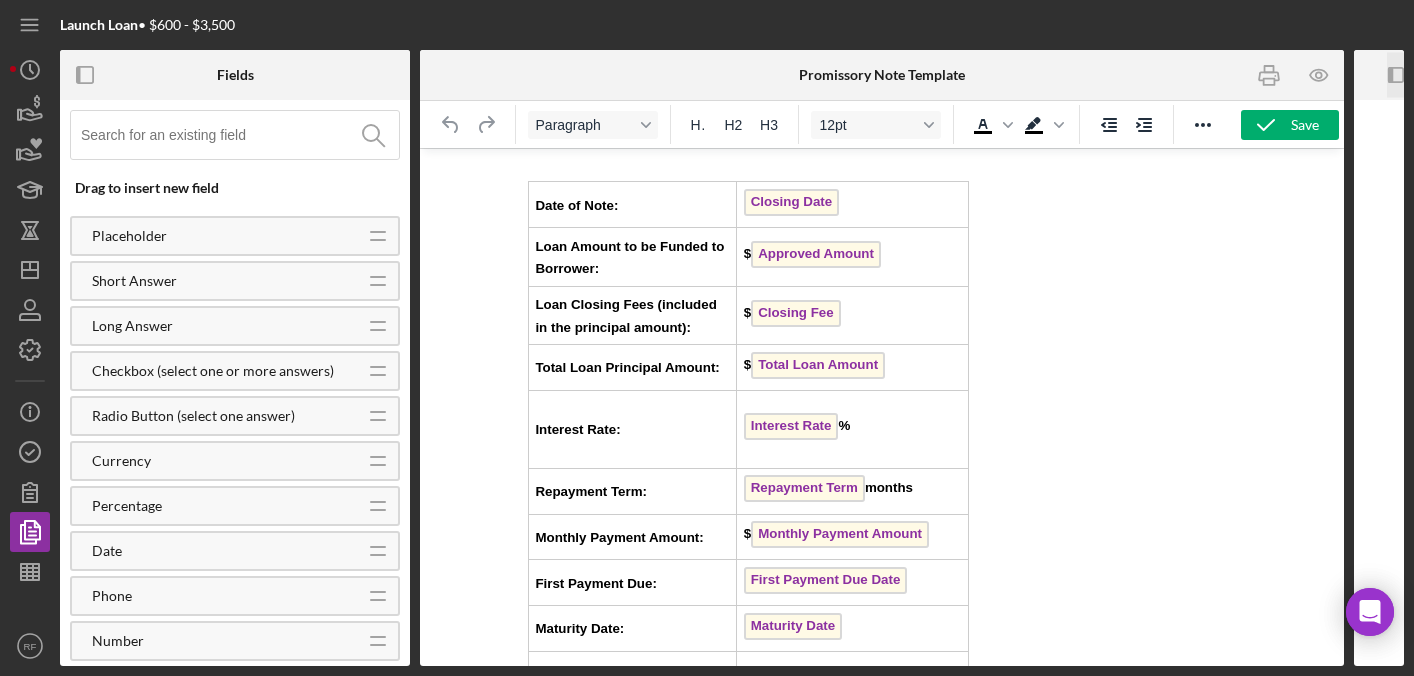 scroll, scrollTop: 2658, scrollLeft: 0, axis: vertical 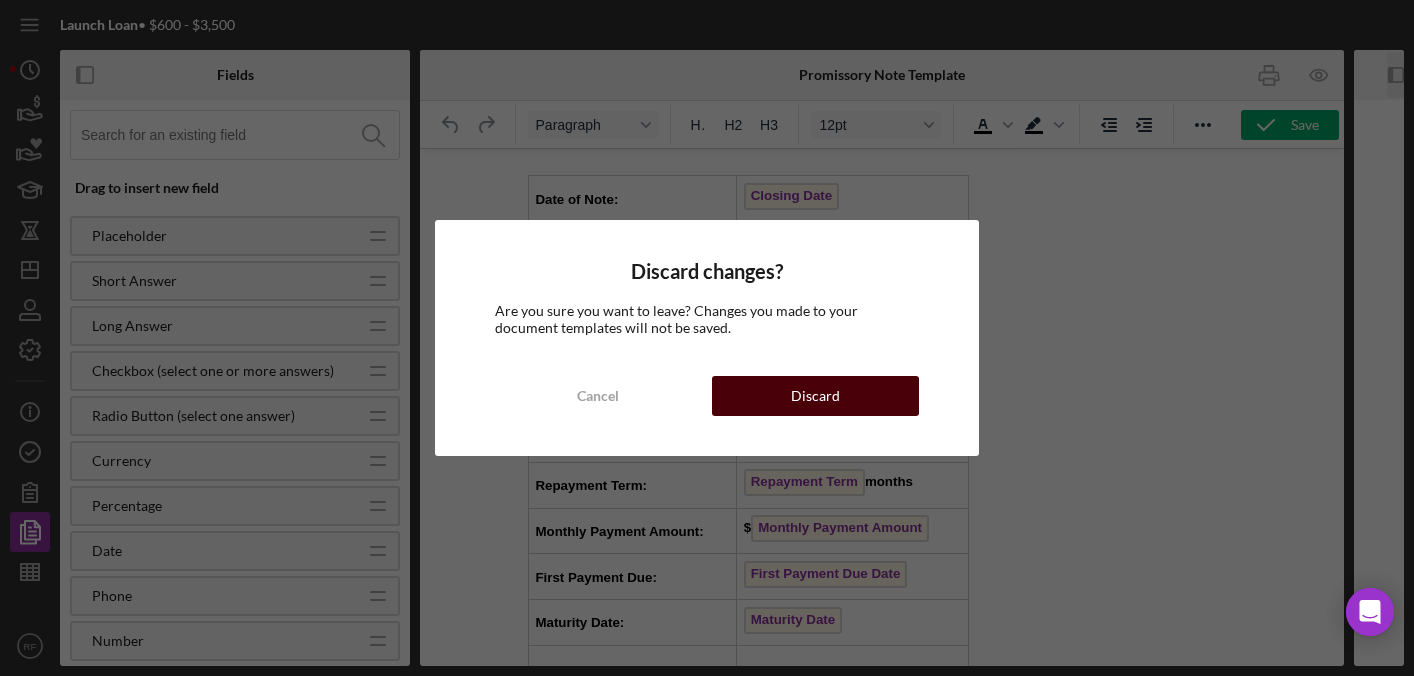 click on "Discard" at bounding box center (815, 396) 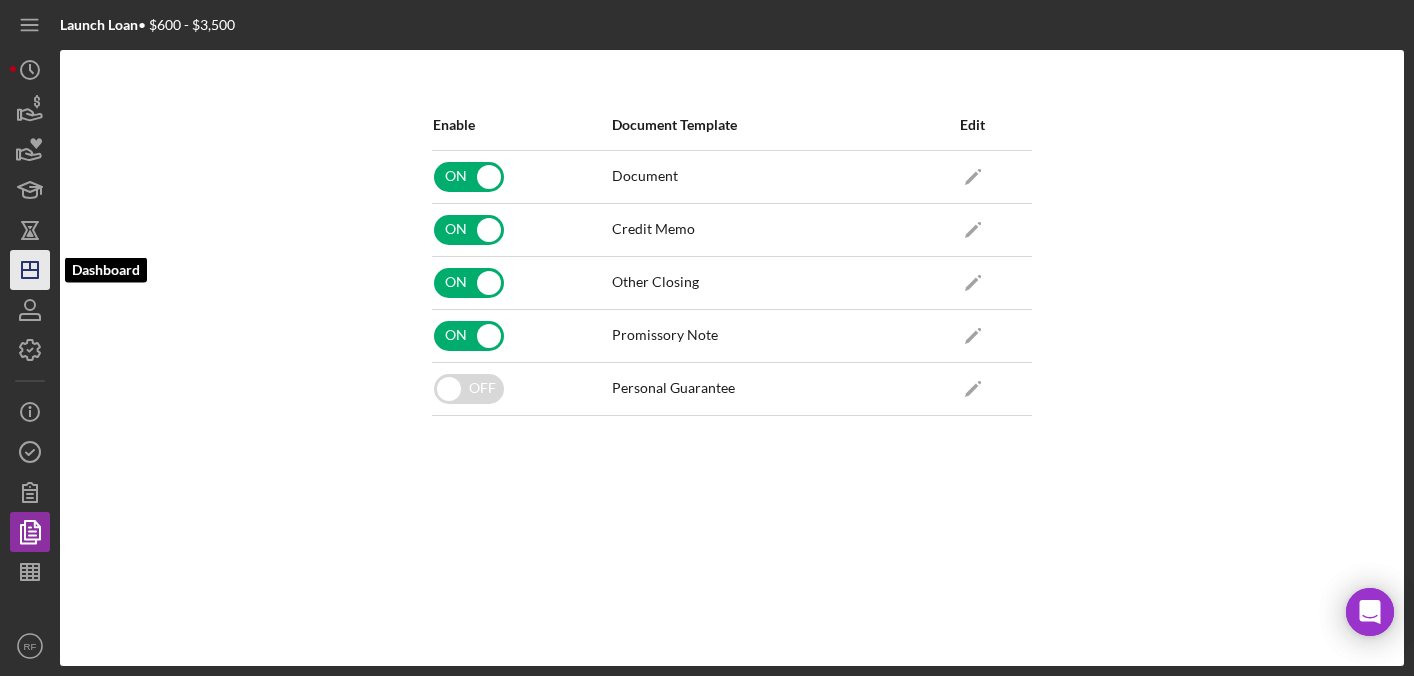 click on "Icon/Dashboard" 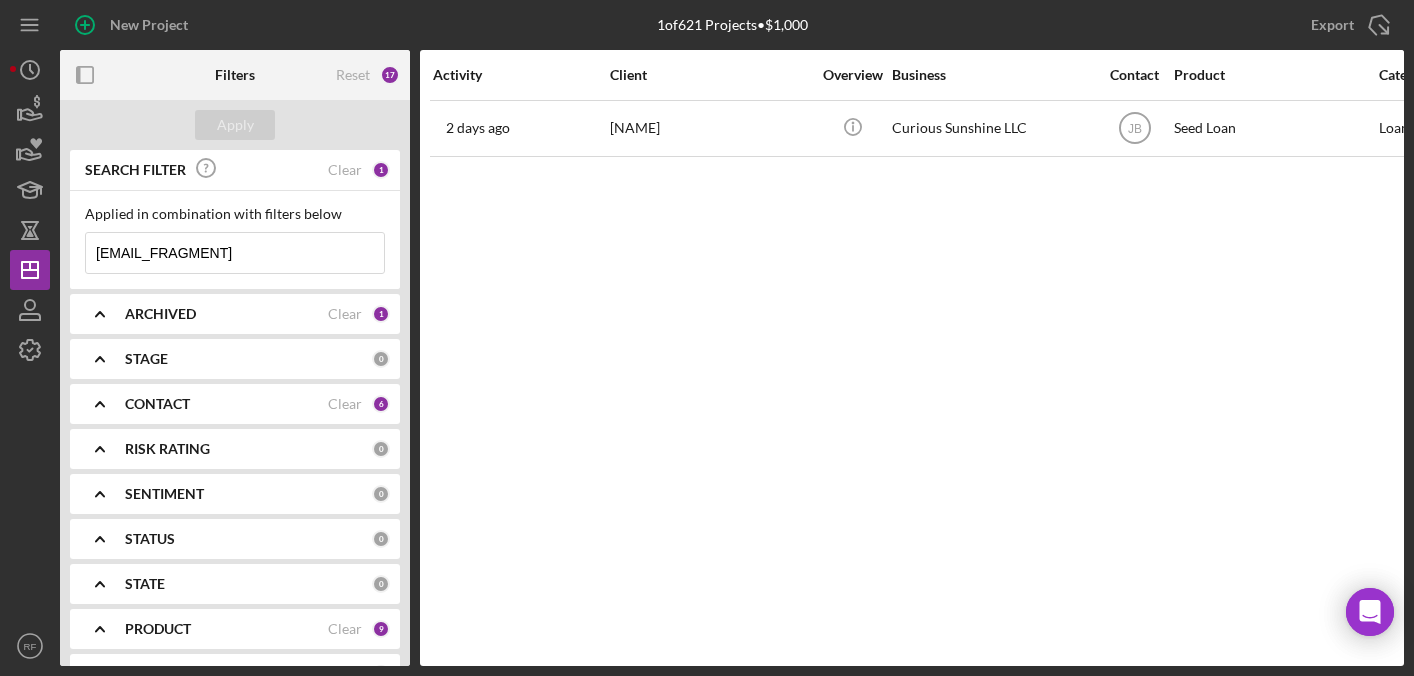 click on "iverson" at bounding box center [235, 253] 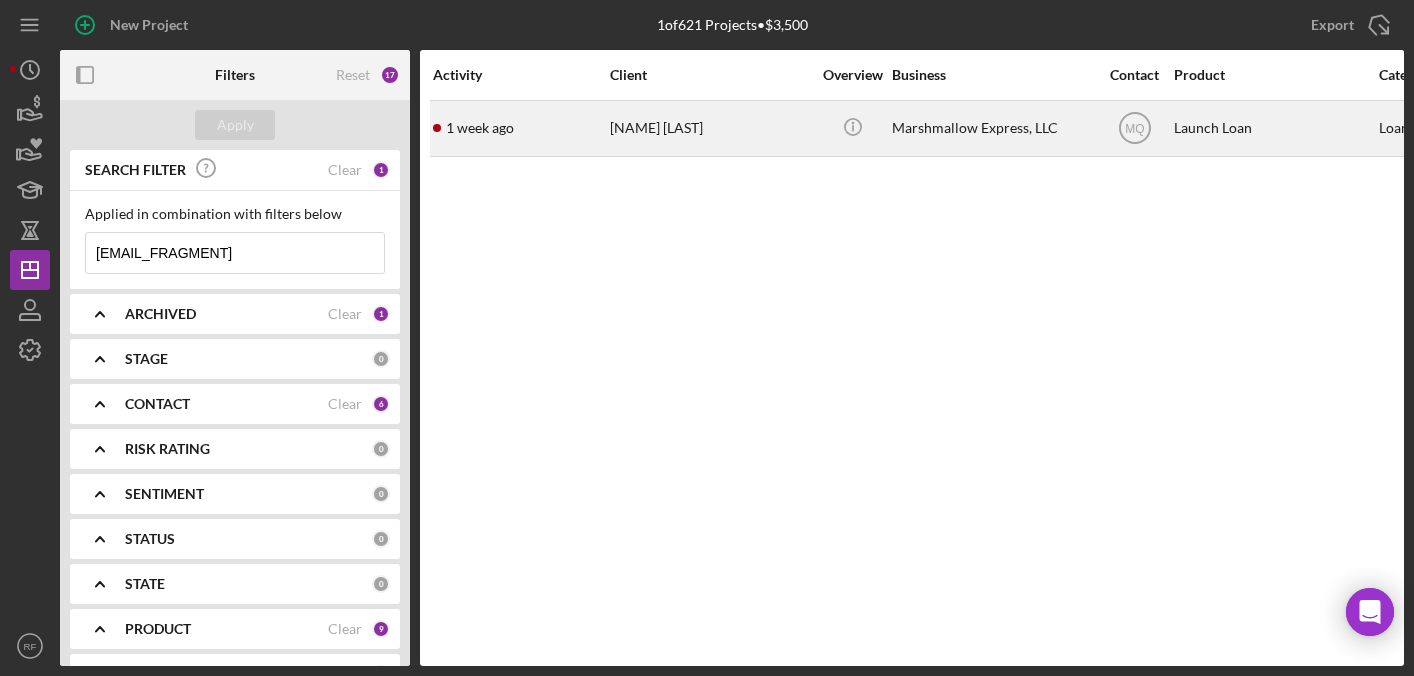 type on "pepping" 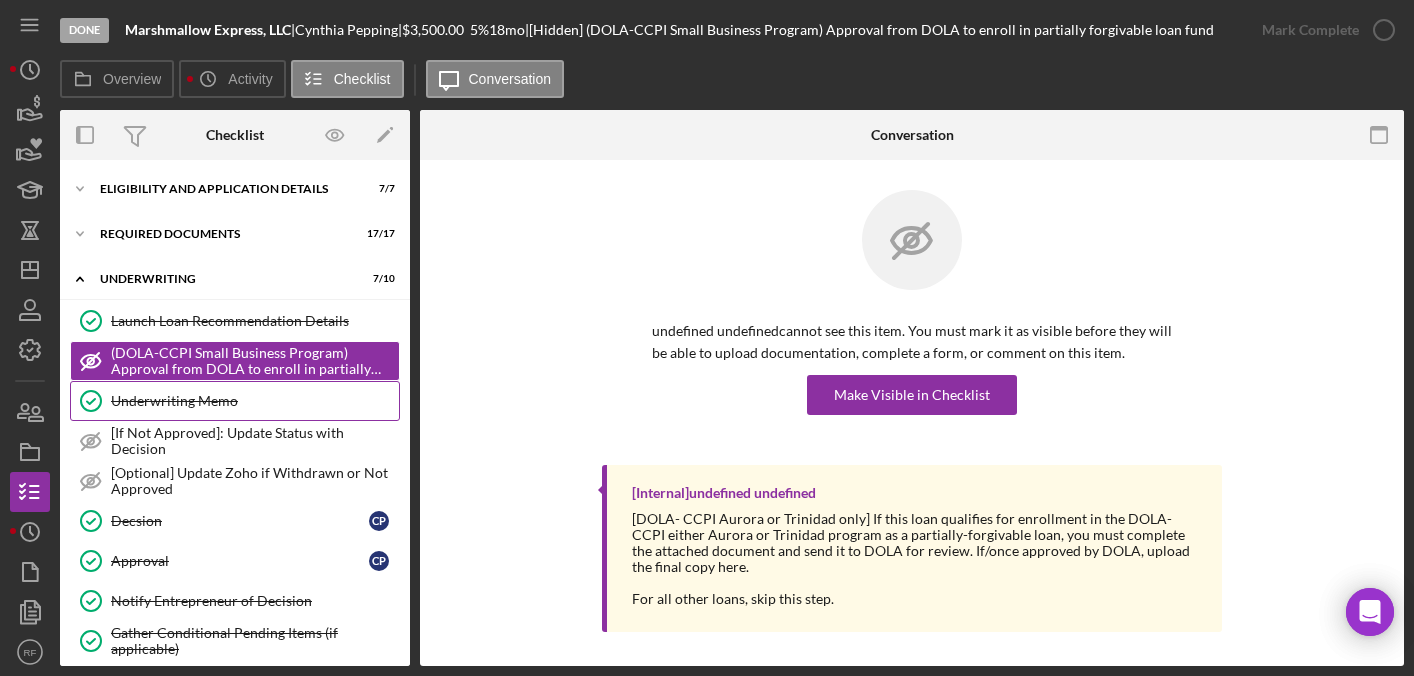 scroll, scrollTop: 190, scrollLeft: 0, axis: vertical 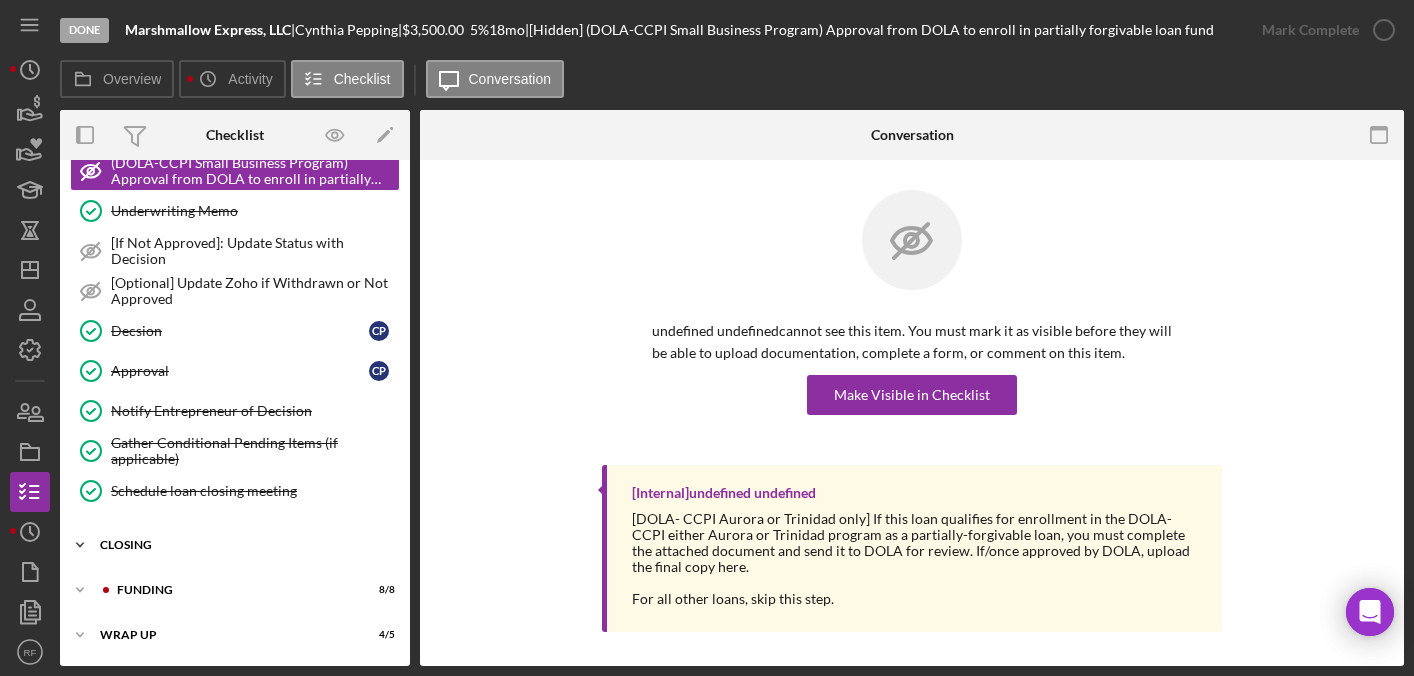 click on "Icon/Expander Closing 15 / 15" at bounding box center [235, 545] 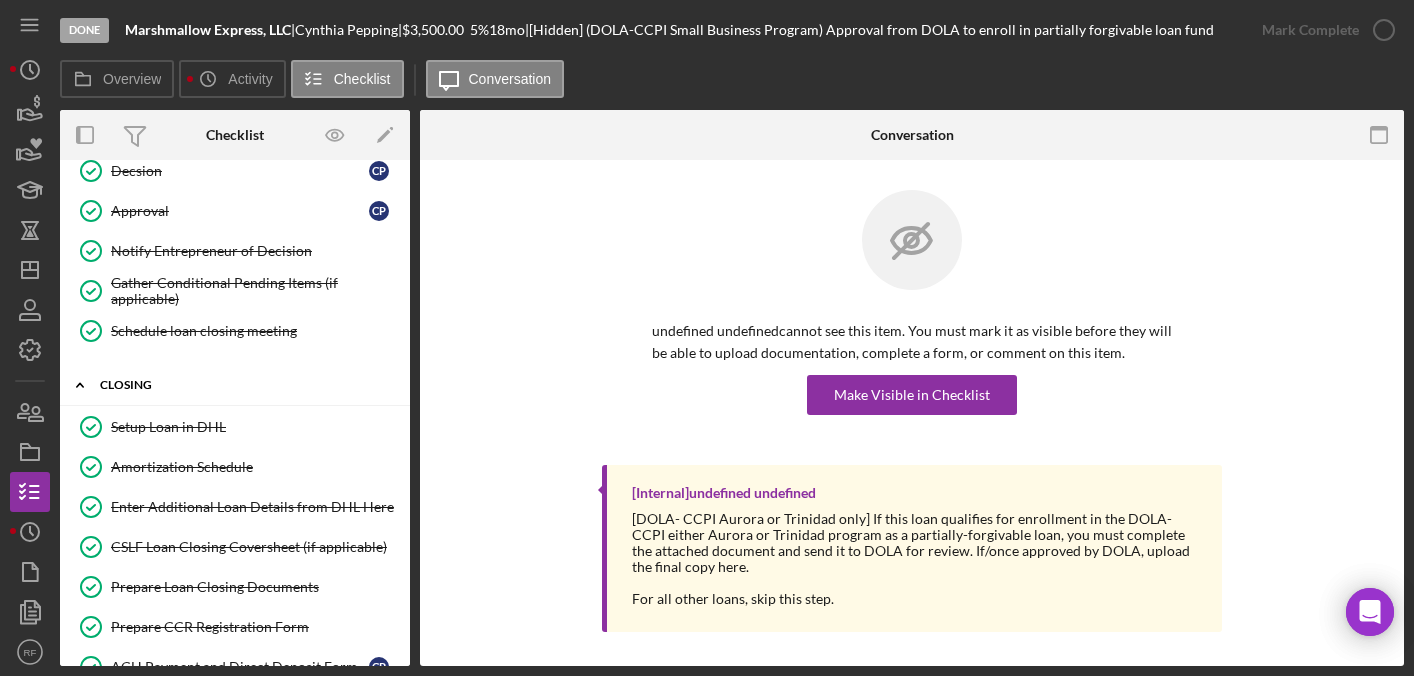 scroll, scrollTop: 465, scrollLeft: 0, axis: vertical 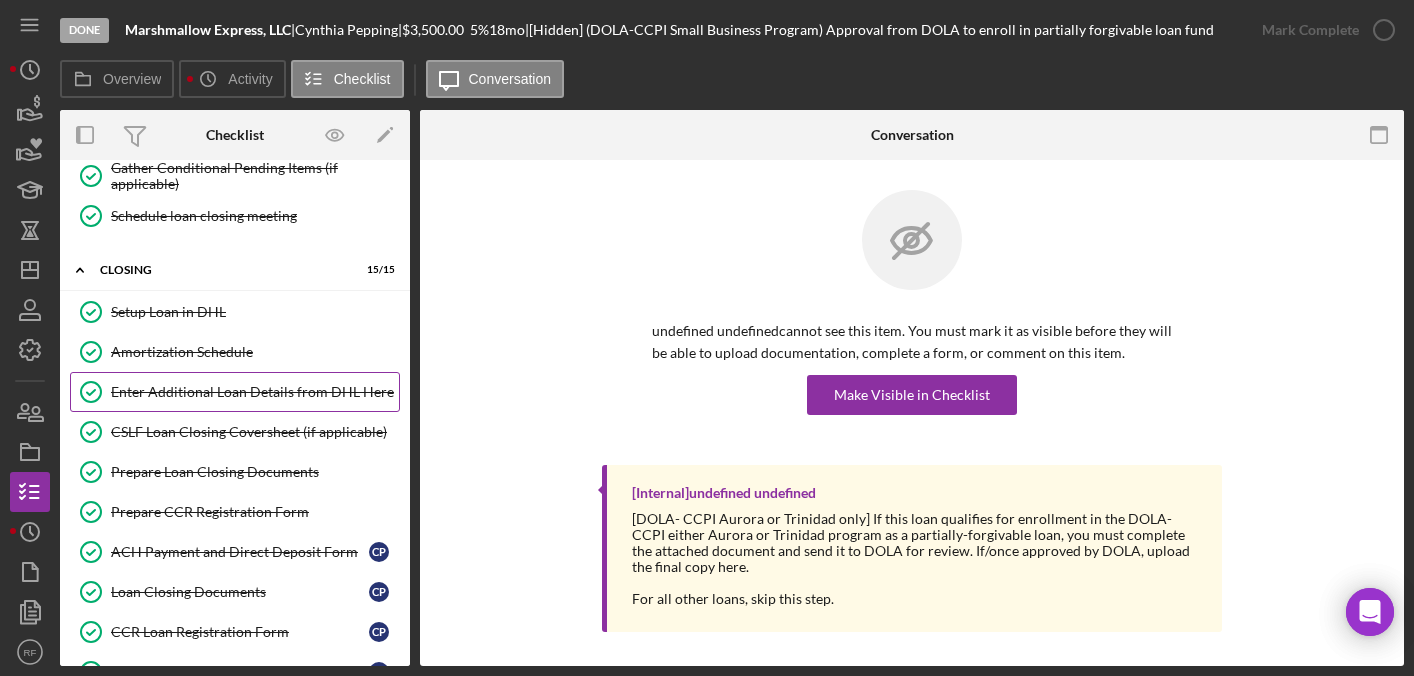 click on "Enter Additional Loan Details from DHL Here" at bounding box center [255, 392] 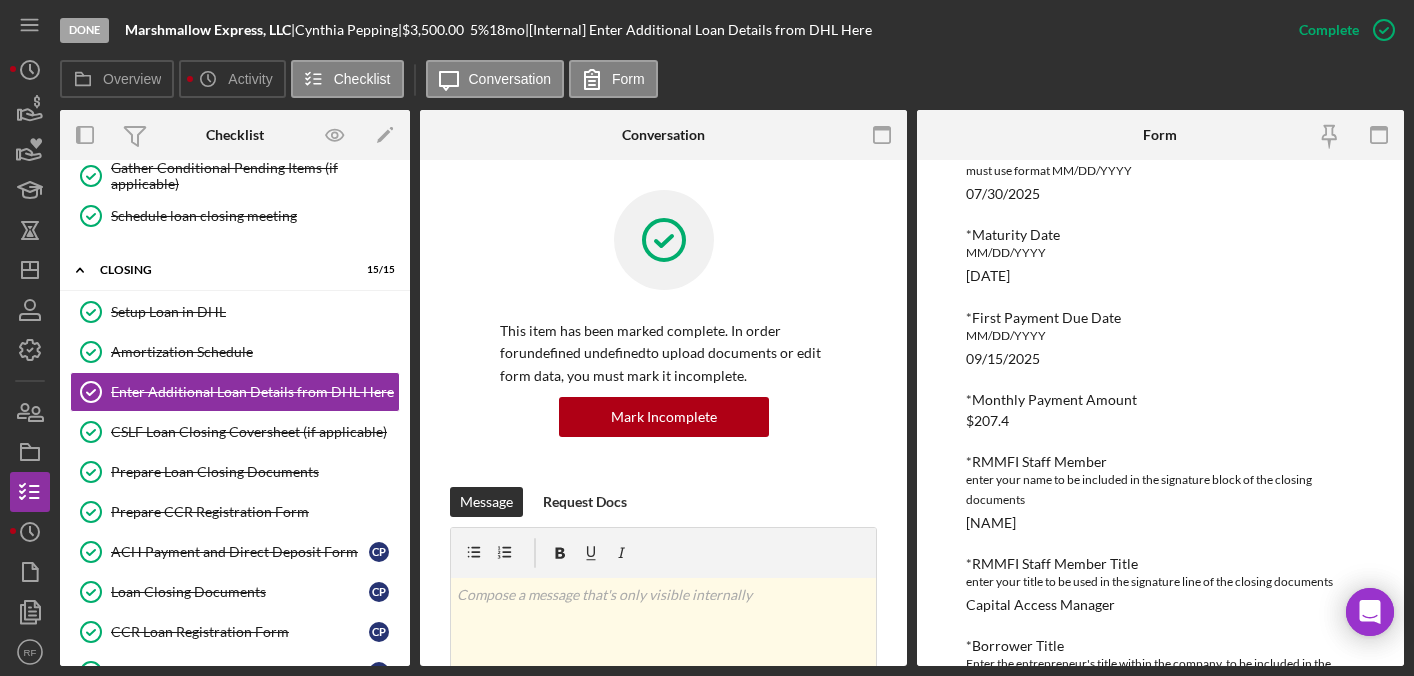 scroll, scrollTop: 238, scrollLeft: 0, axis: vertical 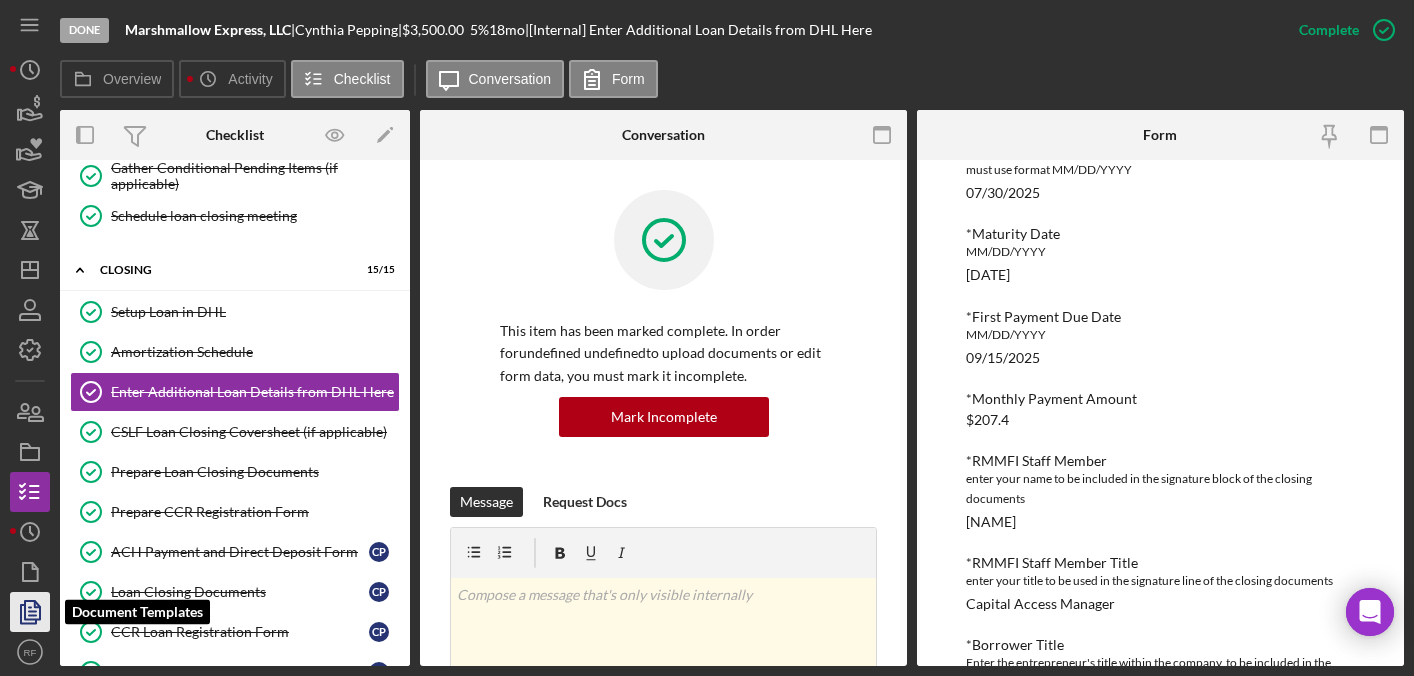 click 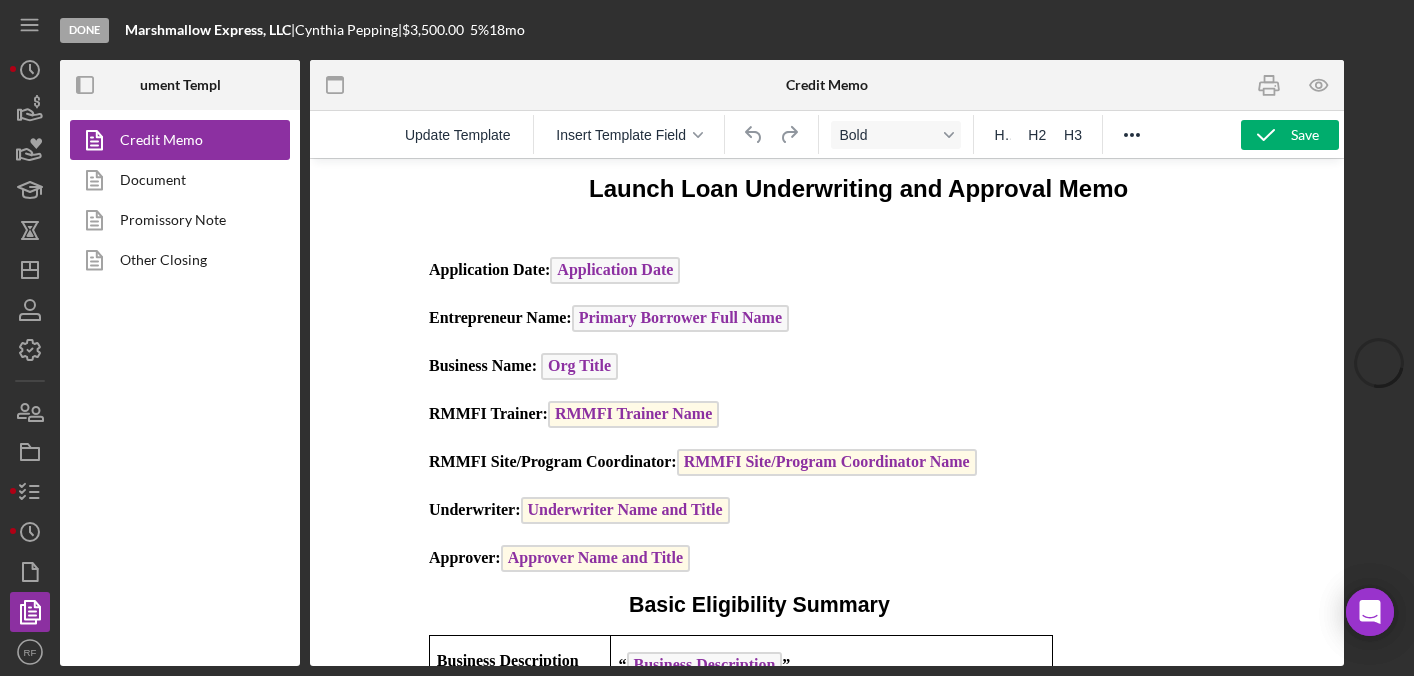 scroll, scrollTop: 0, scrollLeft: 0, axis: both 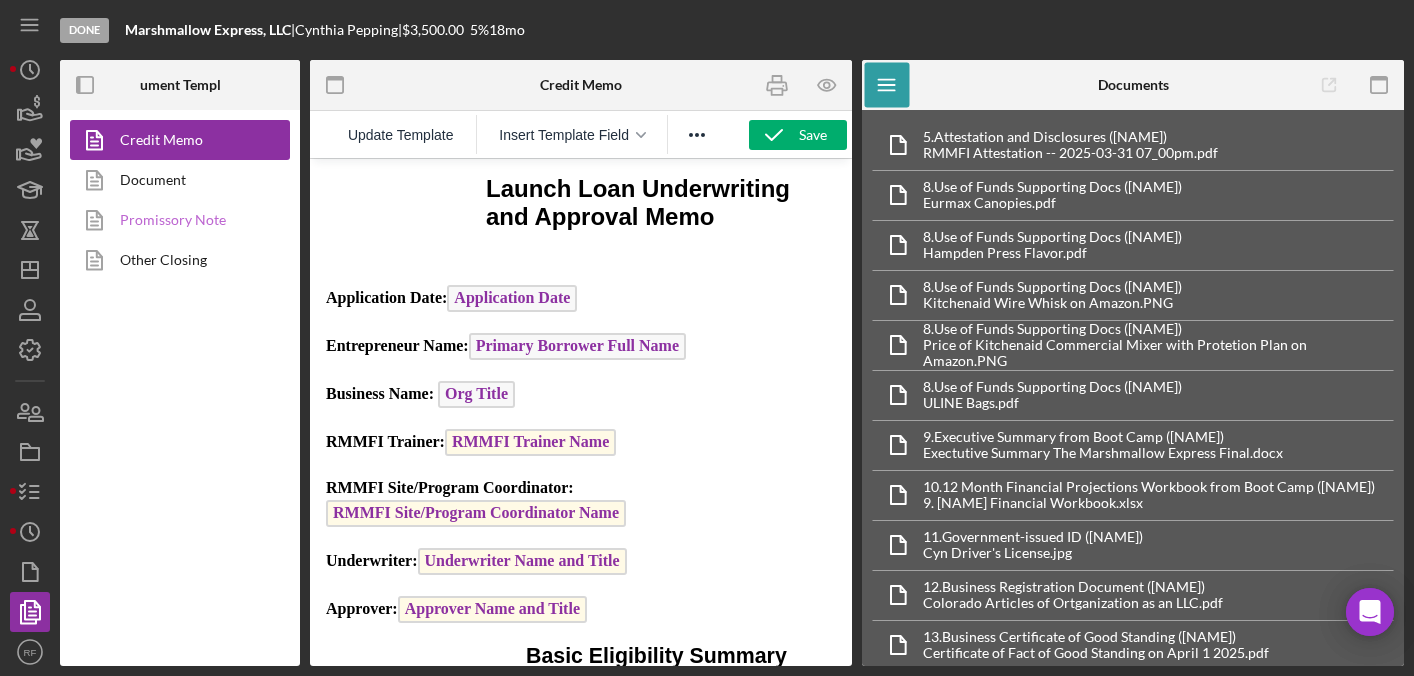 click on "Promissory Note" at bounding box center [175, 220] 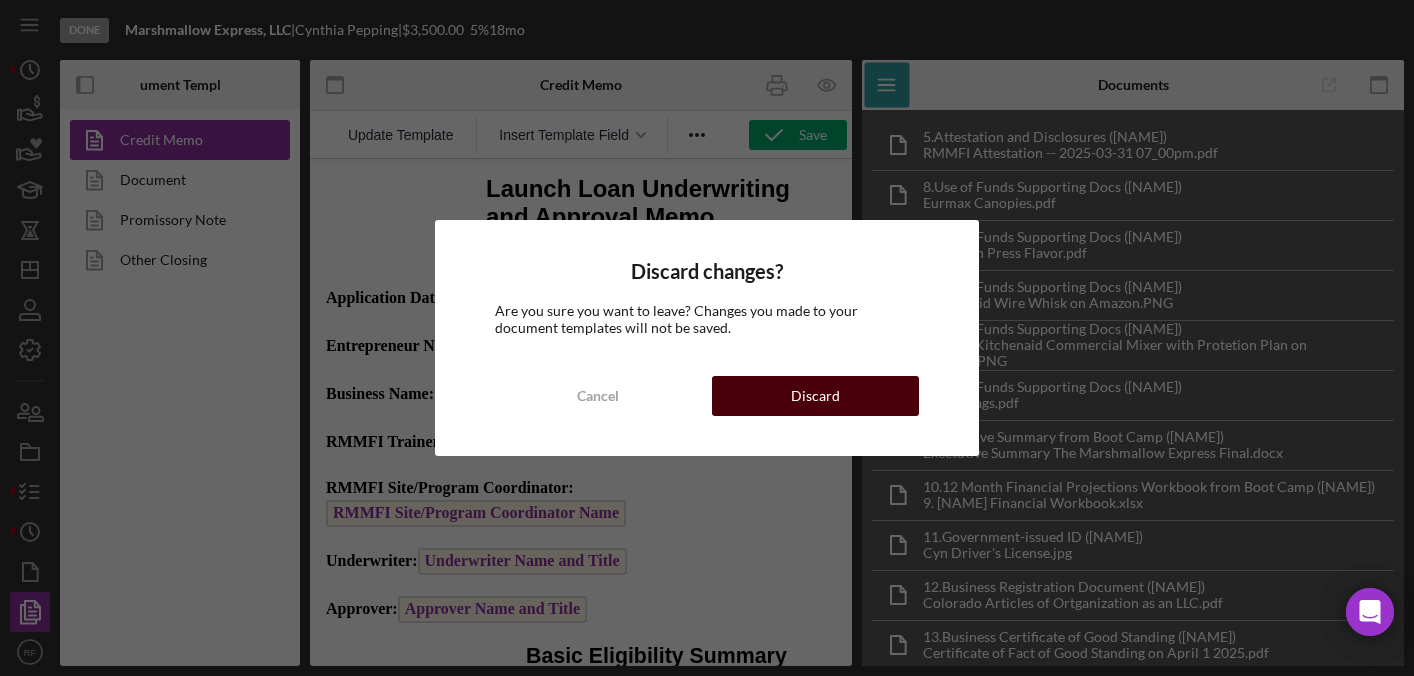 click on "Discard" at bounding box center [815, 396] 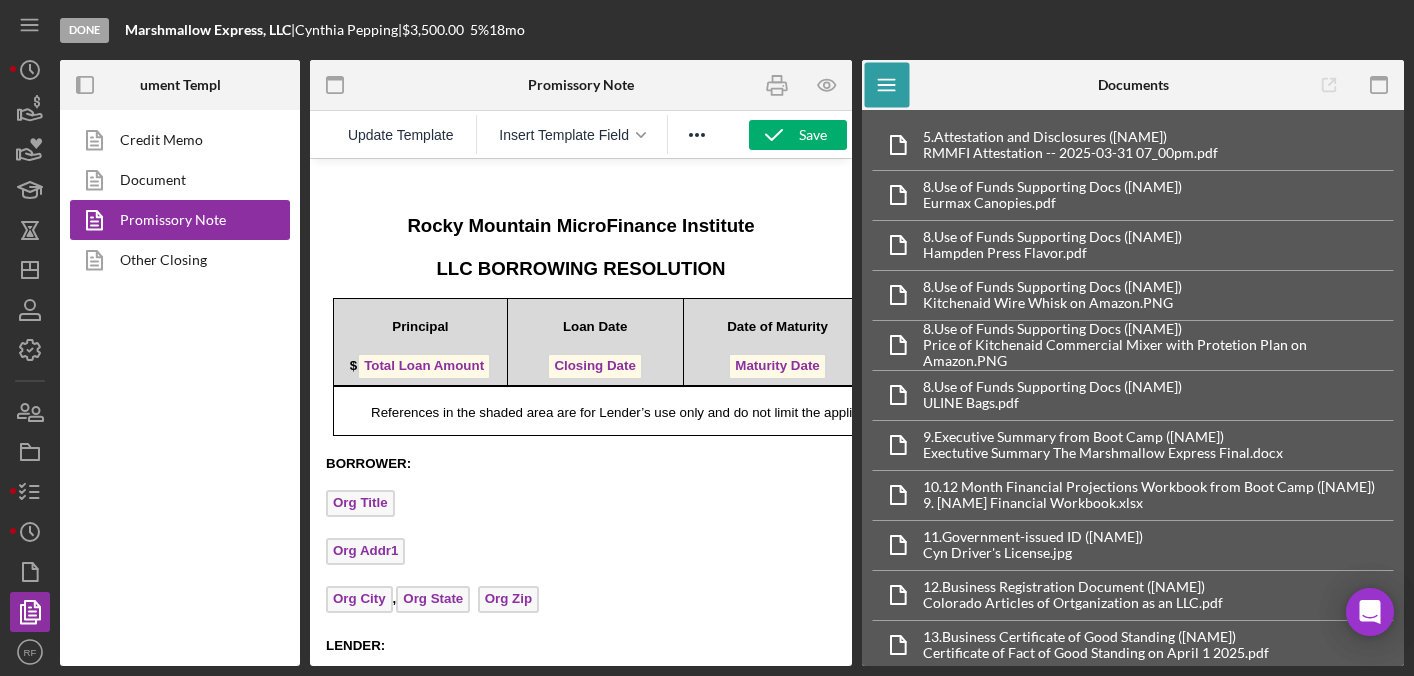 scroll, scrollTop: 0, scrollLeft: 0, axis: both 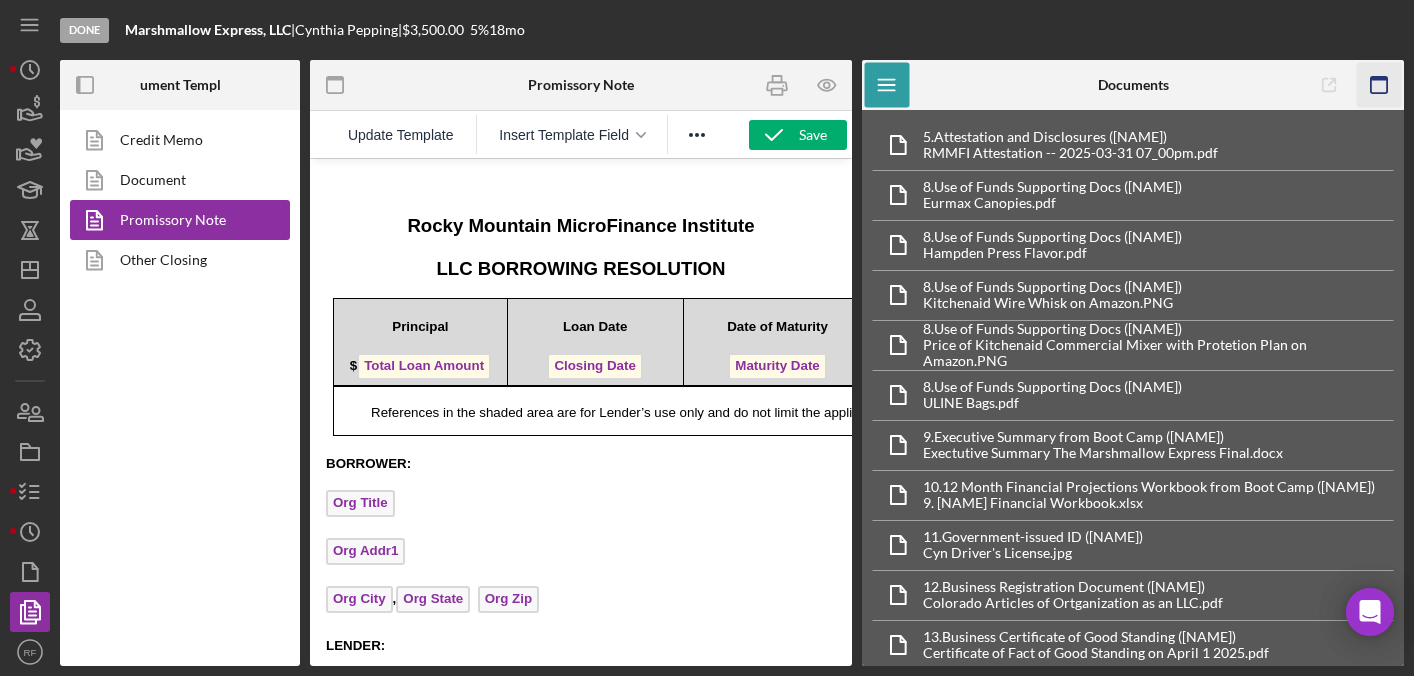 click 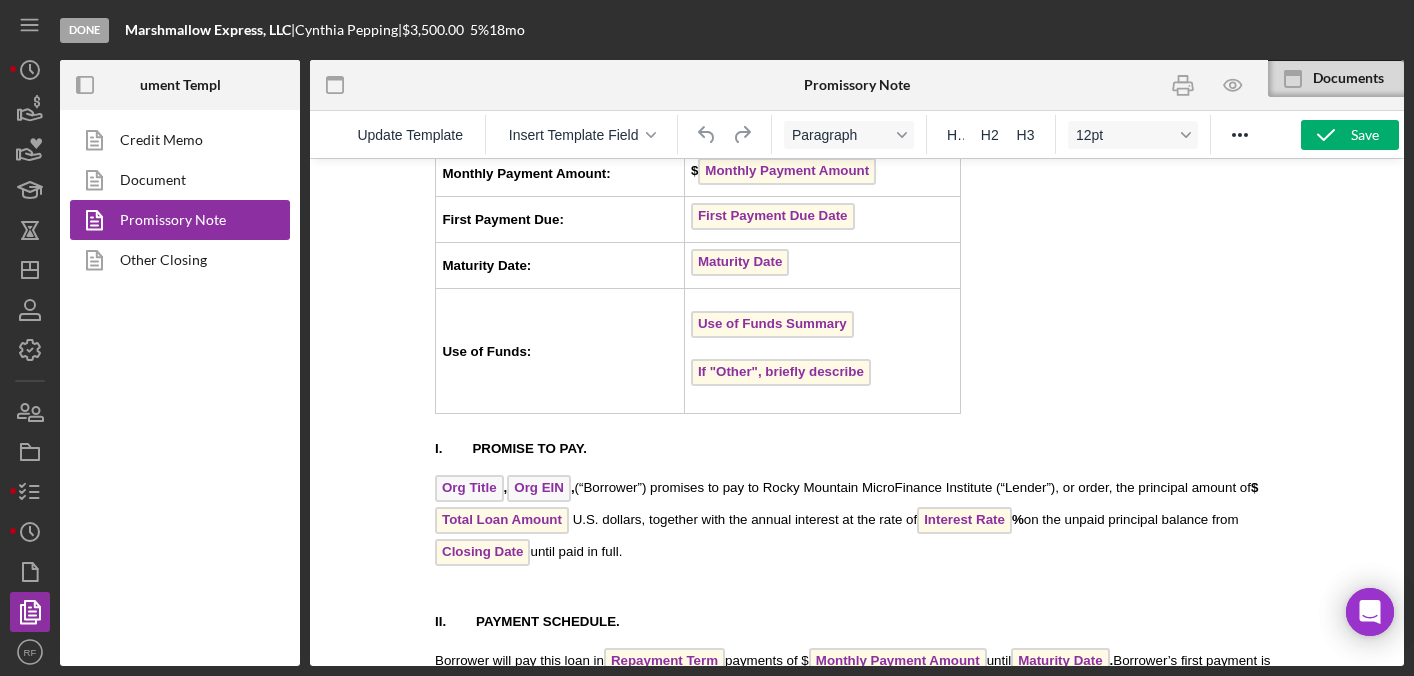 scroll, scrollTop: 3021, scrollLeft: 0, axis: vertical 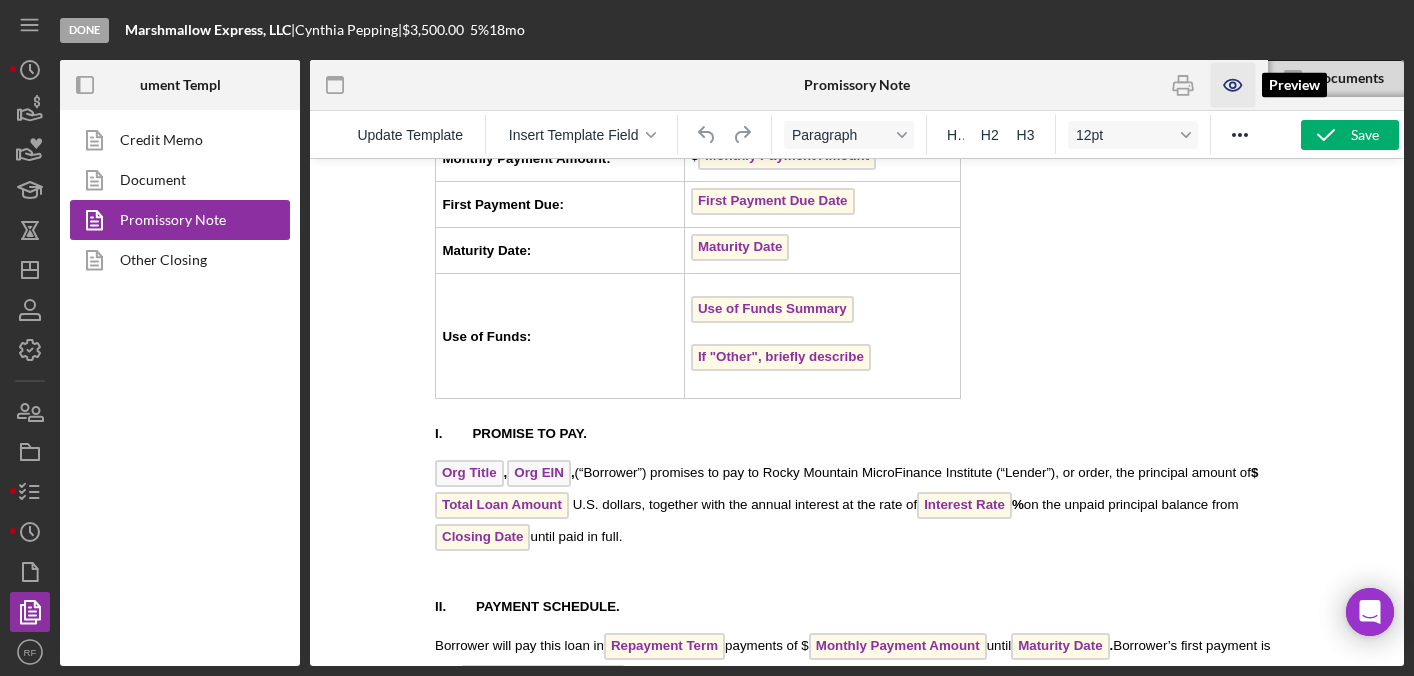click 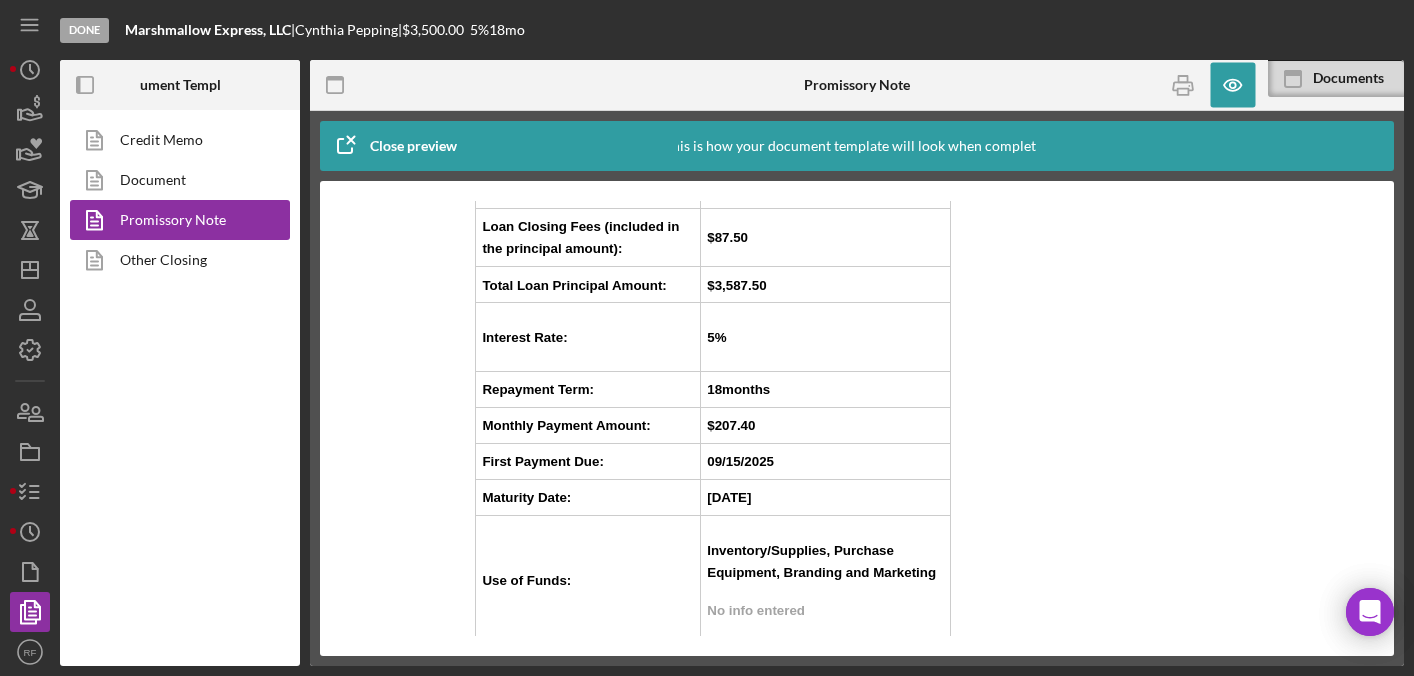scroll, scrollTop: 2586, scrollLeft: 0, axis: vertical 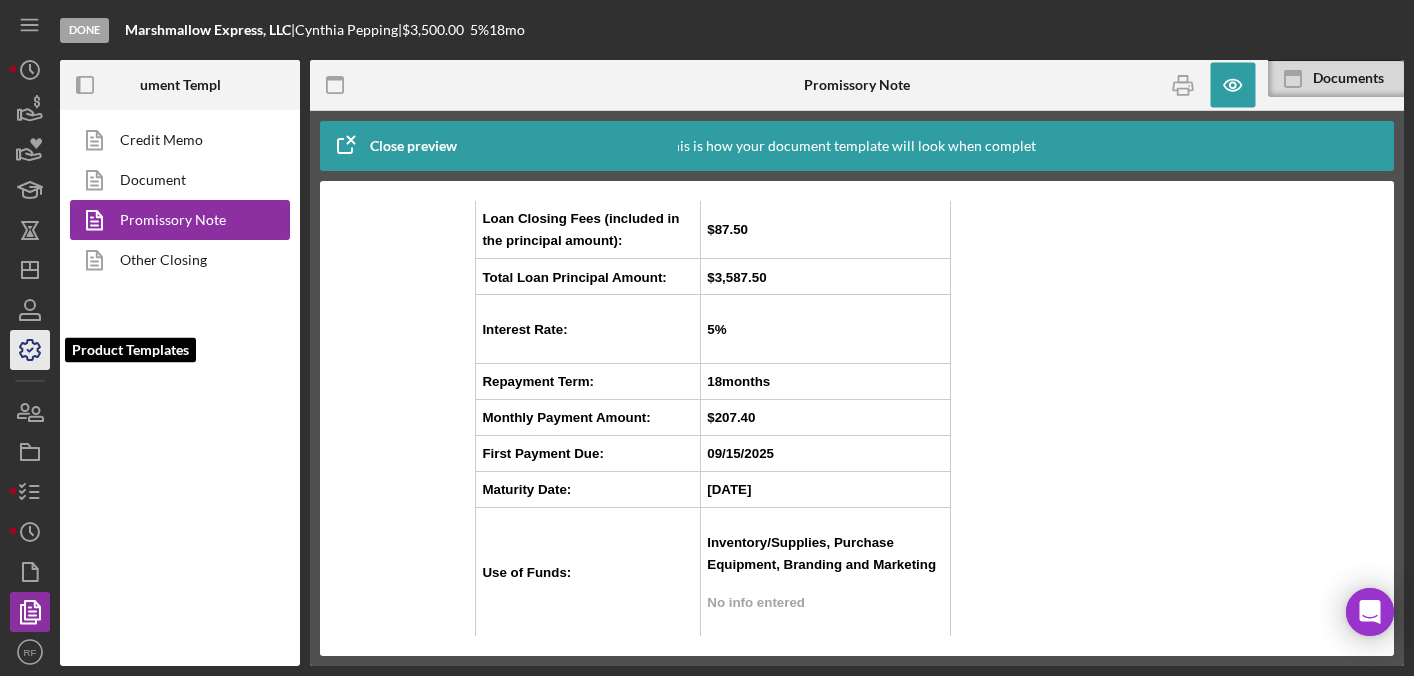 click 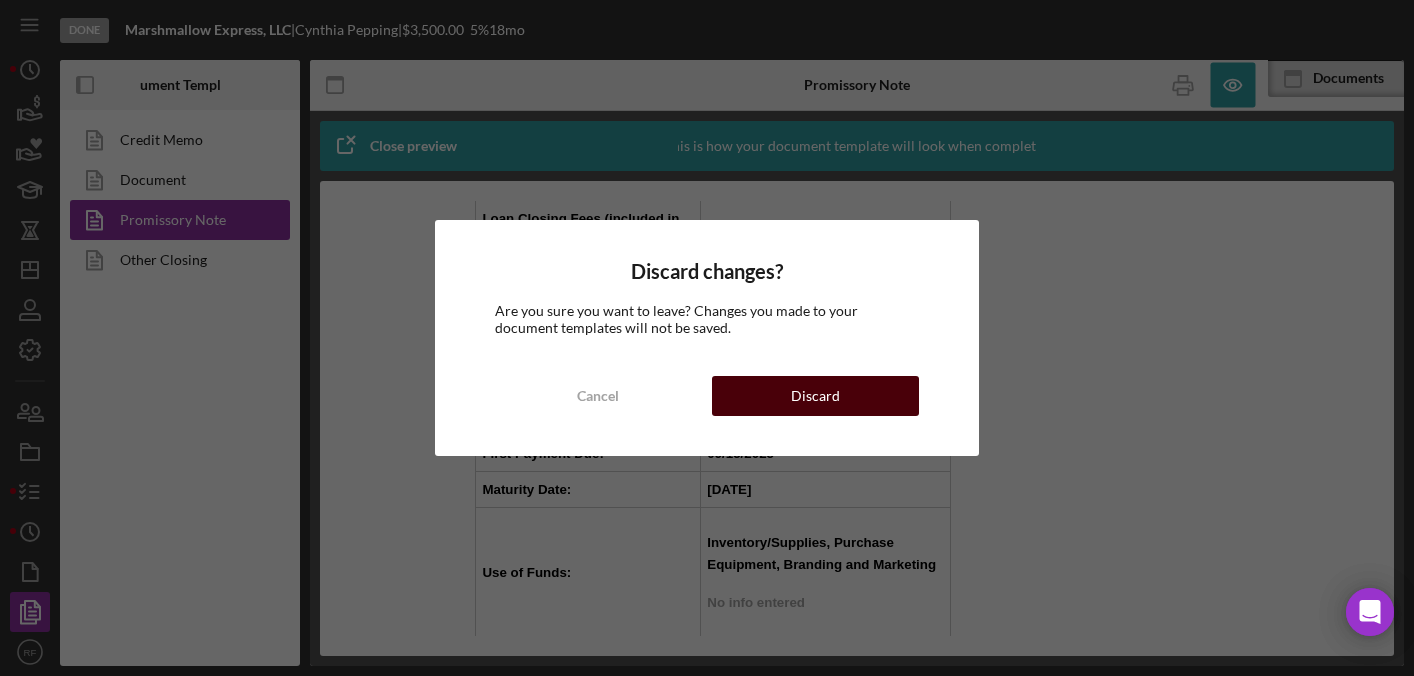 click on "Discard" at bounding box center [815, 396] 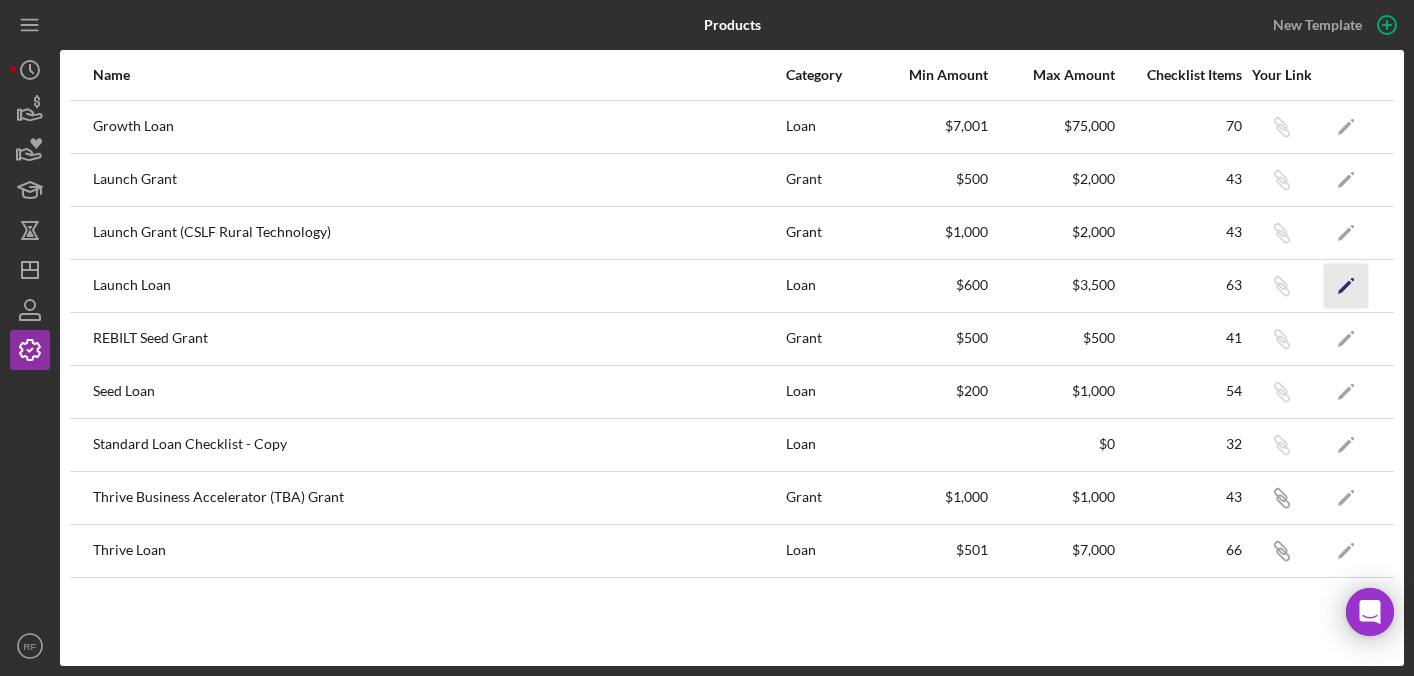 click on "Icon/Edit" 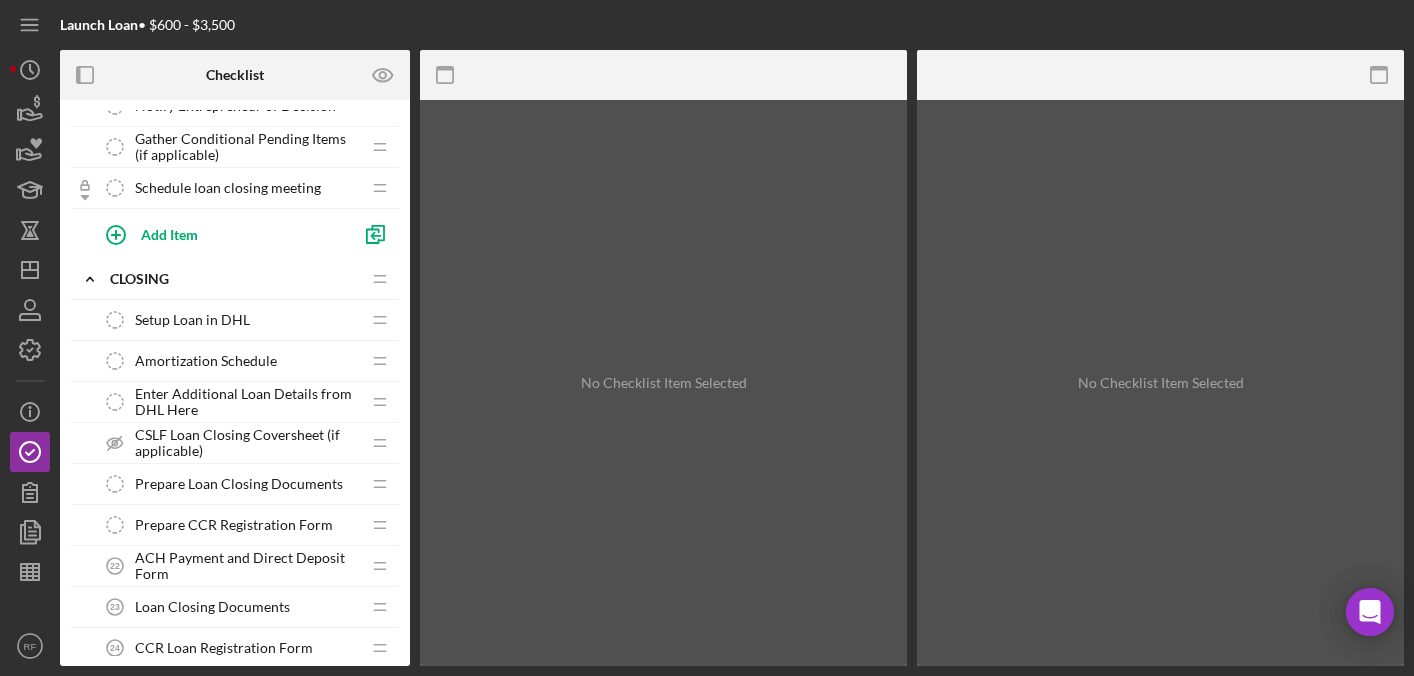 scroll, scrollTop: 1653, scrollLeft: 0, axis: vertical 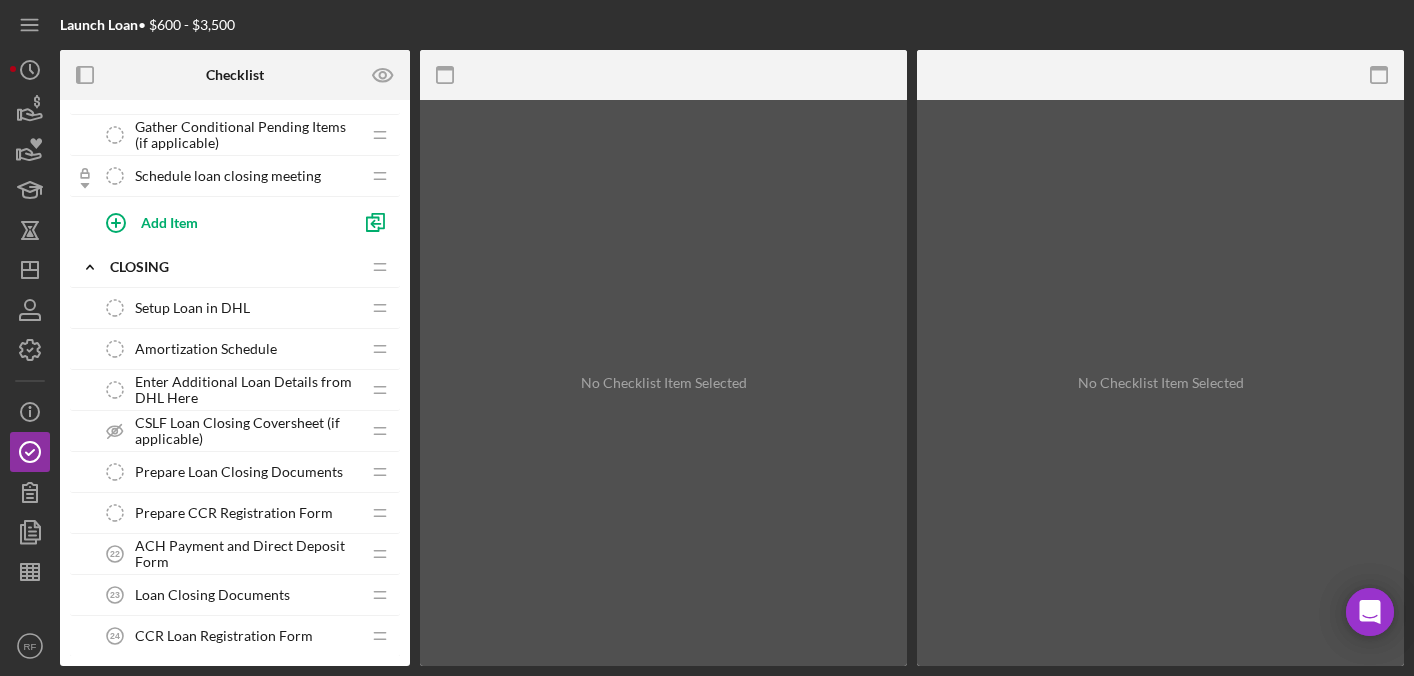 click on "Enter Additional Loan Details from DHL Here" at bounding box center [247, 390] 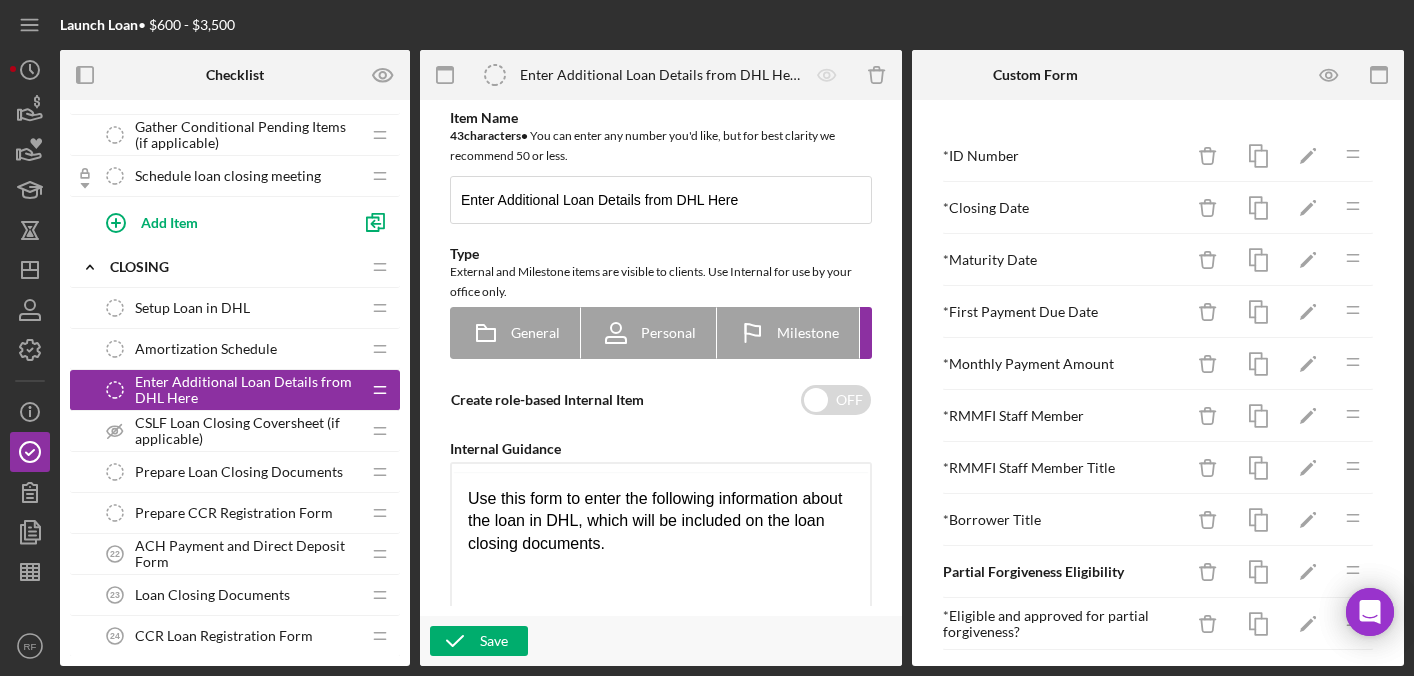 scroll, scrollTop: 0, scrollLeft: 0, axis: both 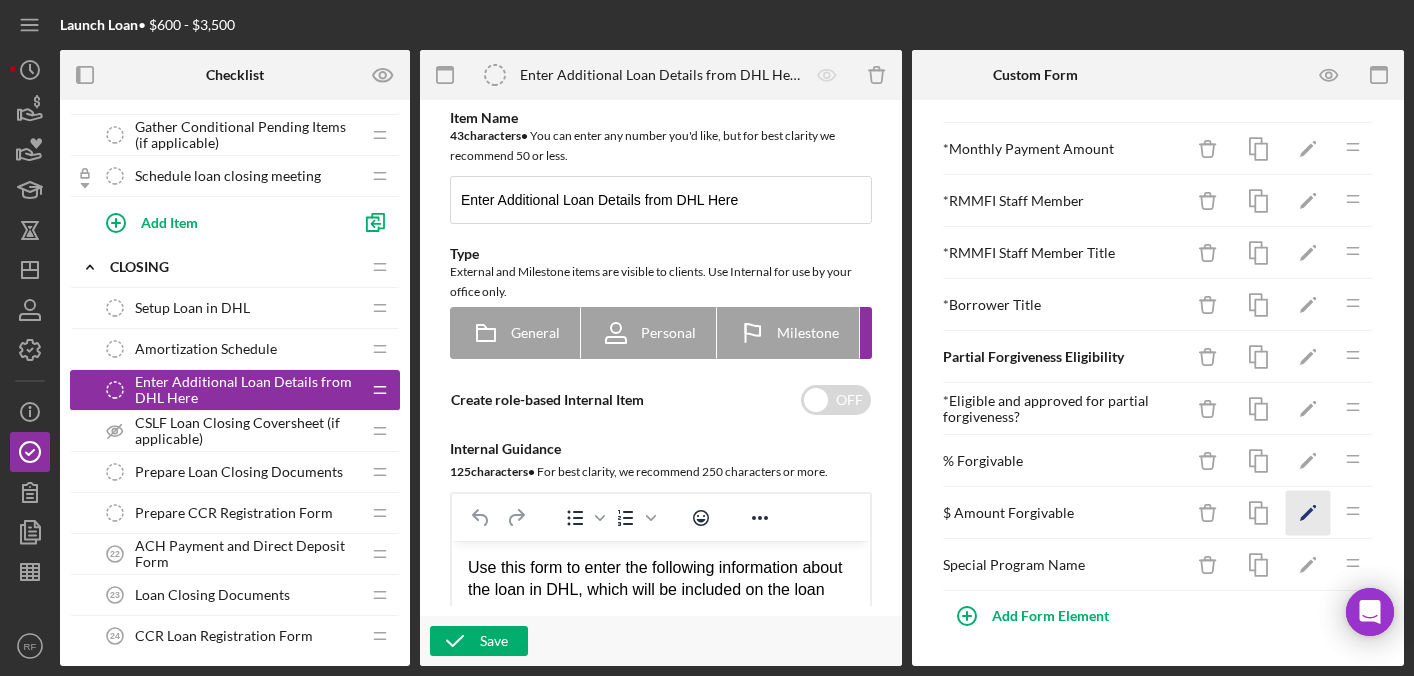 click on "Icon/Edit" 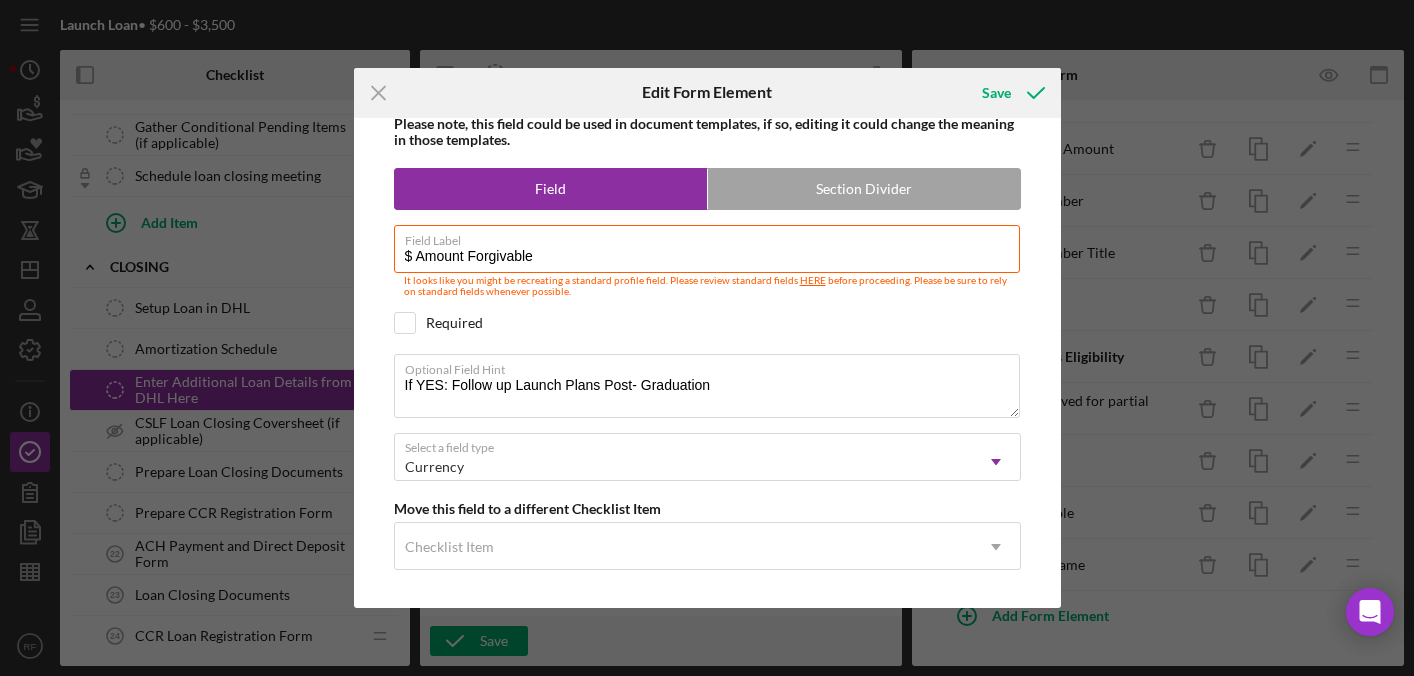 scroll, scrollTop: 35, scrollLeft: 0, axis: vertical 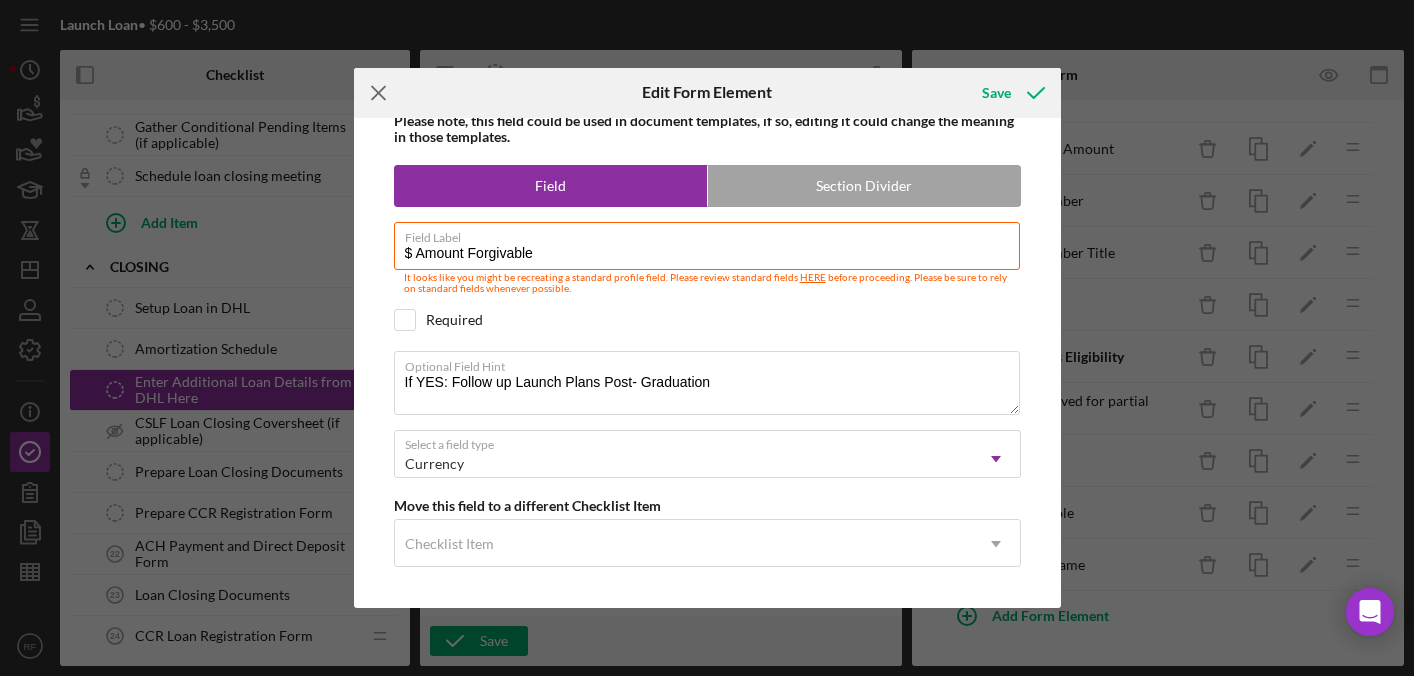 click 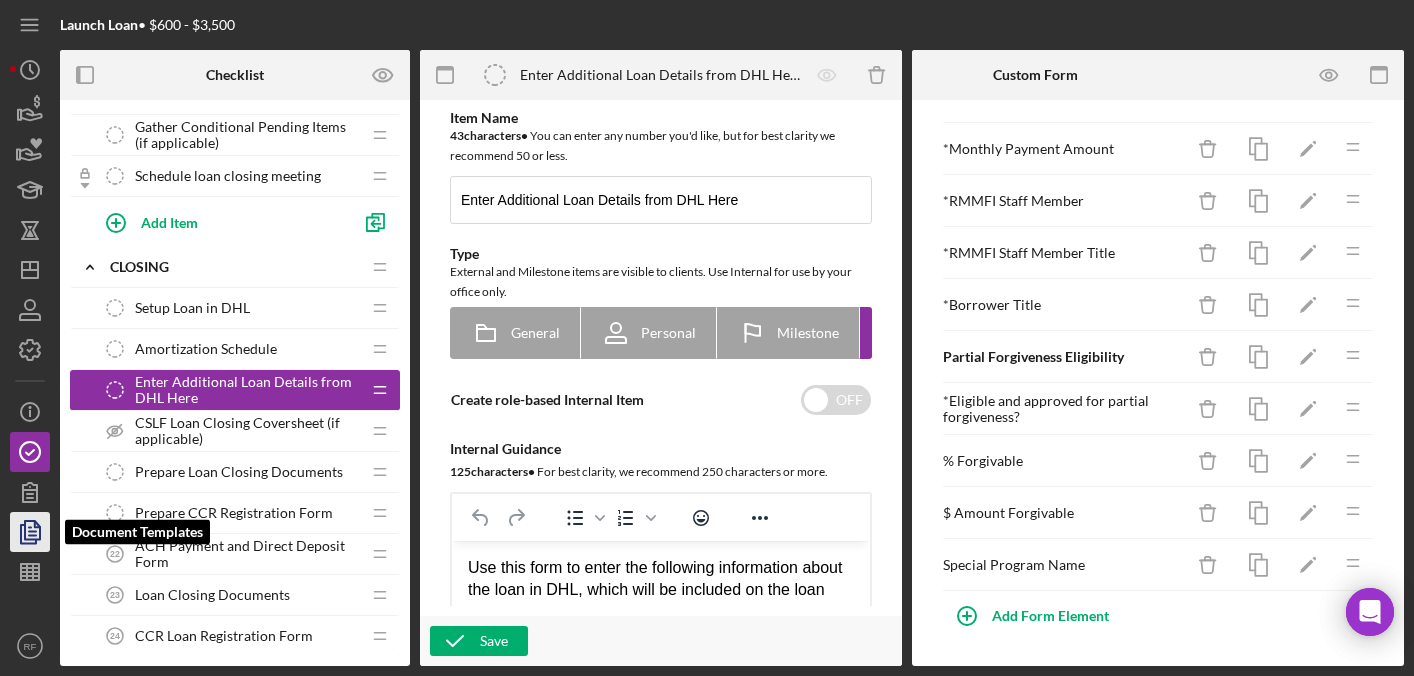 click 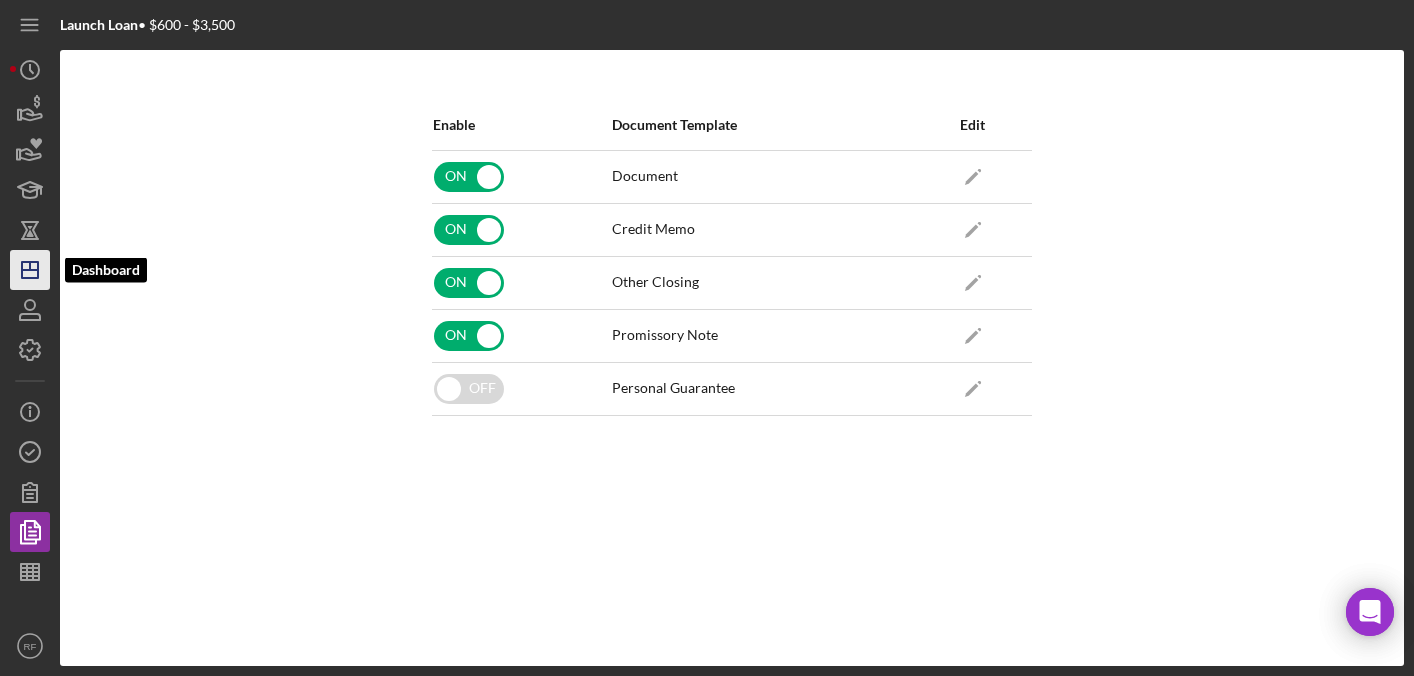 click on "Icon/Dashboard" 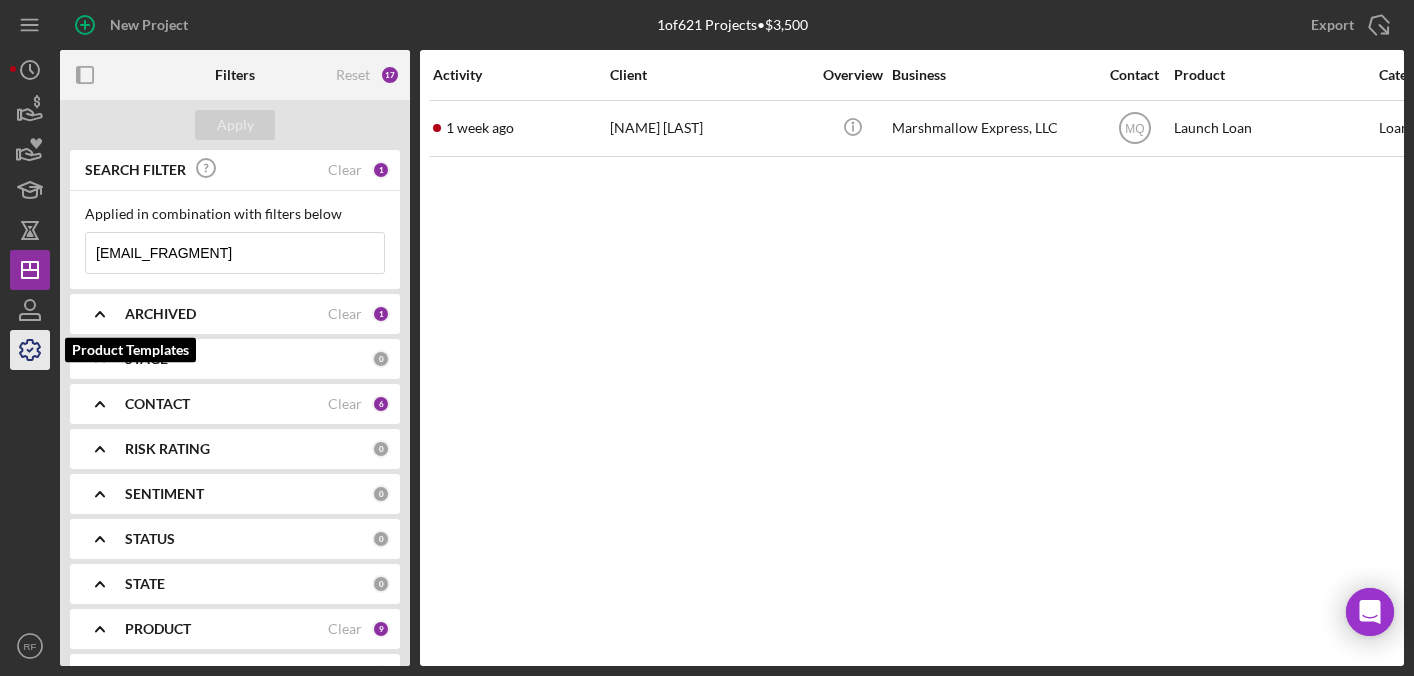 click 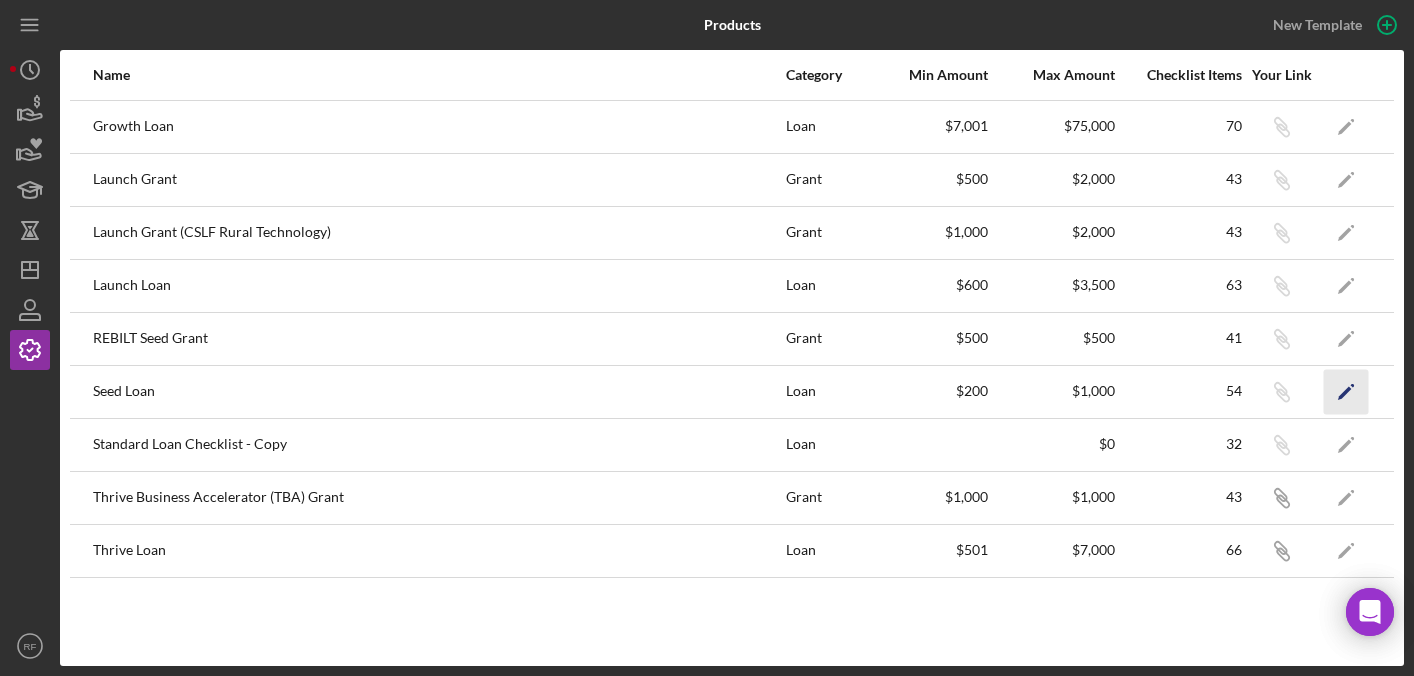 click on "Icon/Edit" 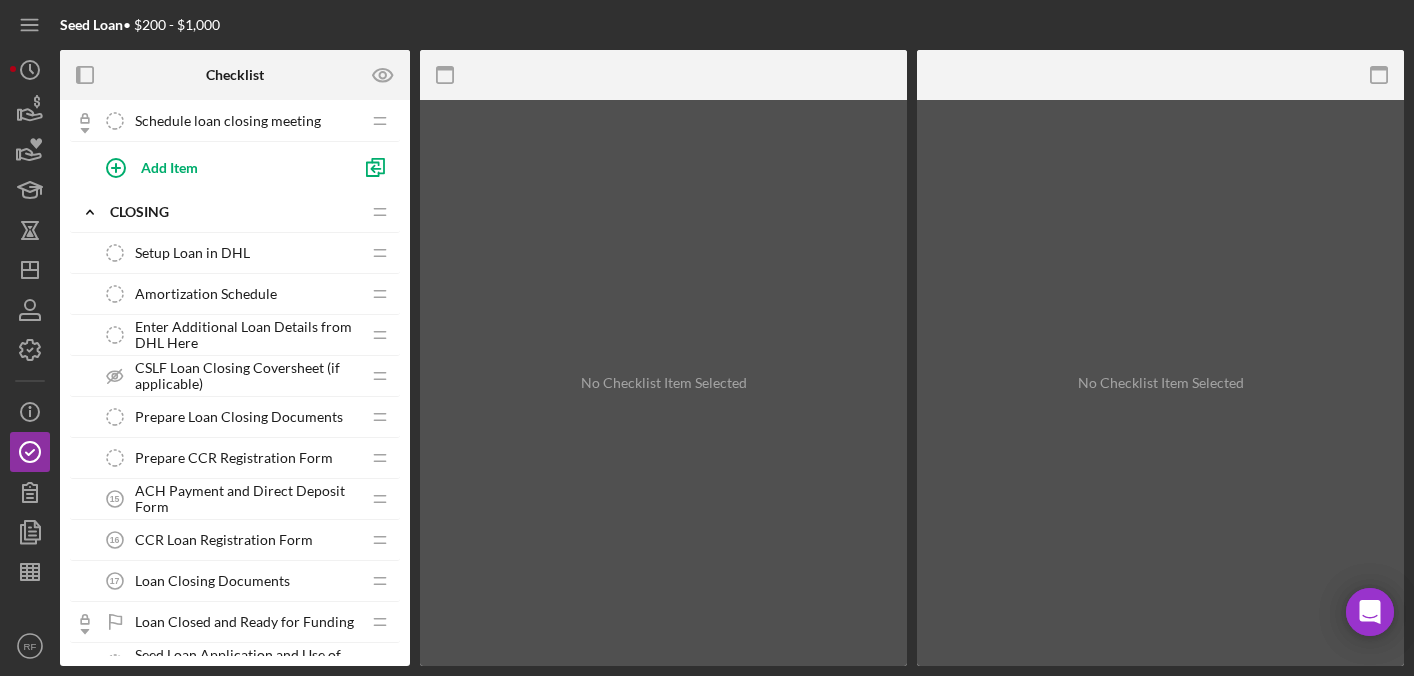 scroll, scrollTop: 1381, scrollLeft: 0, axis: vertical 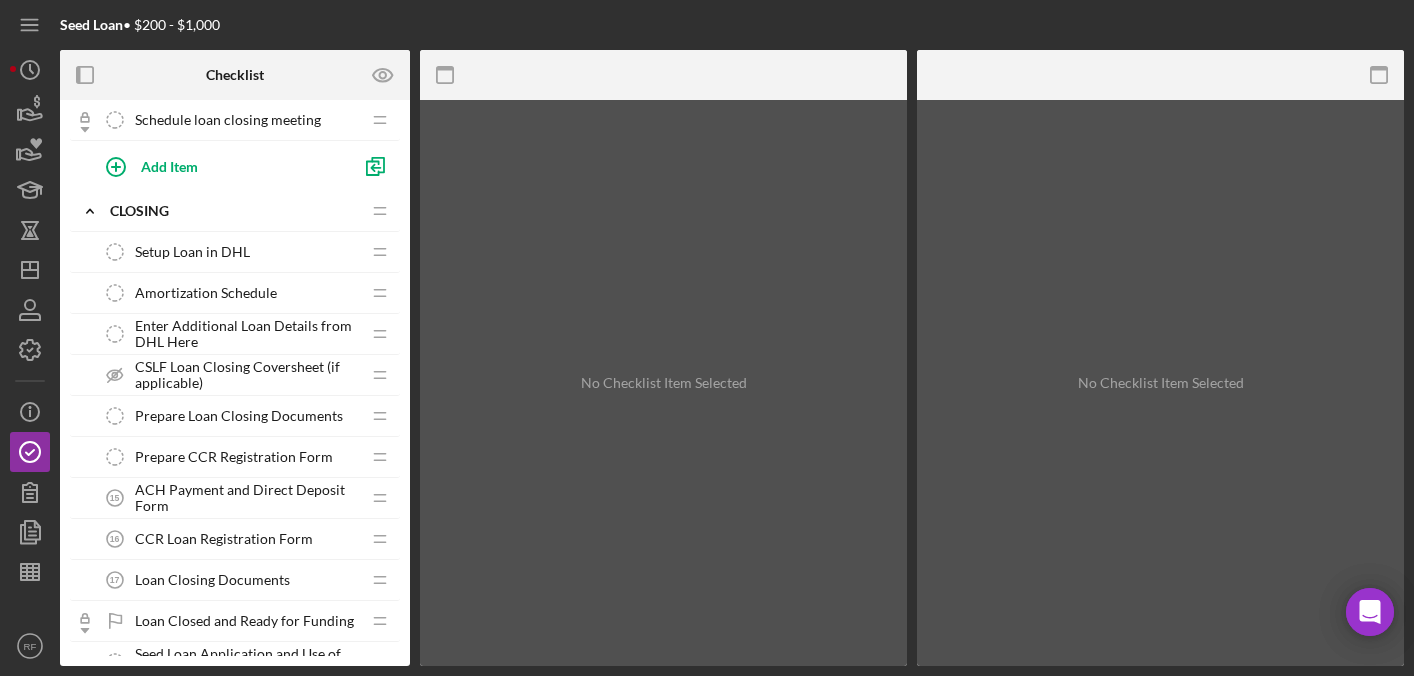 click on "Enter Additional Loan Details from DHL Here" at bounding box center [247, 334] 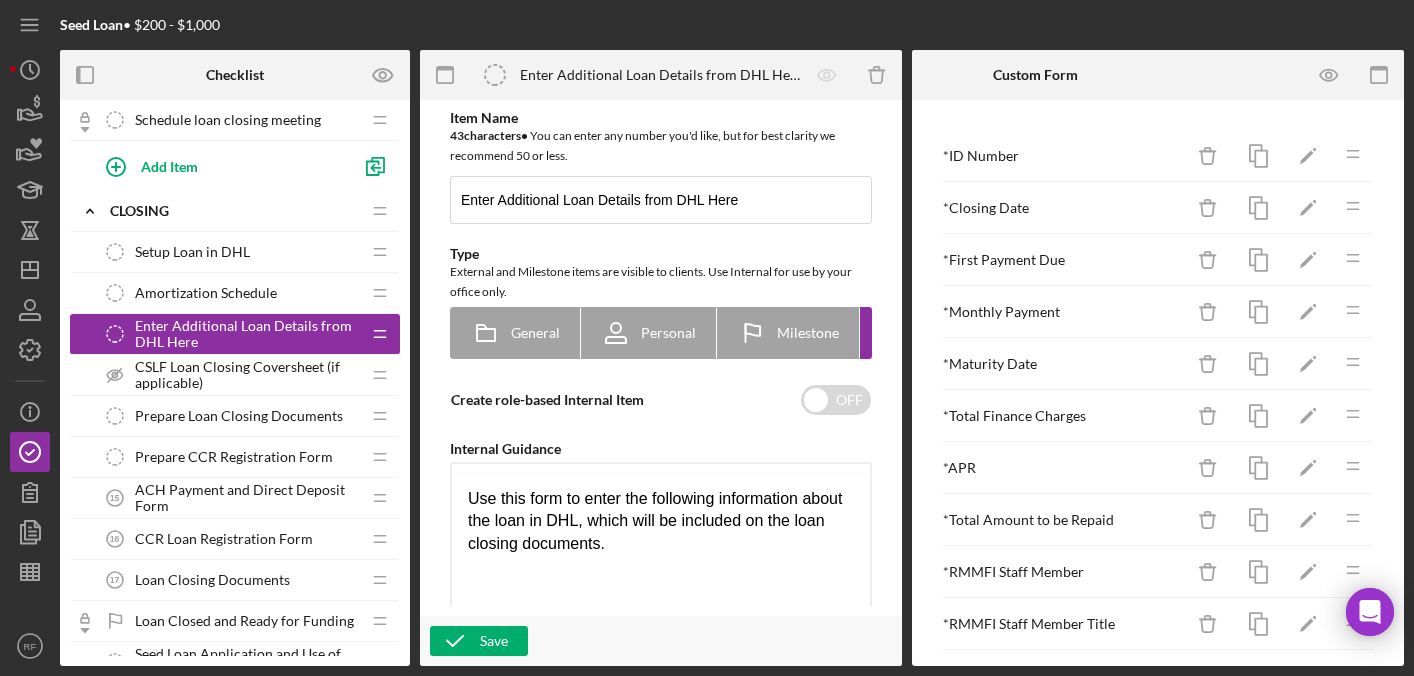 scroll, scrollTop: 0, scrollLeft: 0, axis: both 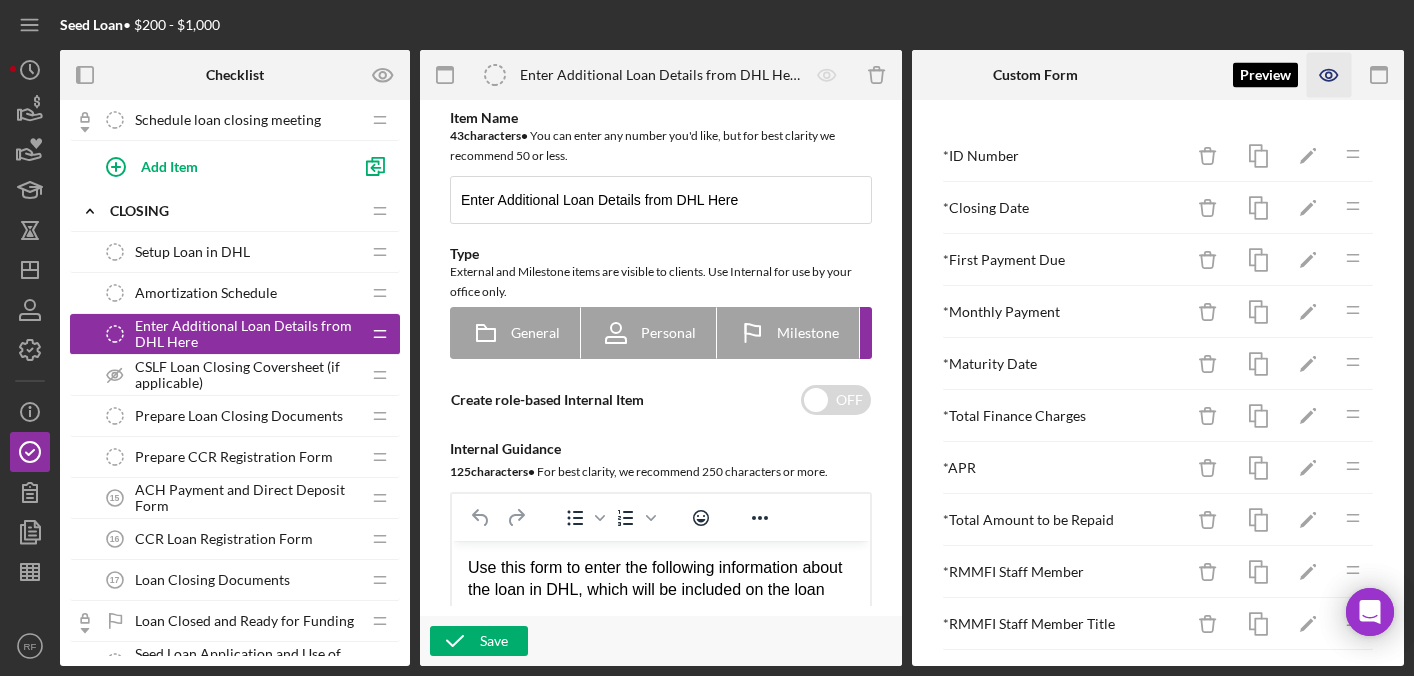 click 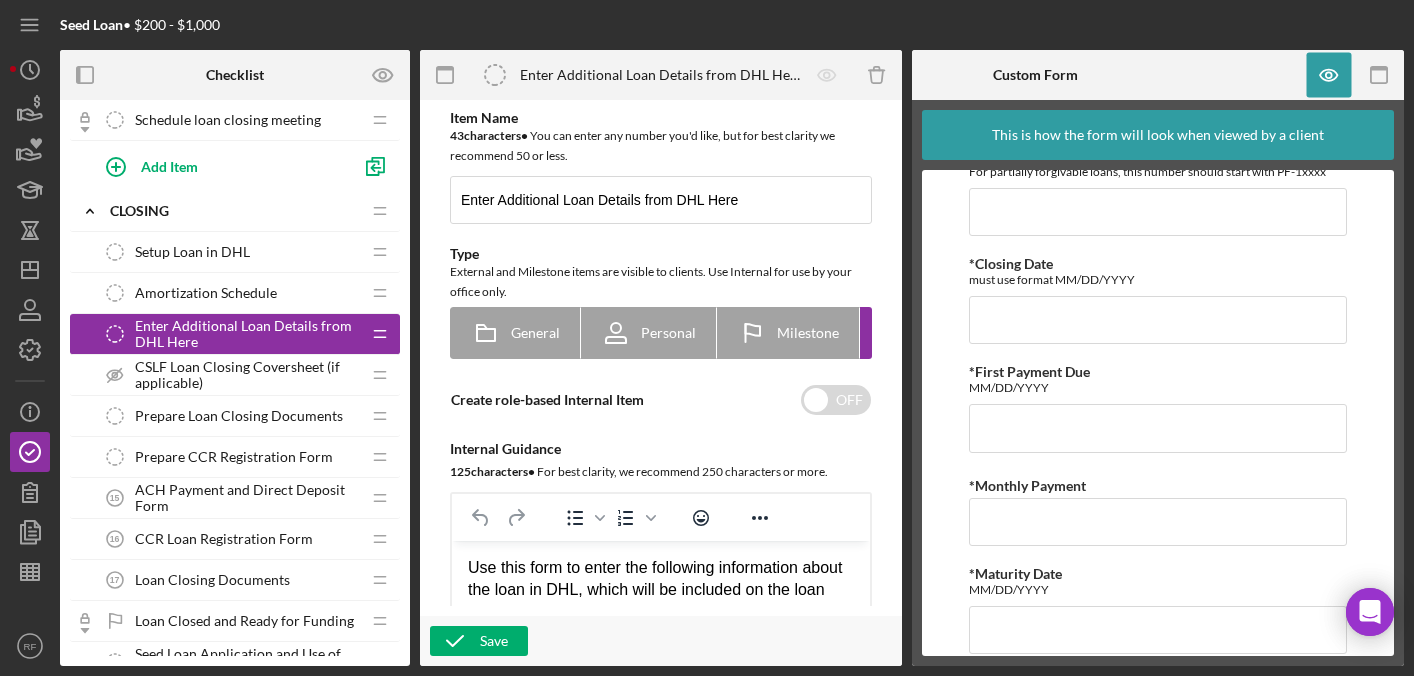 scroll, scrollTop: 0, scrollLeft: 0, axis: both 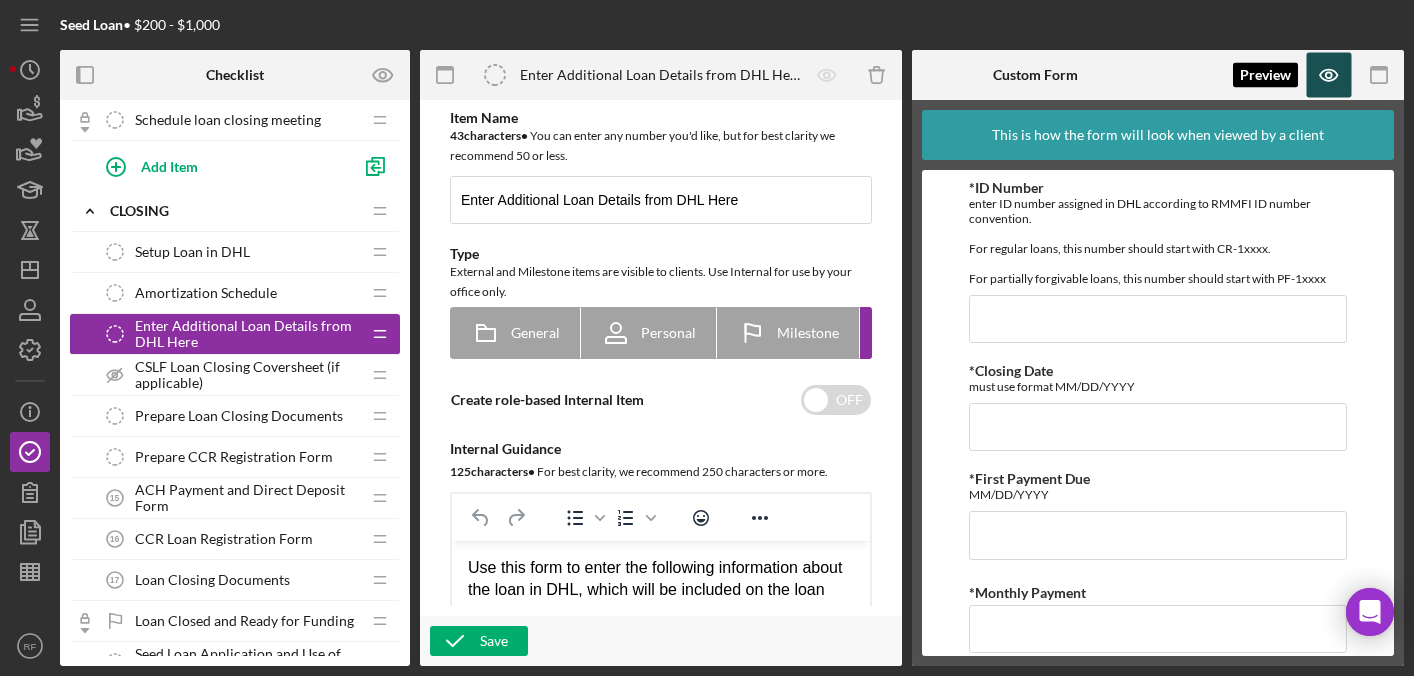 click 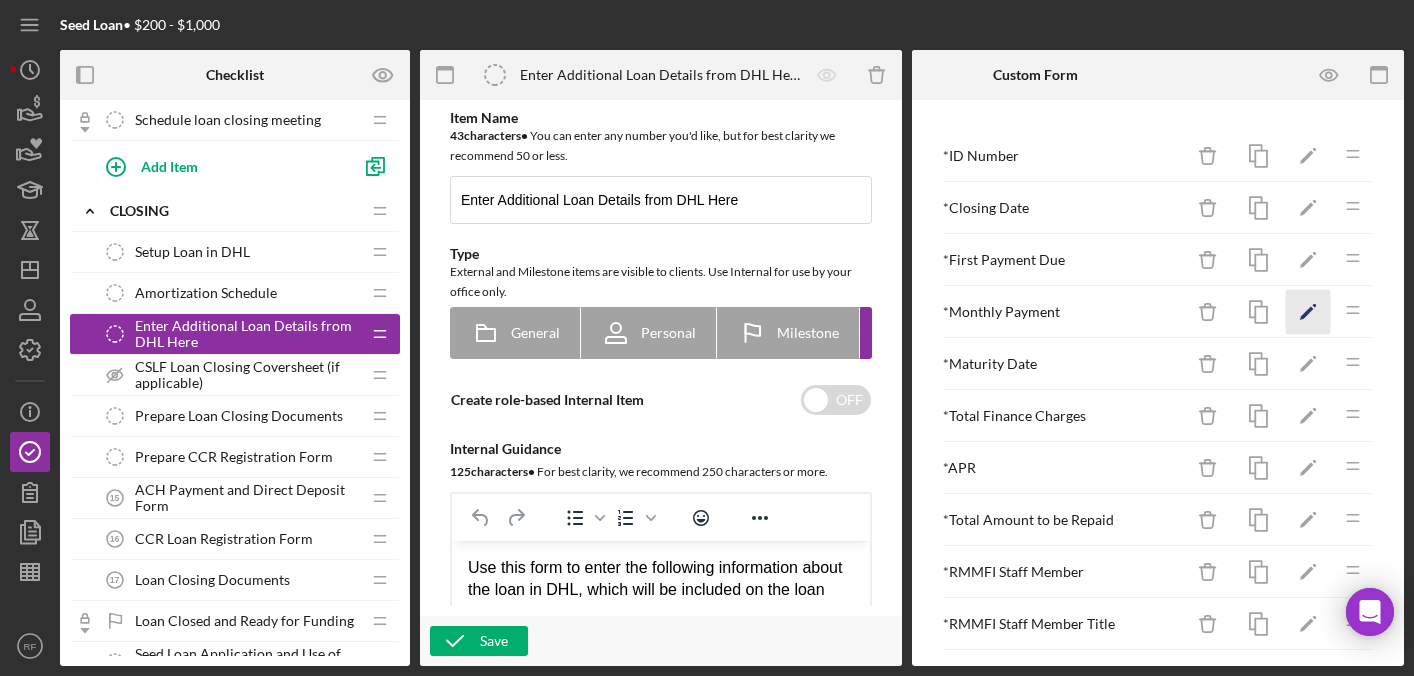 click on "Icon/Edit" 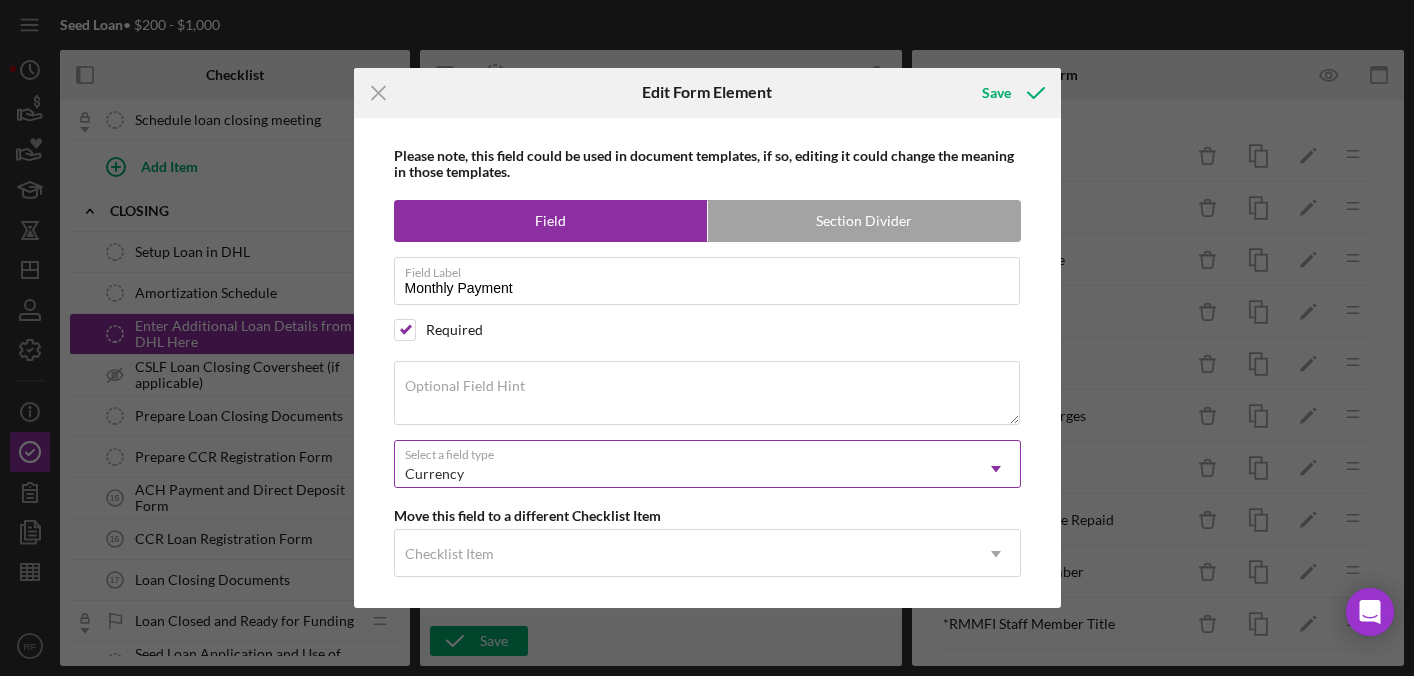 click on "Currency" at bounding box center (683, 474) 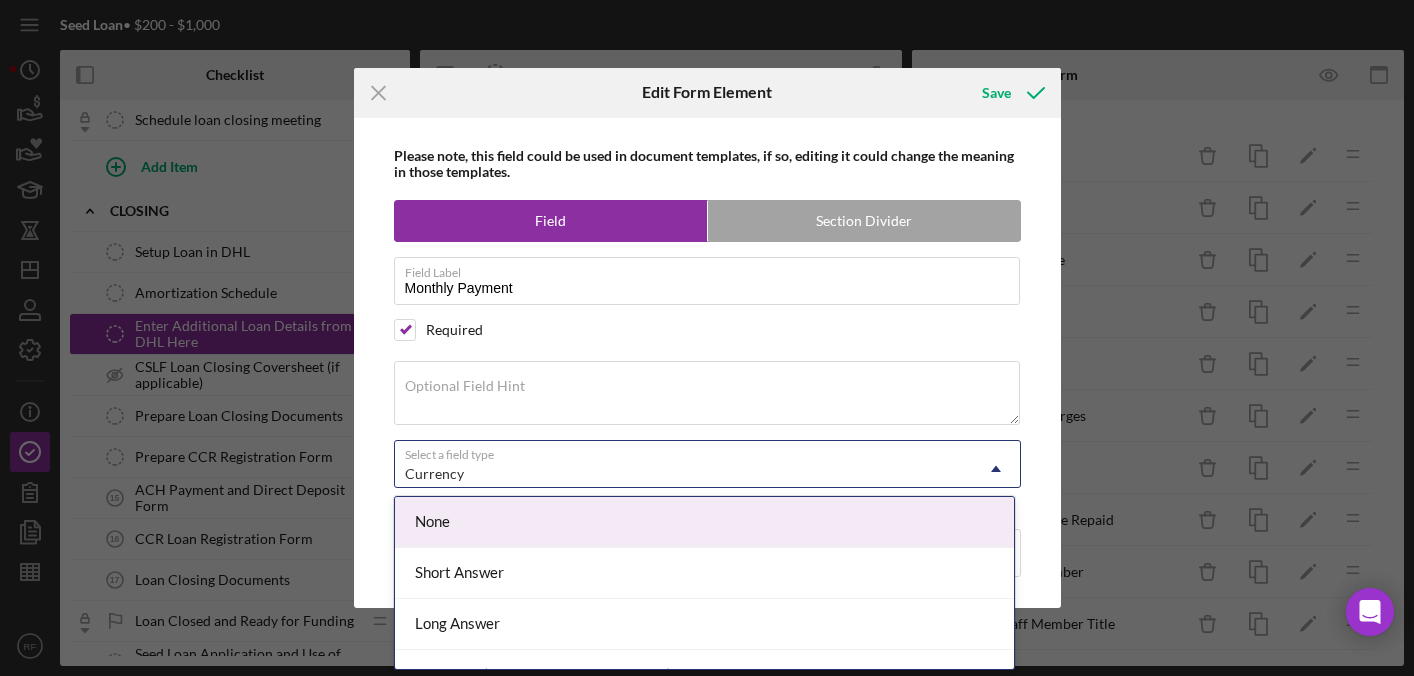 click on "Please note, this field could be used in document templates, if so, editing it could change the meaning in those templates. Field Section Divider Field Label Monthly Payment Required Optional Field Hint Select a field type None, 1 of 10. 10 results available. Use Up and Down to choose options, press Enter to select the currently focused option, press Escape to exit the menu, press Tab to select the option and exit the menu. Currency Icon/Dropdown Arrow Move this field to a different Checklist Item Checklist Item Icon/Dropdown Arrow" at bounding box center [707, 363] 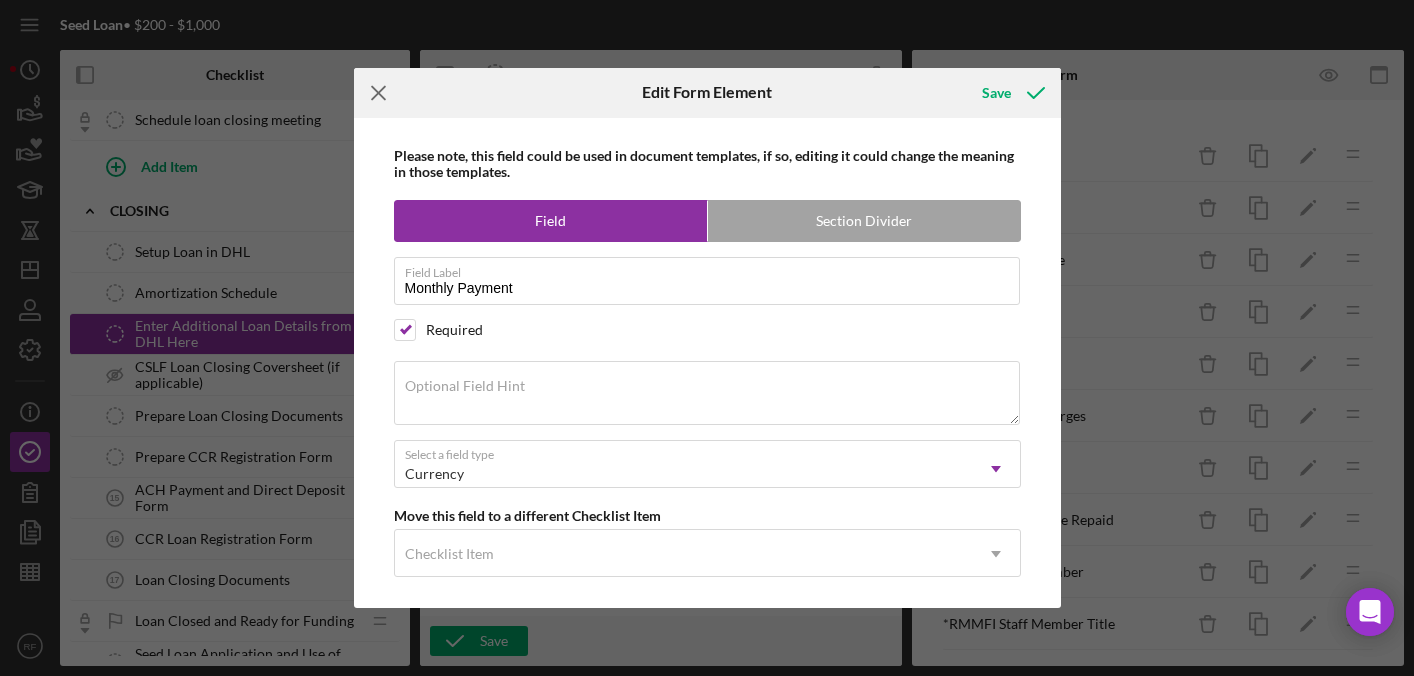 click on "Icon/Menu Close" 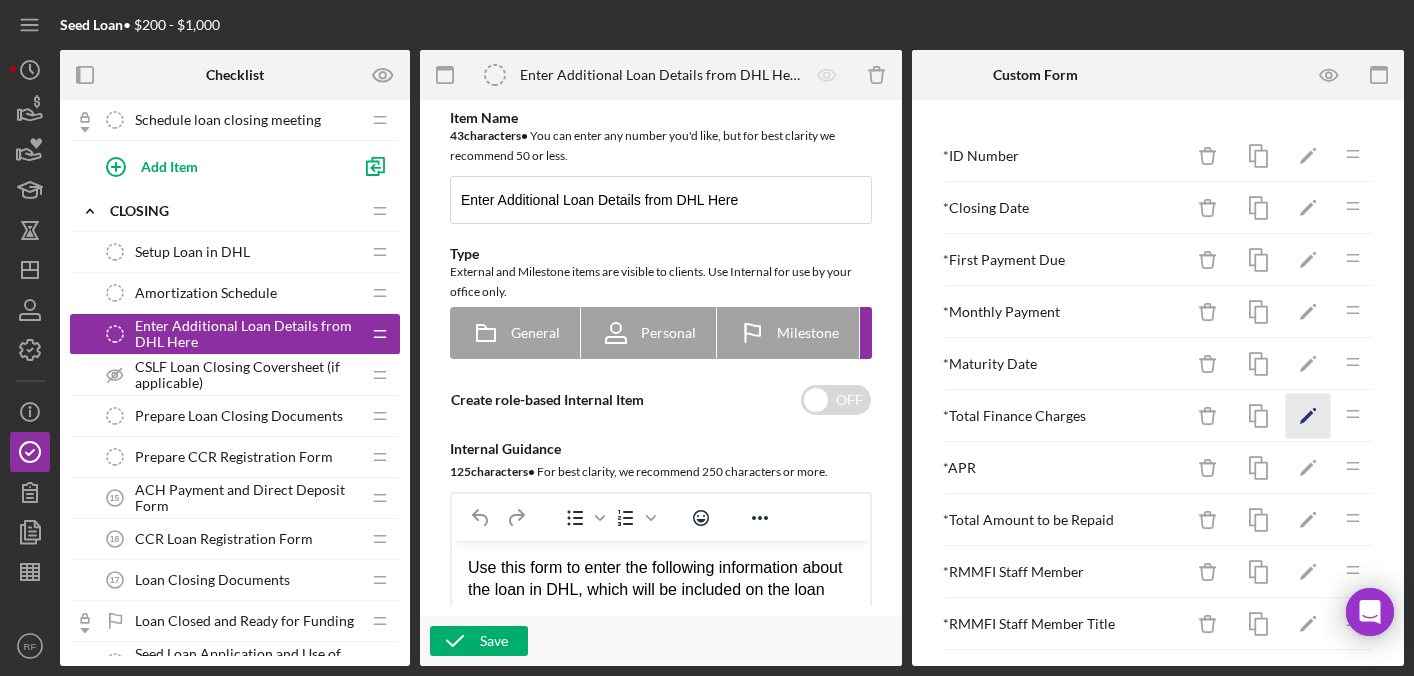 click on "Icon/Edit" 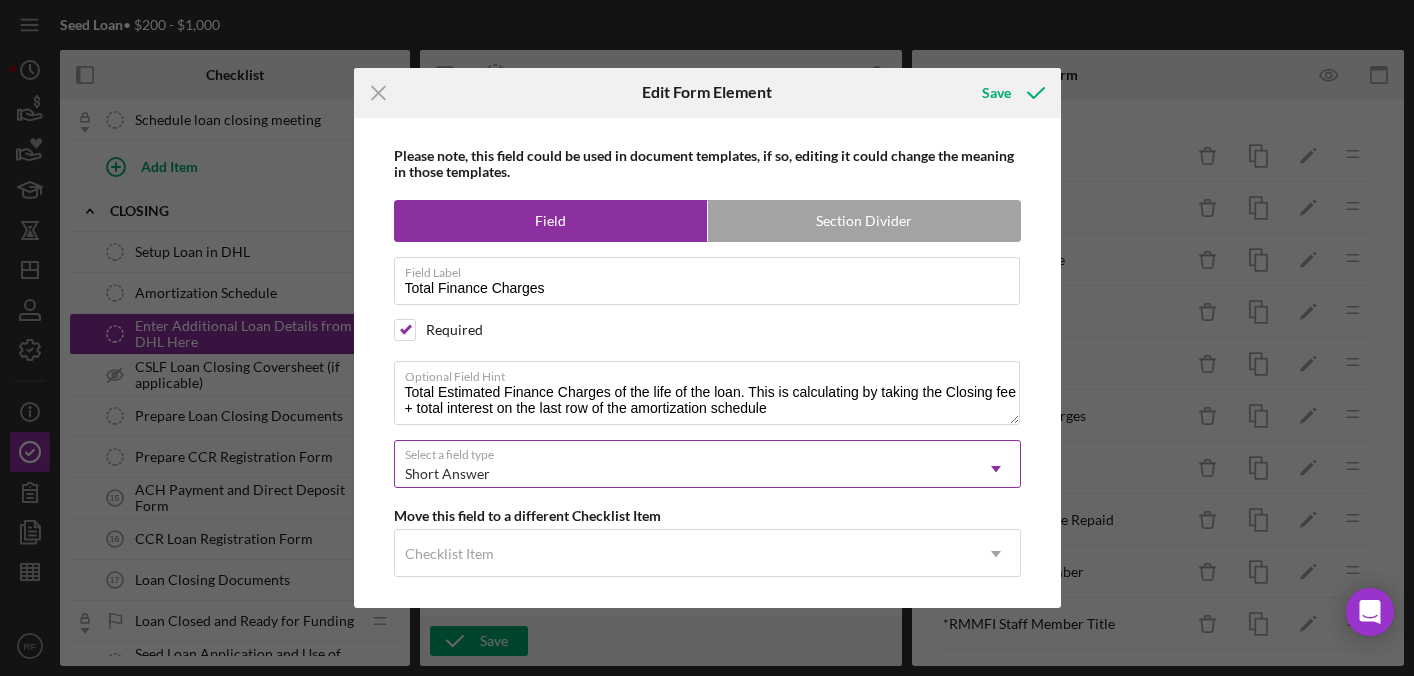 click on "Short Answer" at bounding box center [683, 474] 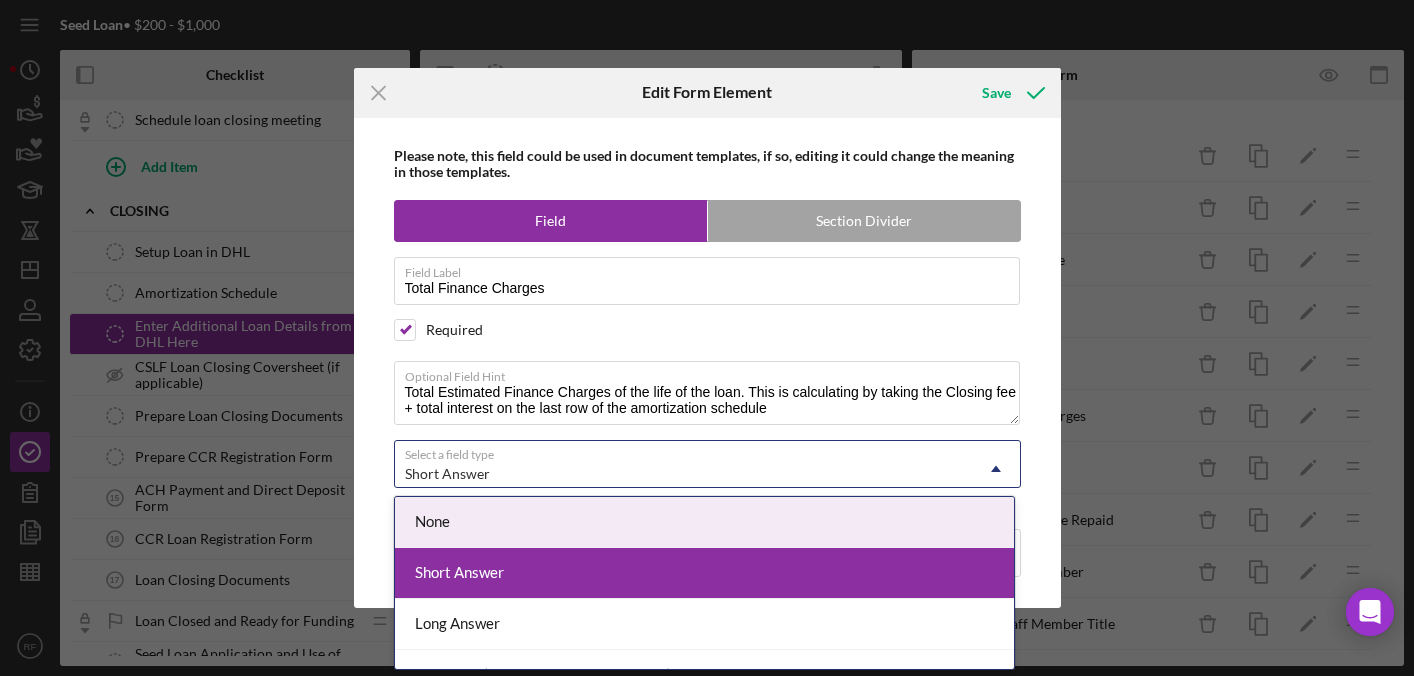 type 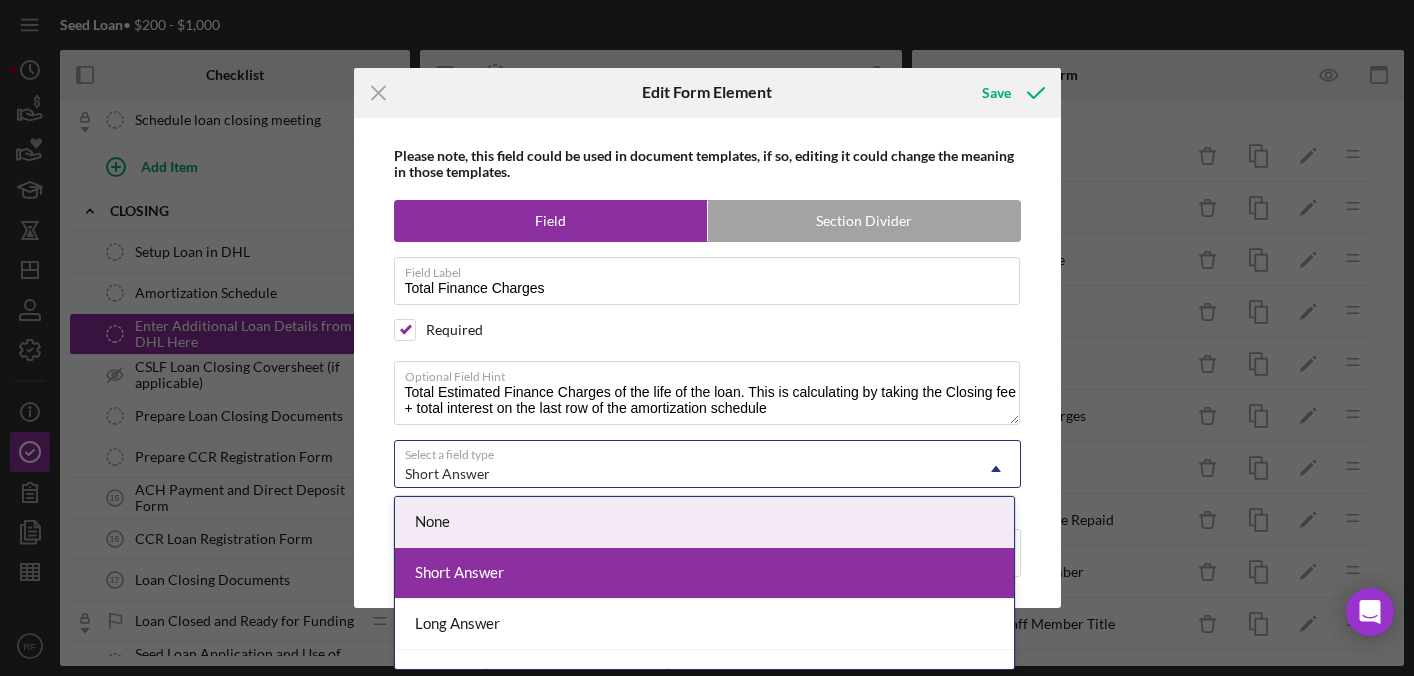 scroll, scrollTop: 10, scrollLeft: 0, axis: vertical 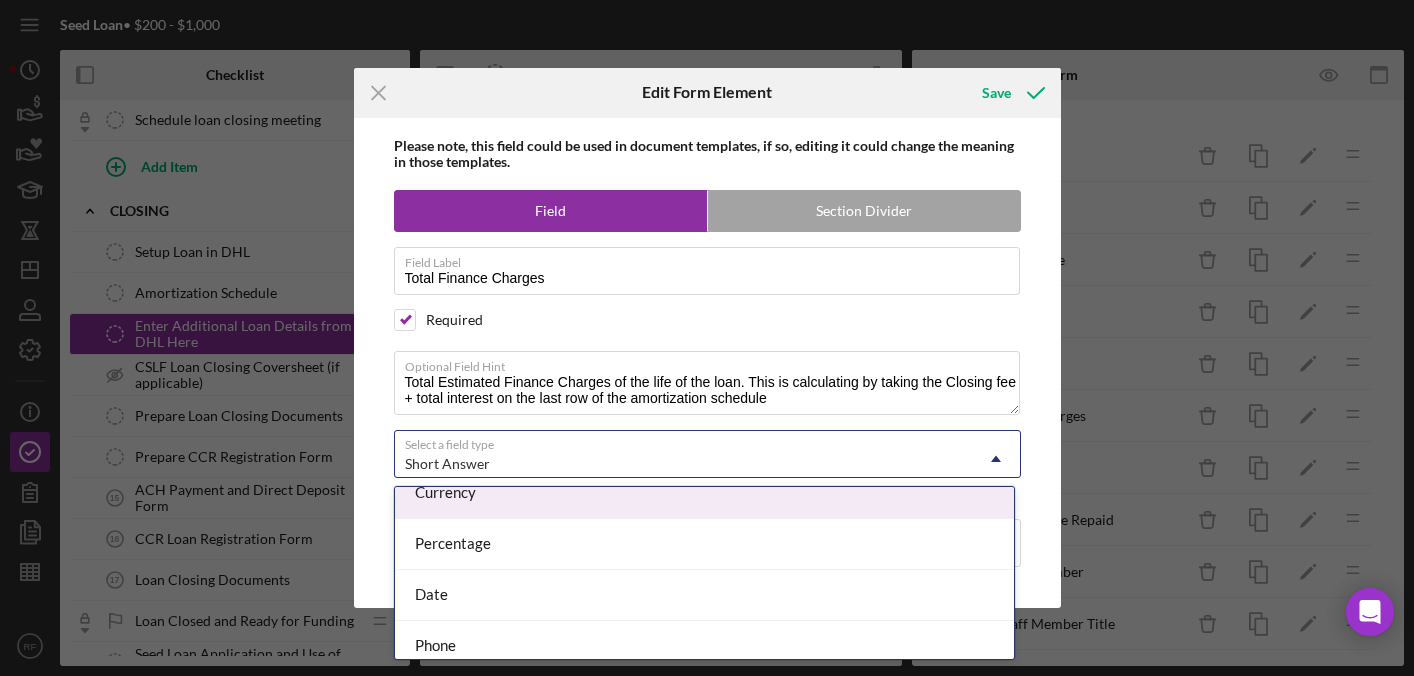 click on "Currency" at bounding box center (704, 493) 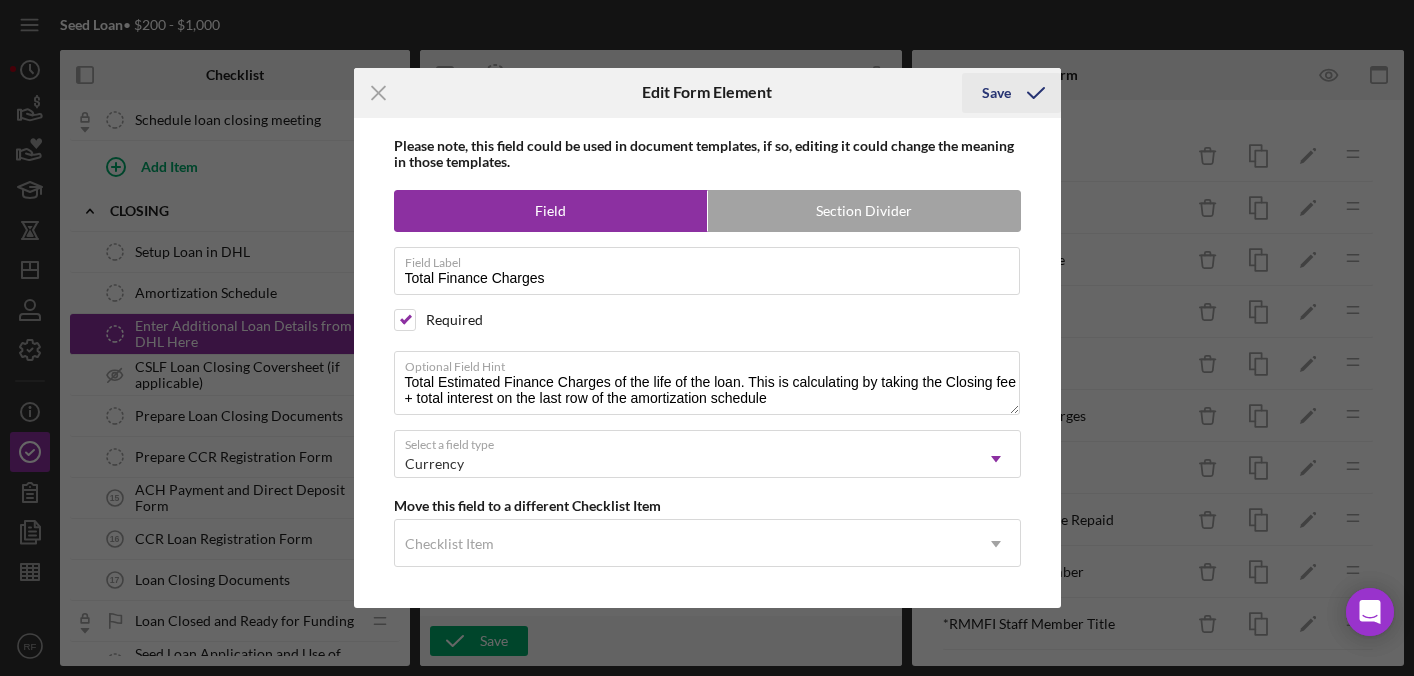 click 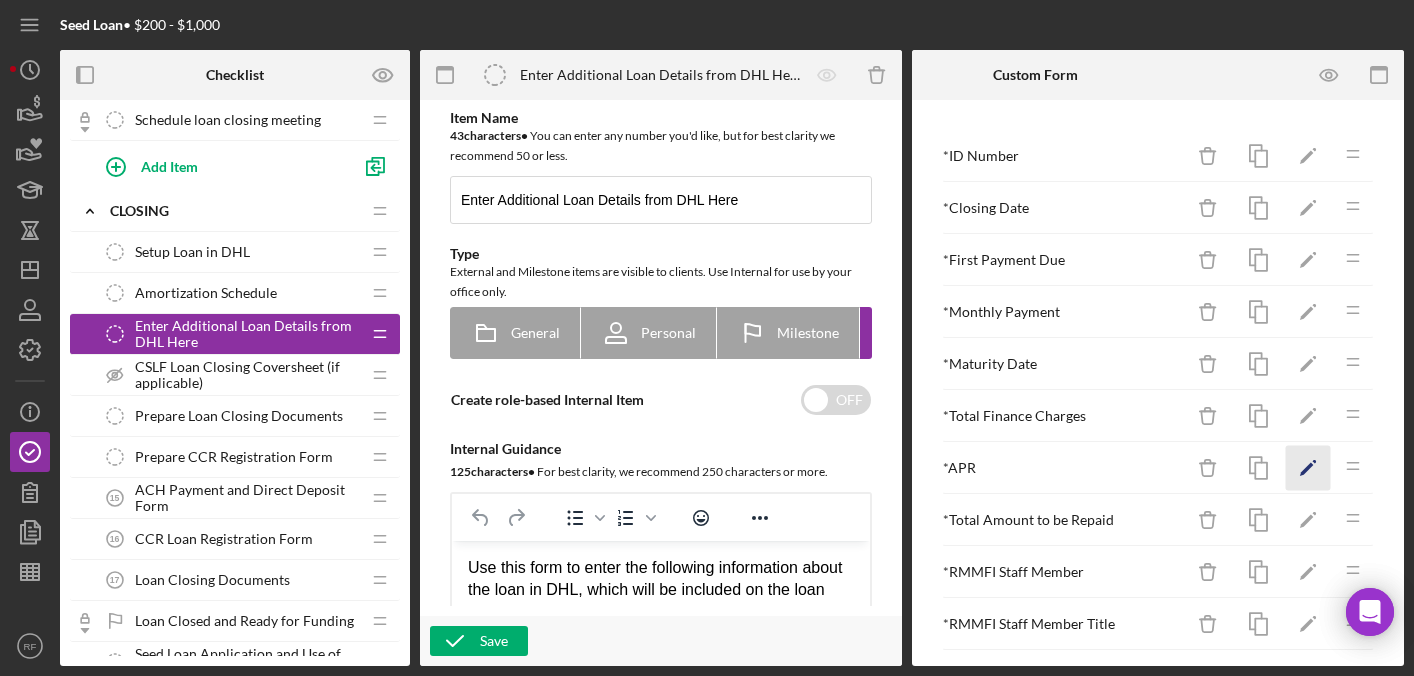 click on "Icon/Edit" 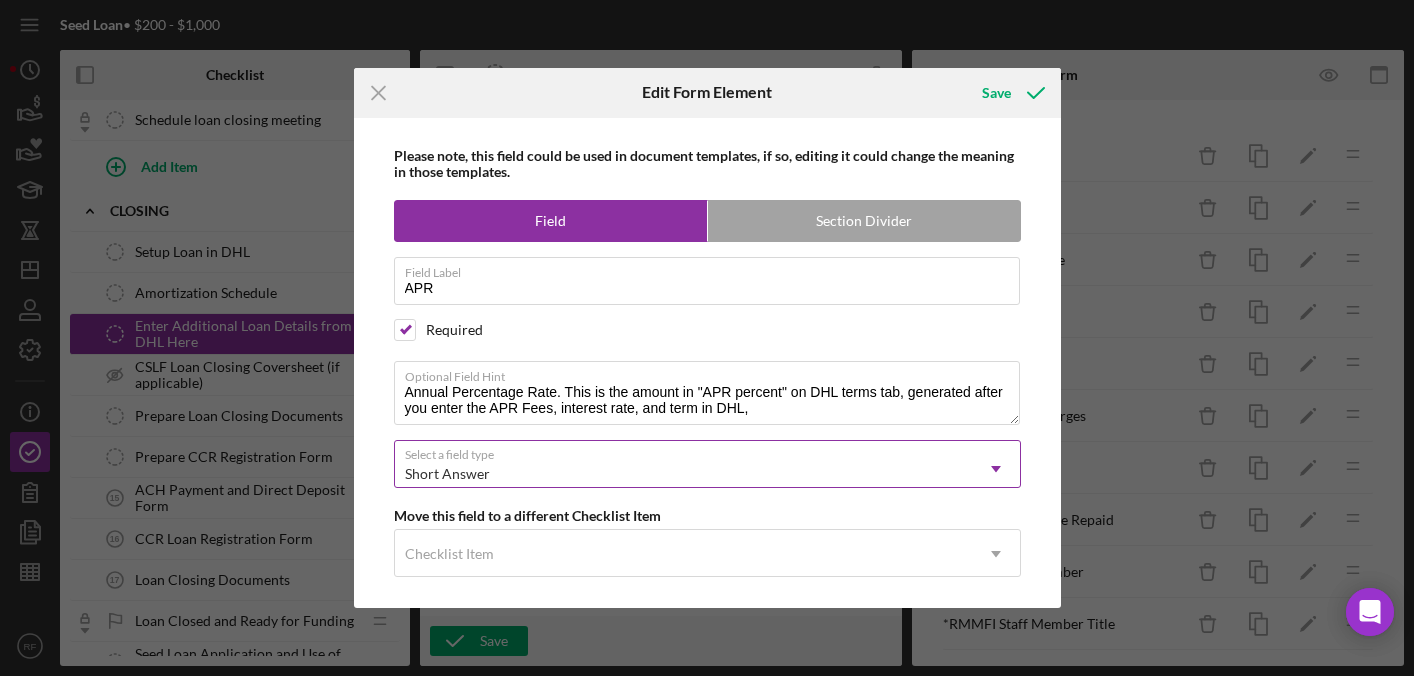click on "Short Answer" at bounding box center [683, 474] 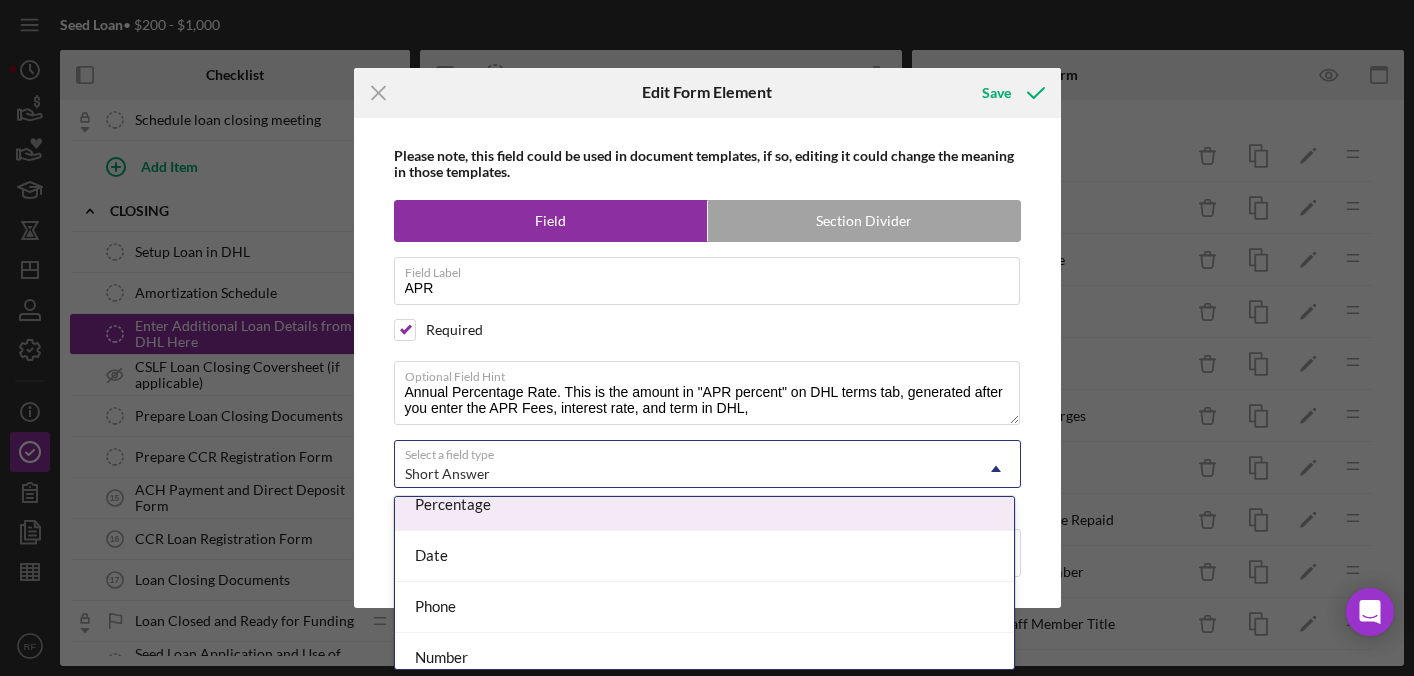 scroll, scrollTop: 320, scrollLeft: 0, axis: vertical 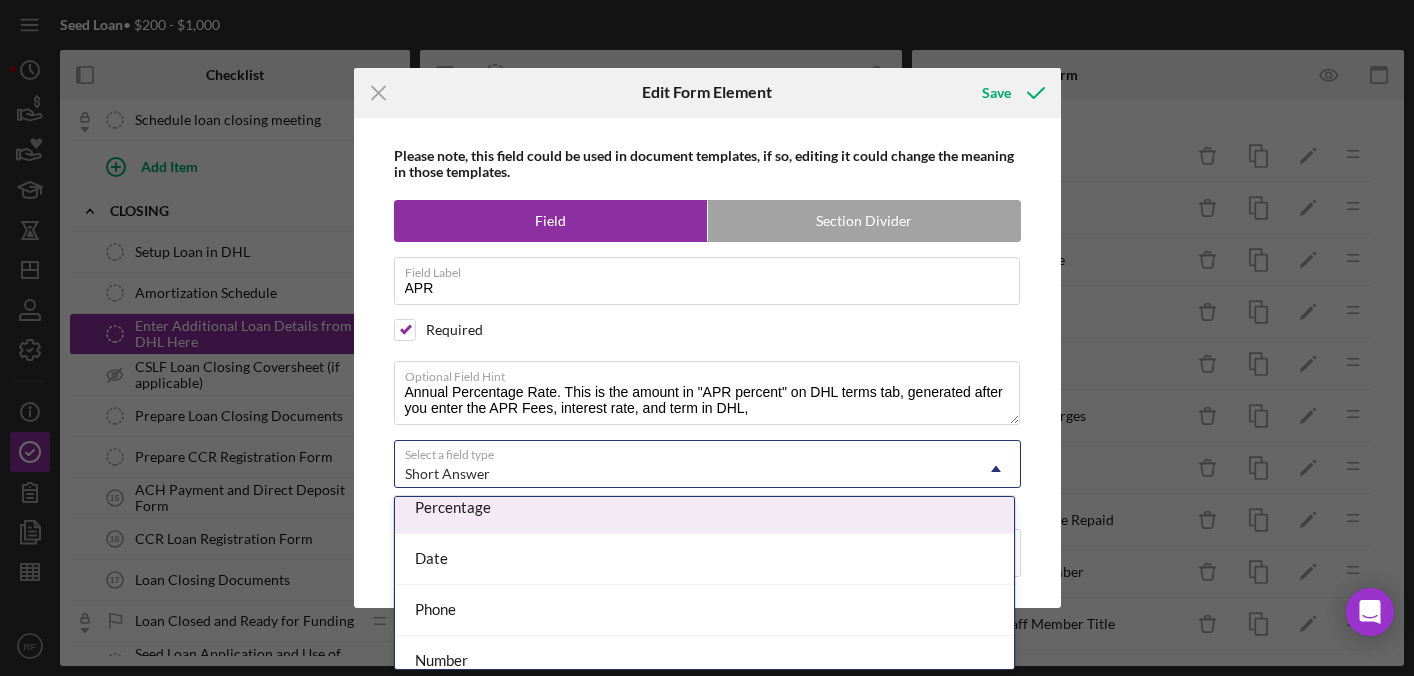click on "Percentage" at bounding box center [704, 508] 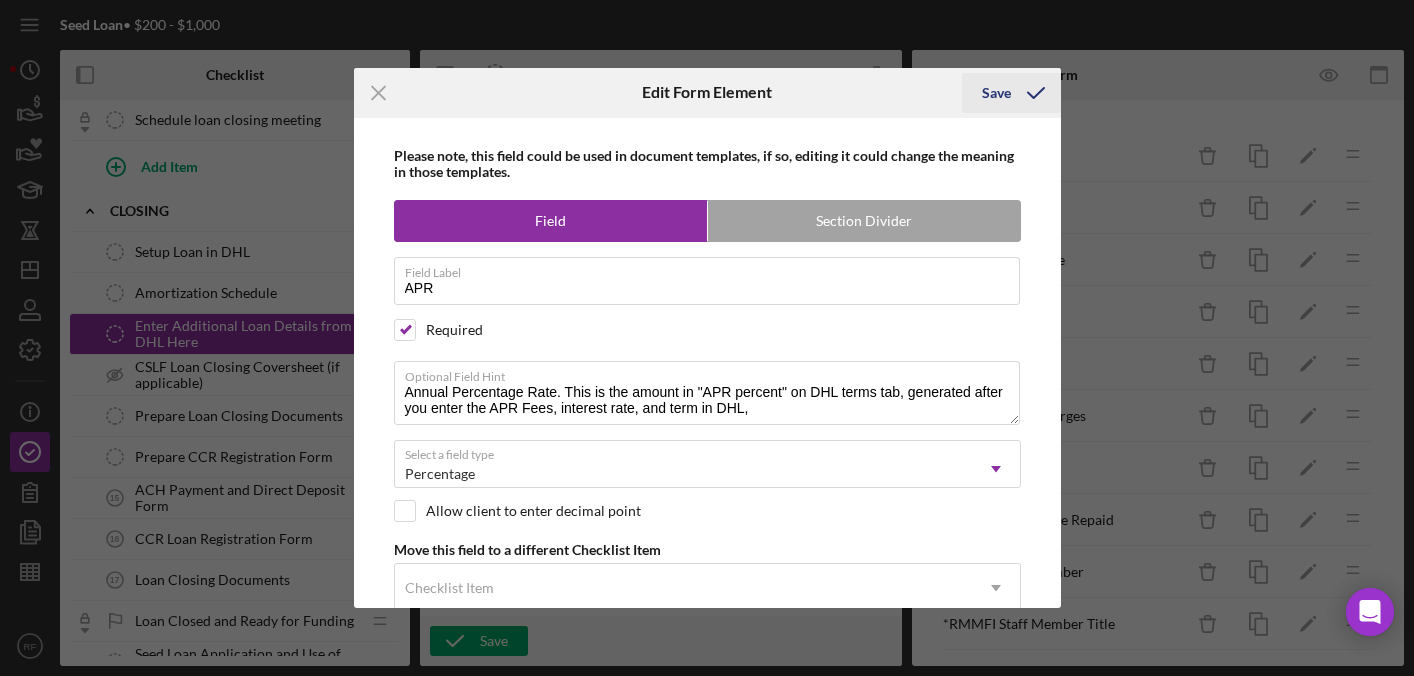 click 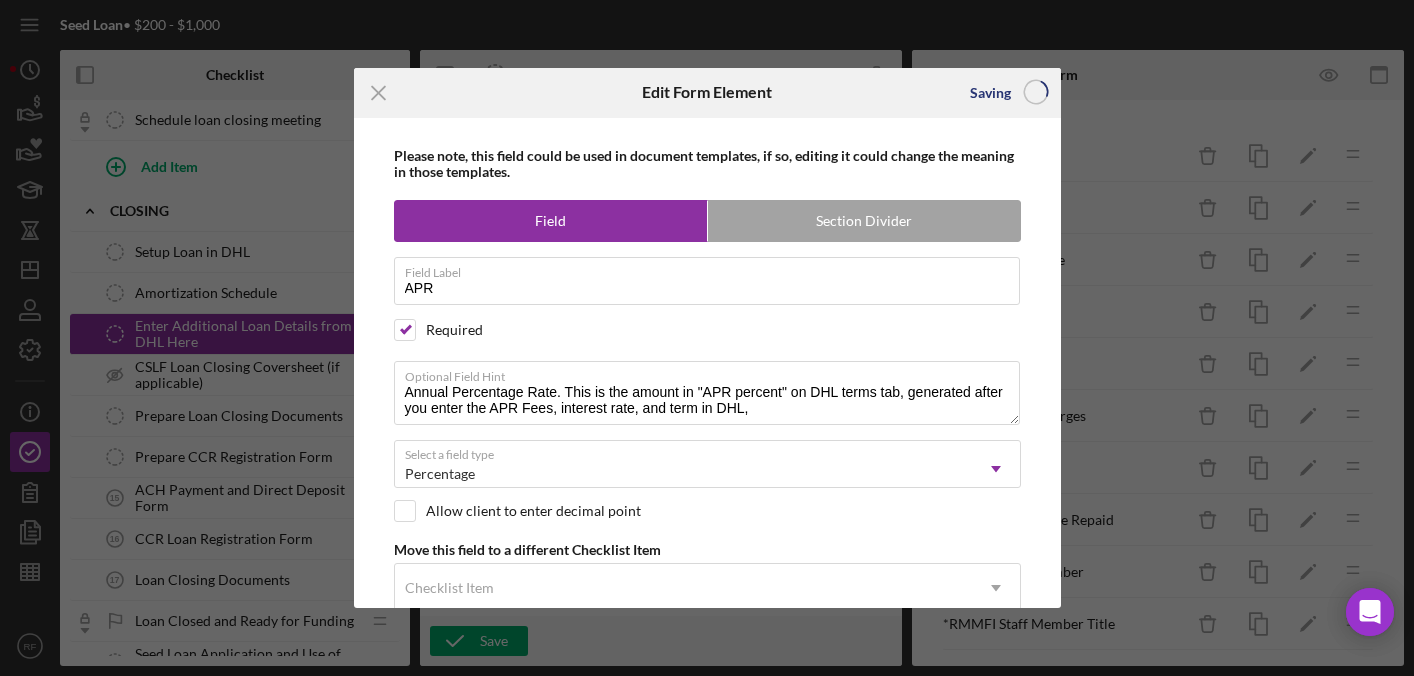 checkbox on "true" 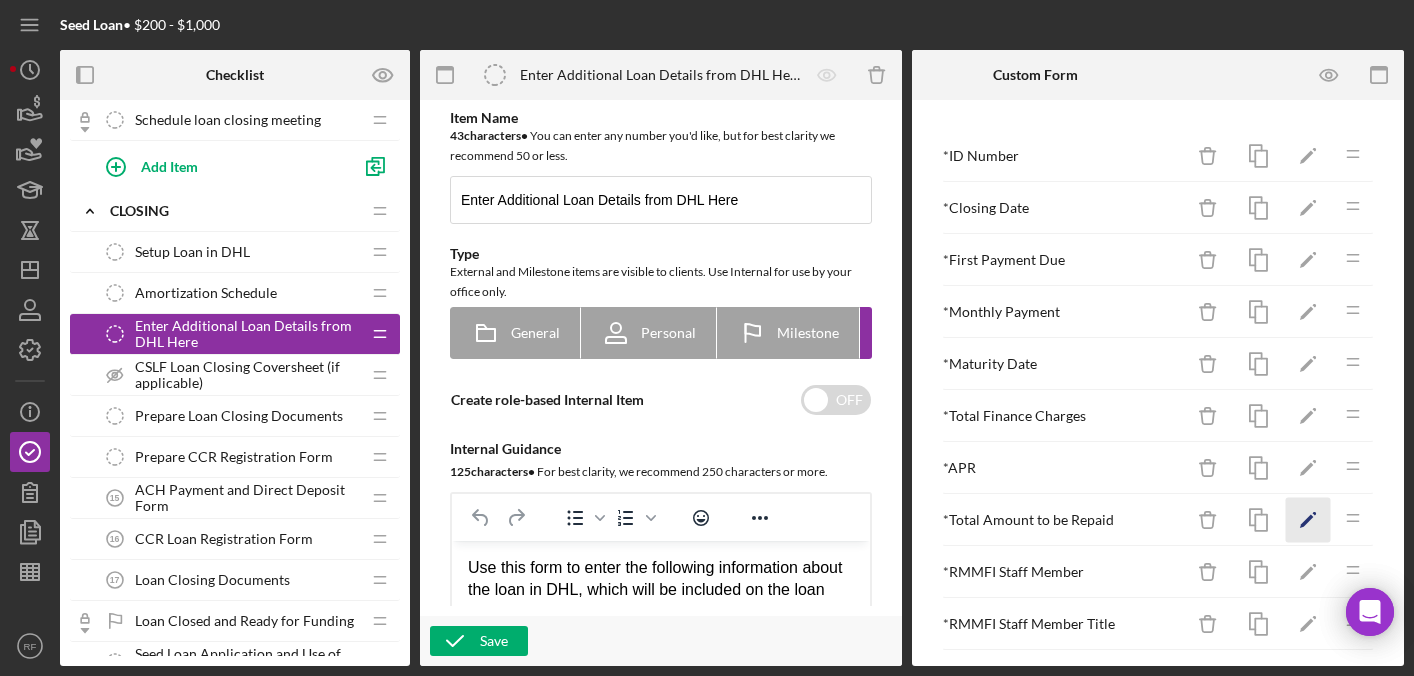 click on "Icon/Edit" 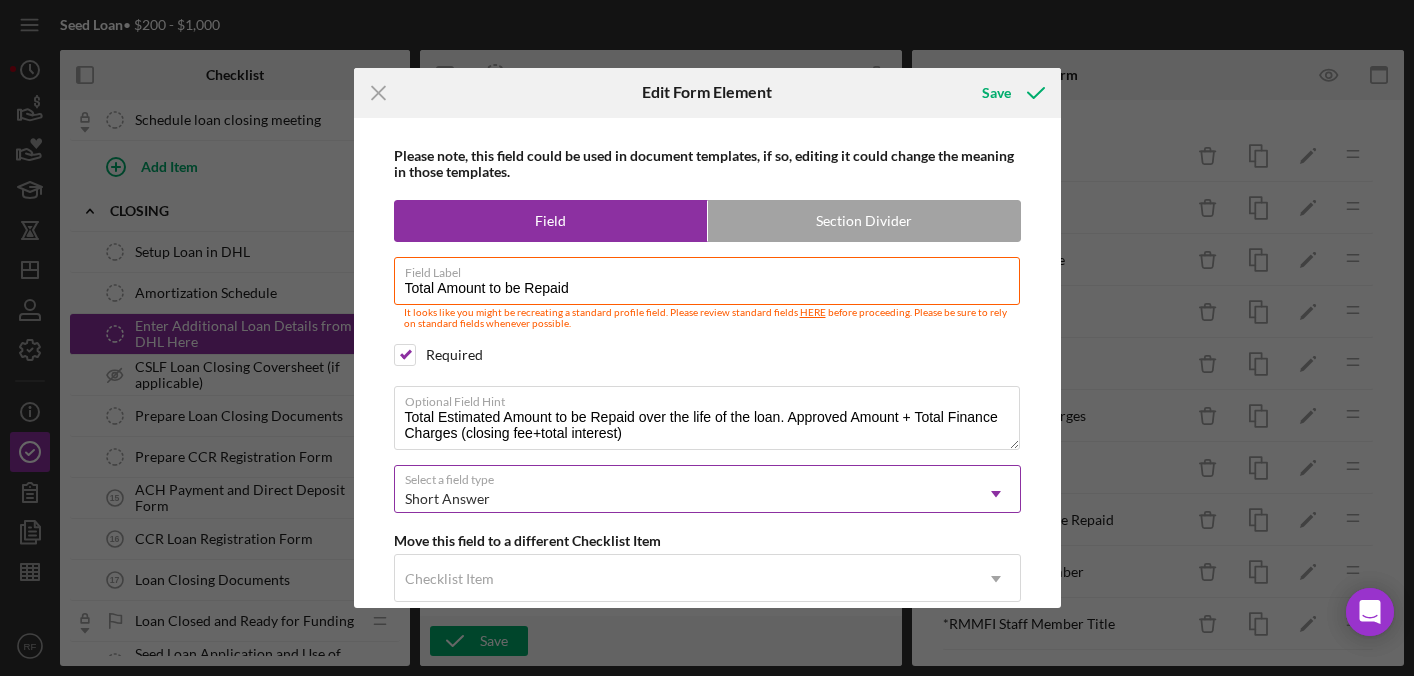click on "Short Answer" at bounding box center [683, 499] 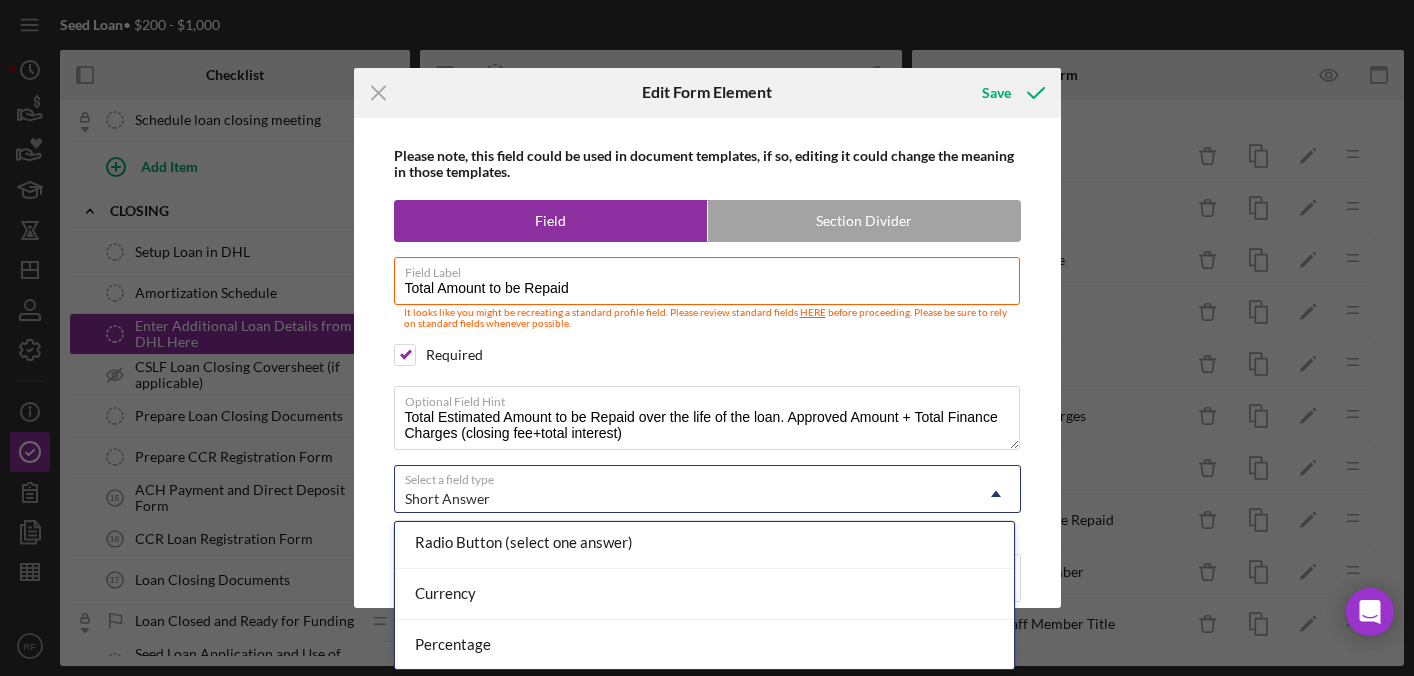 scroll, scrollTop: 240, scrollLeft: 0, axis: vertical 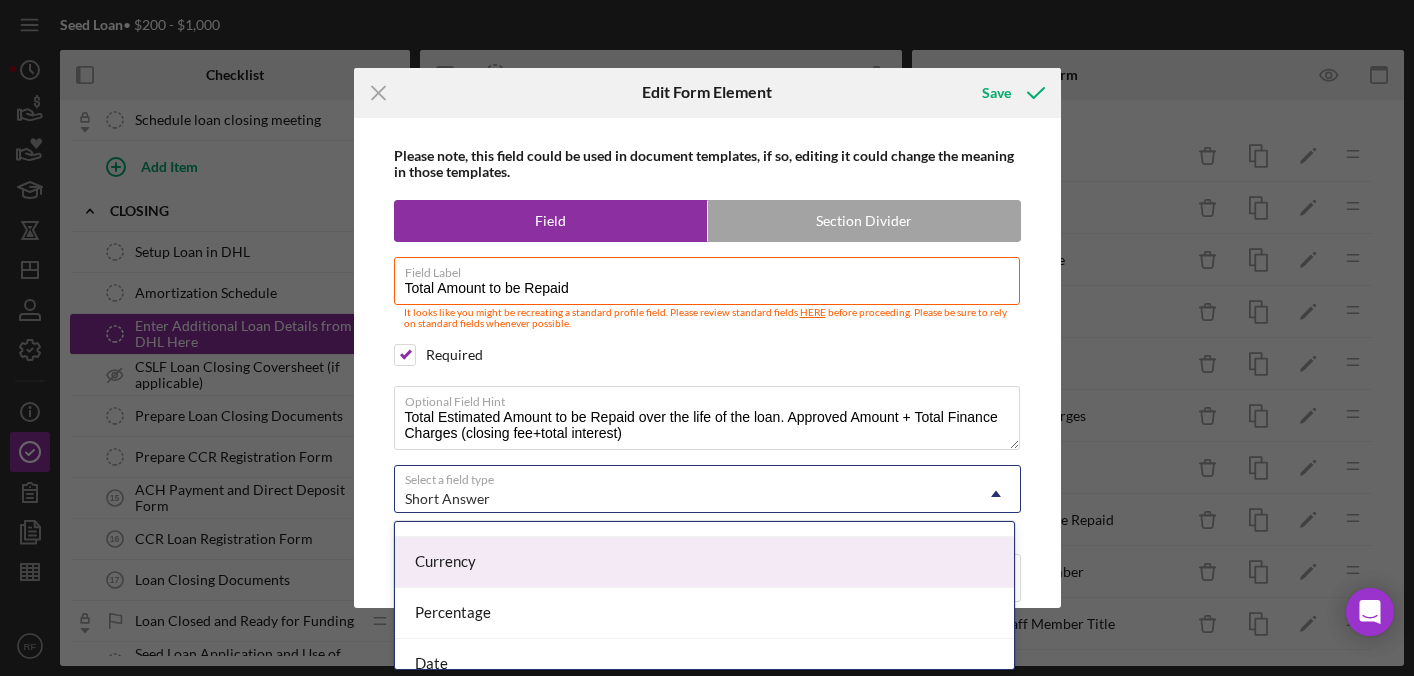 click on "Currency" at bounding box center [704, 562] 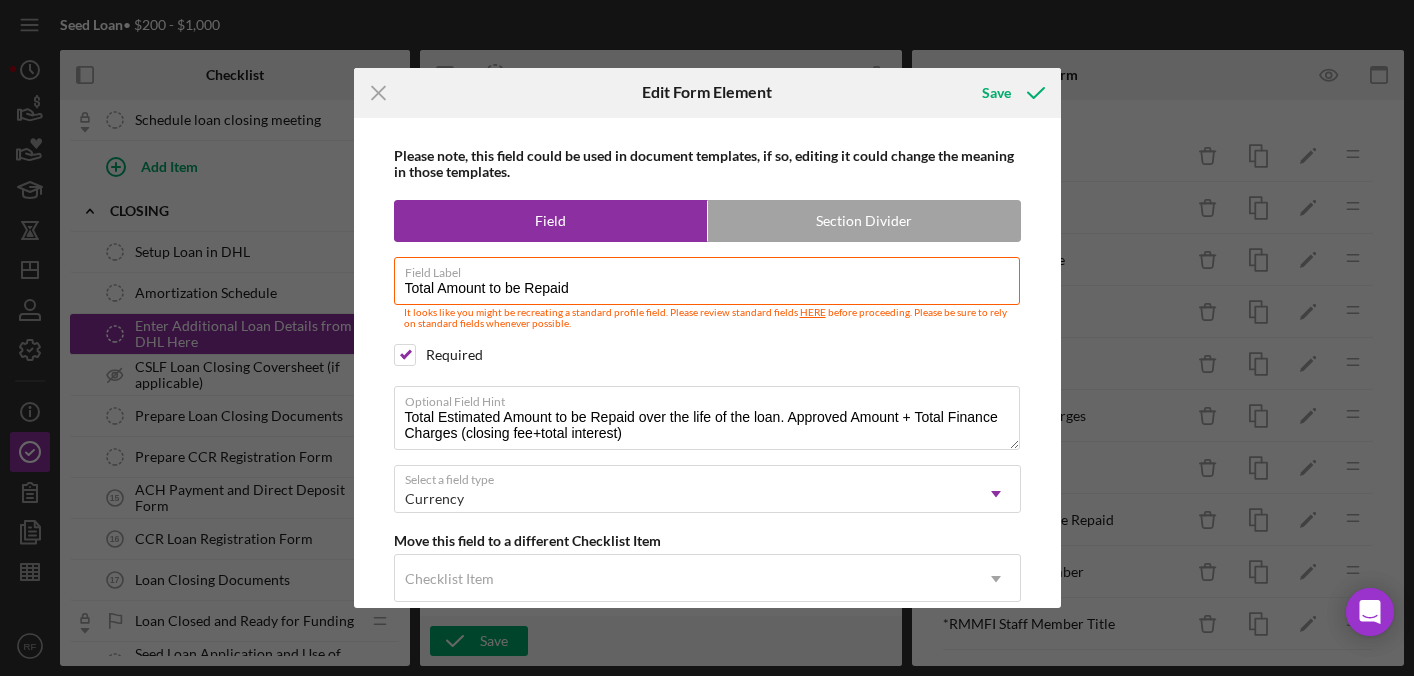 click on "Save" at bounding box center [1011, 93] 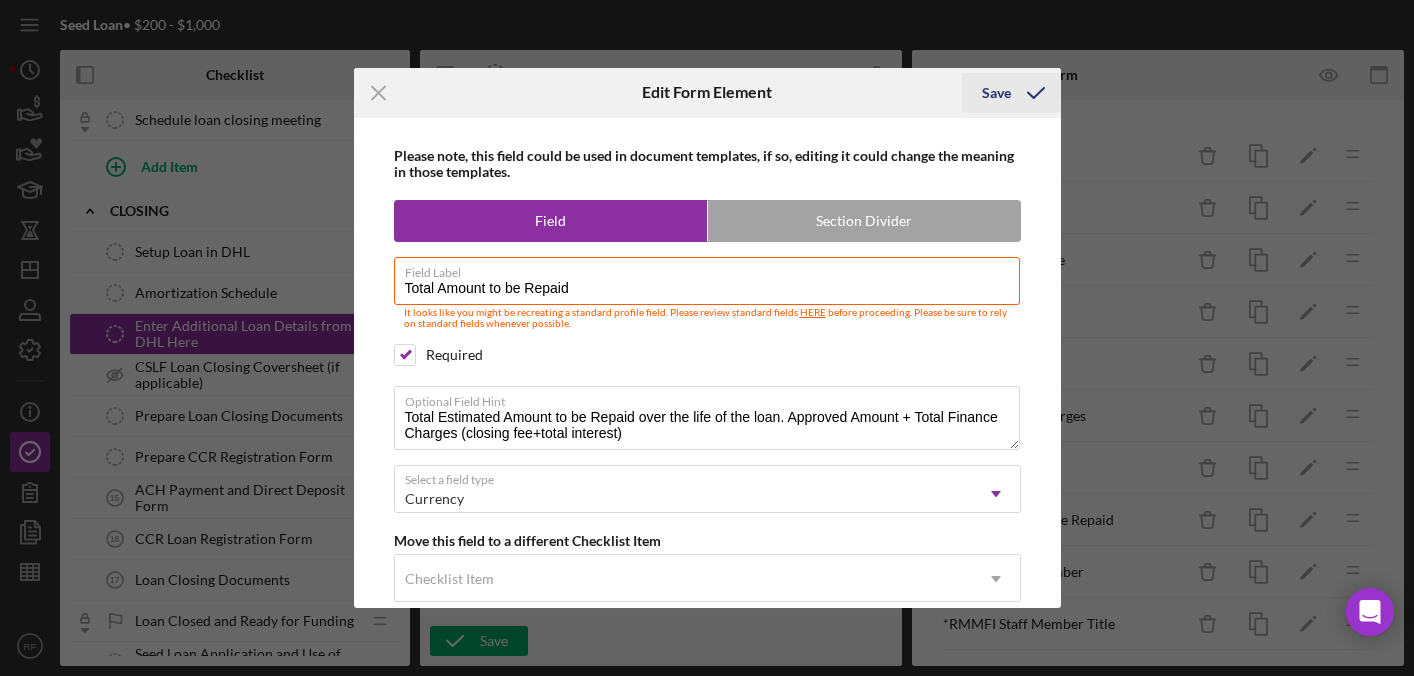 click on "Save" at bounding box center [996, 93] 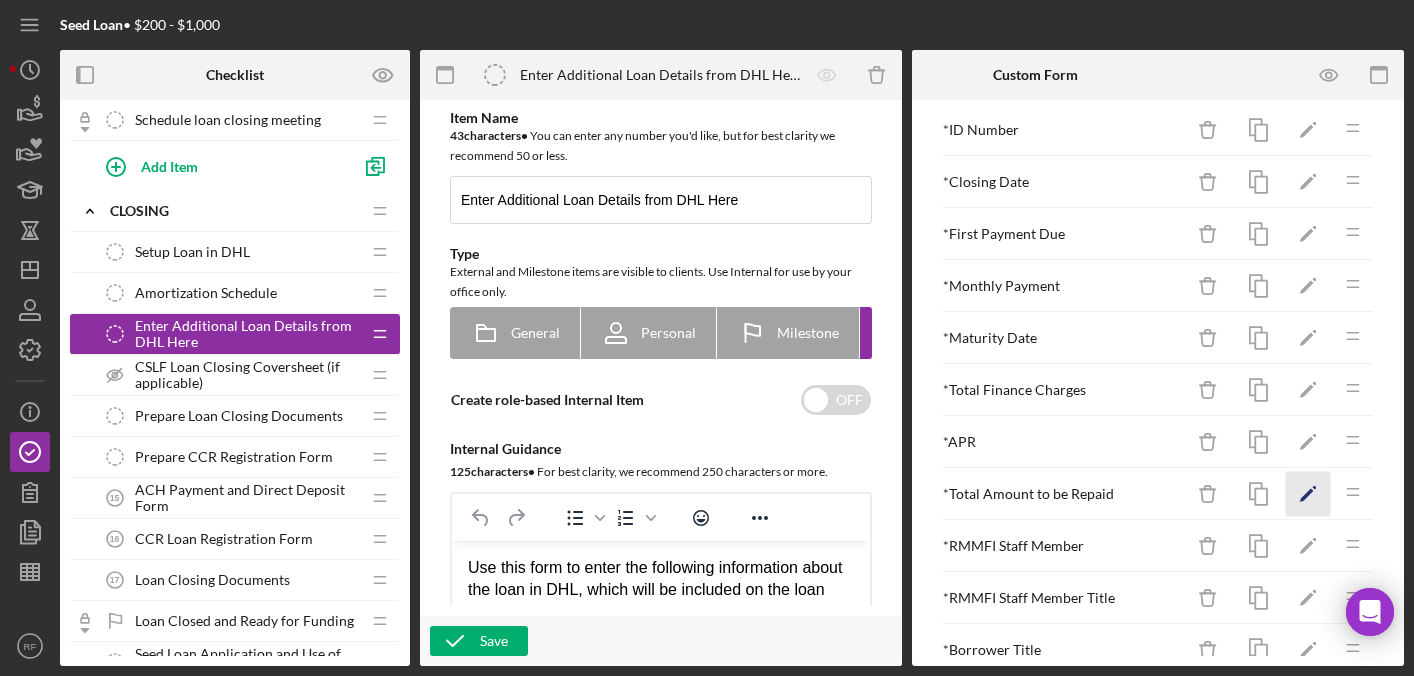 scroll, scrollTop: 0, scrollLeft: 0, axis: both 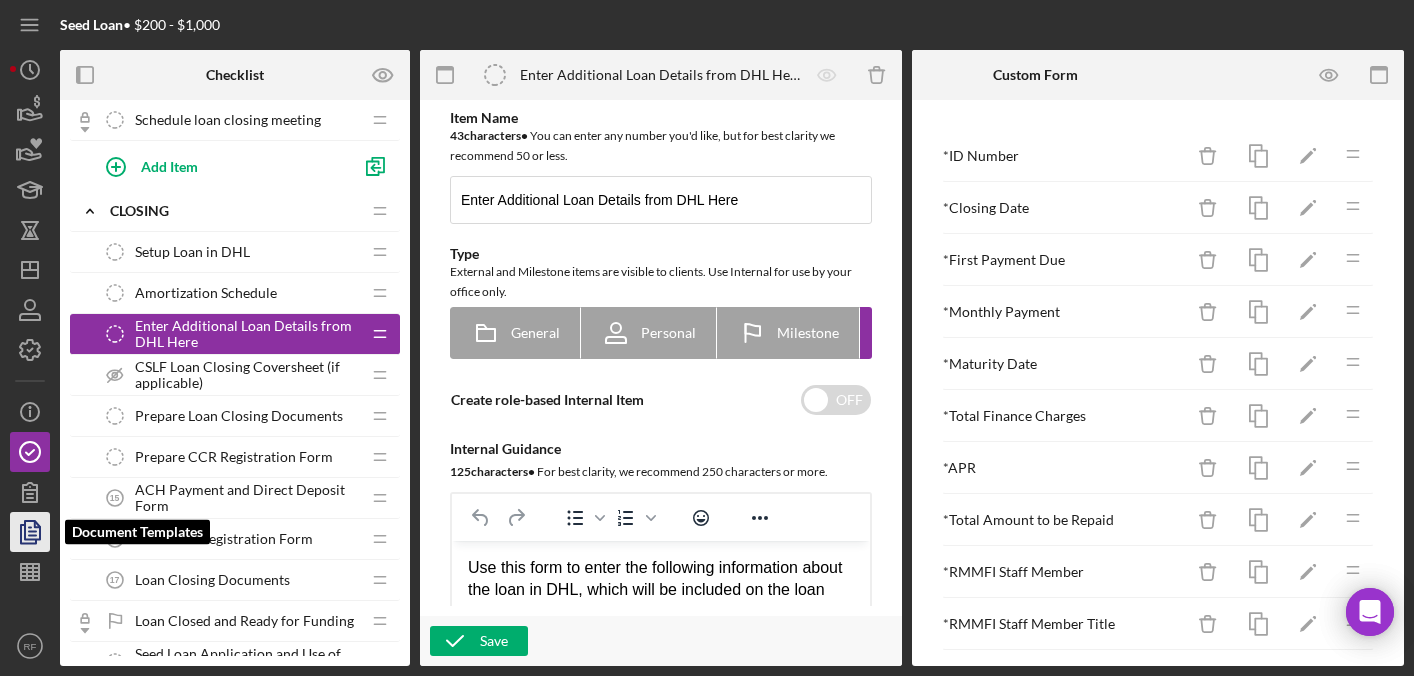 click 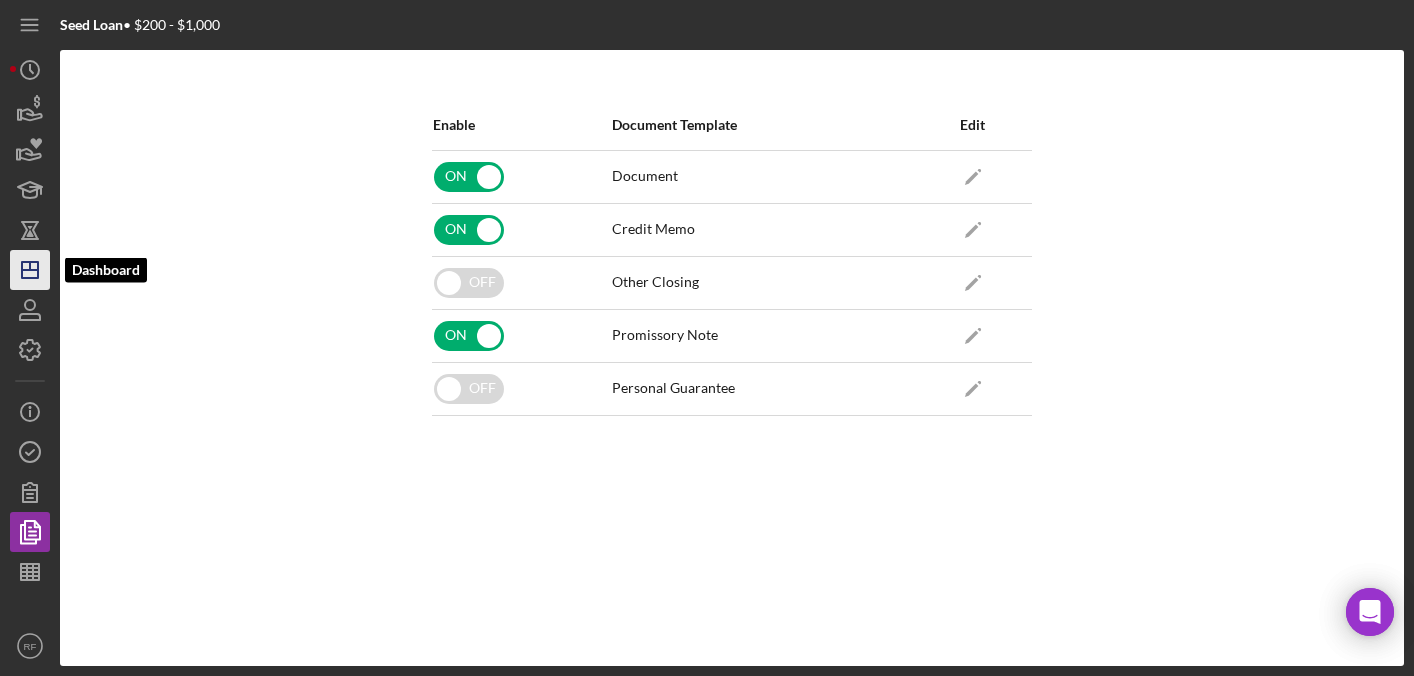 click 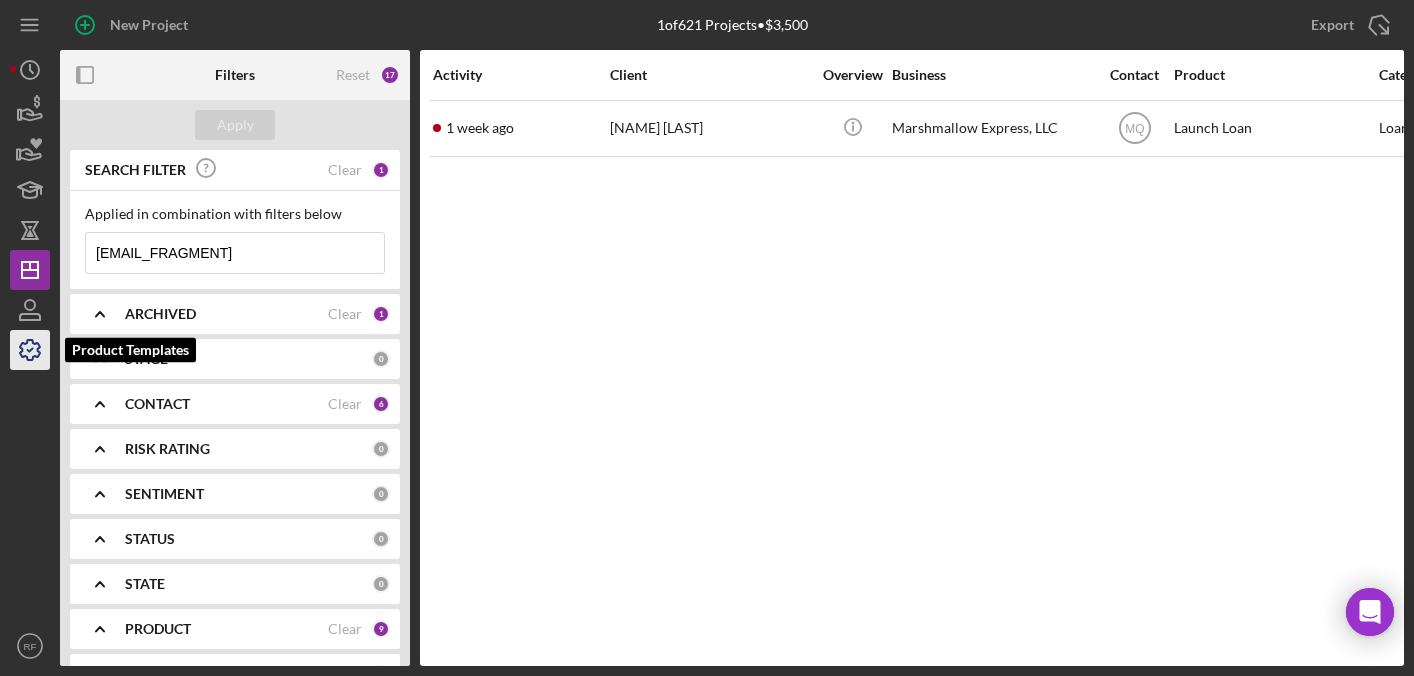 click 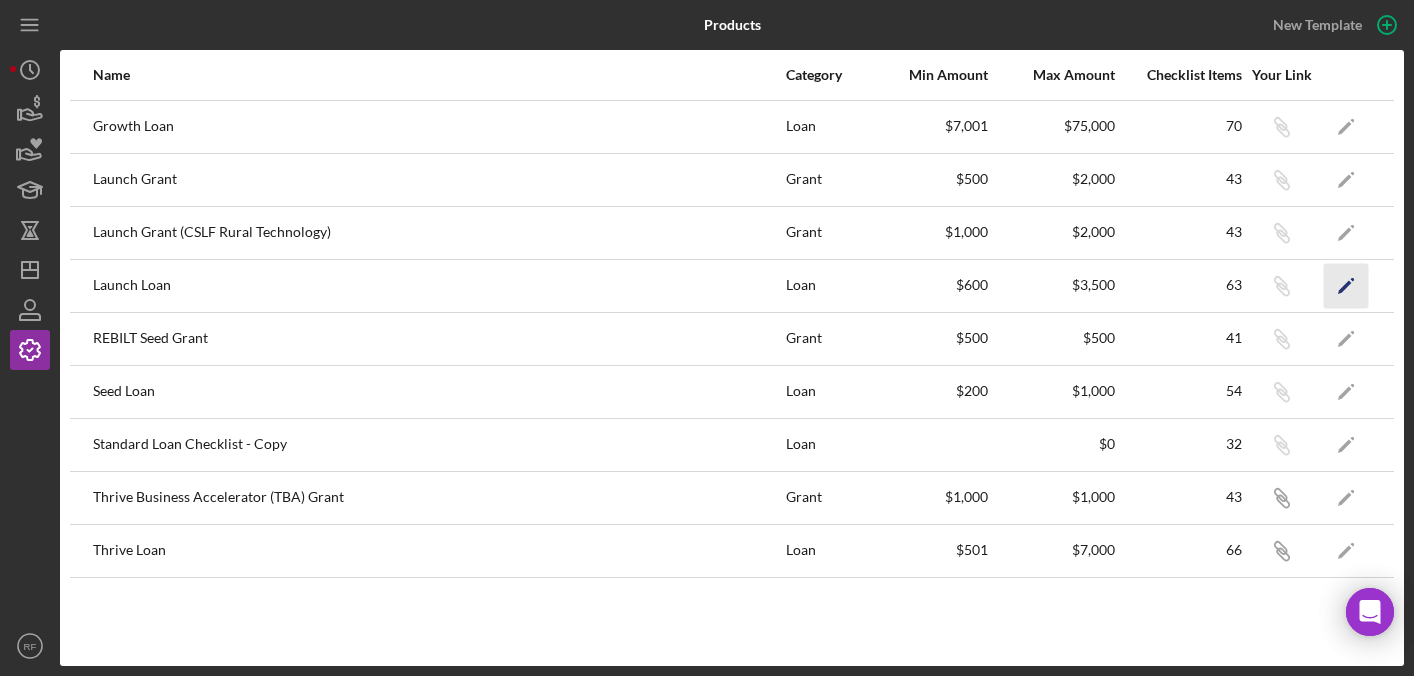 click on "Icon/Edit" 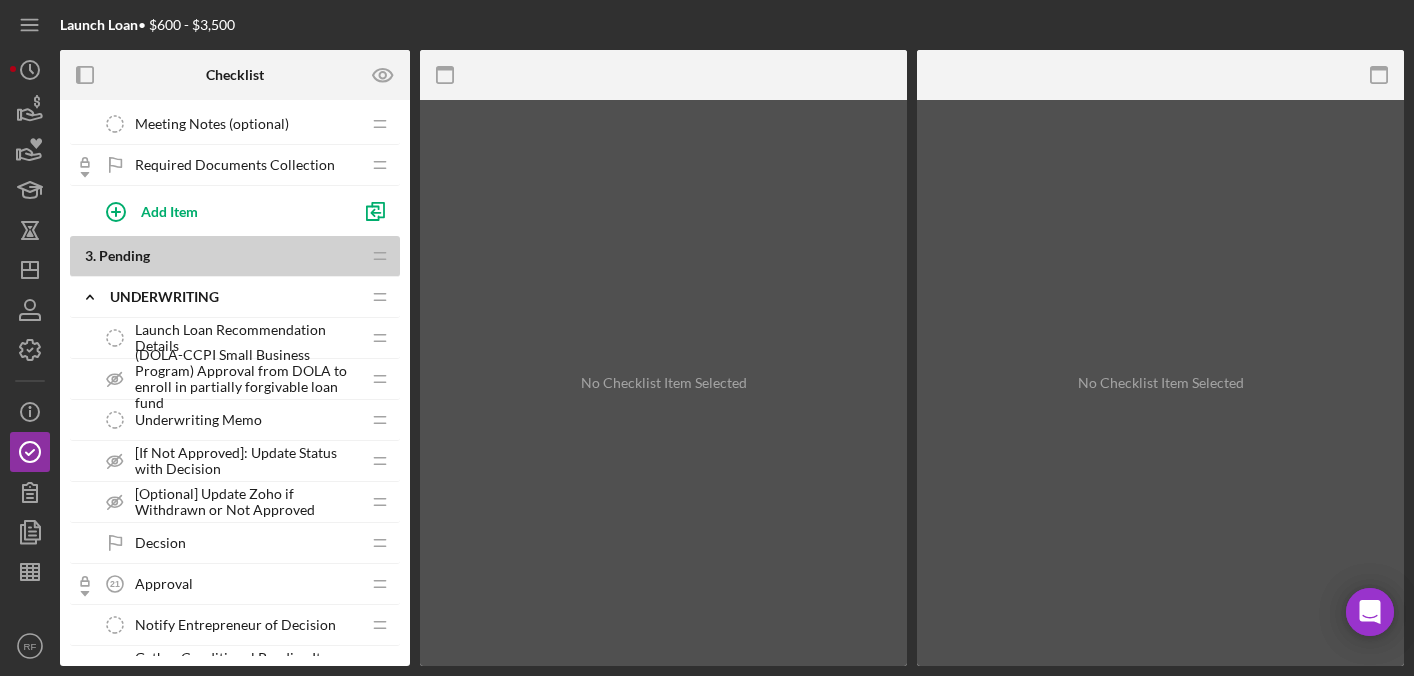 scroll, scrollTop: 1164, scrollLeft: 0, axis: vertical 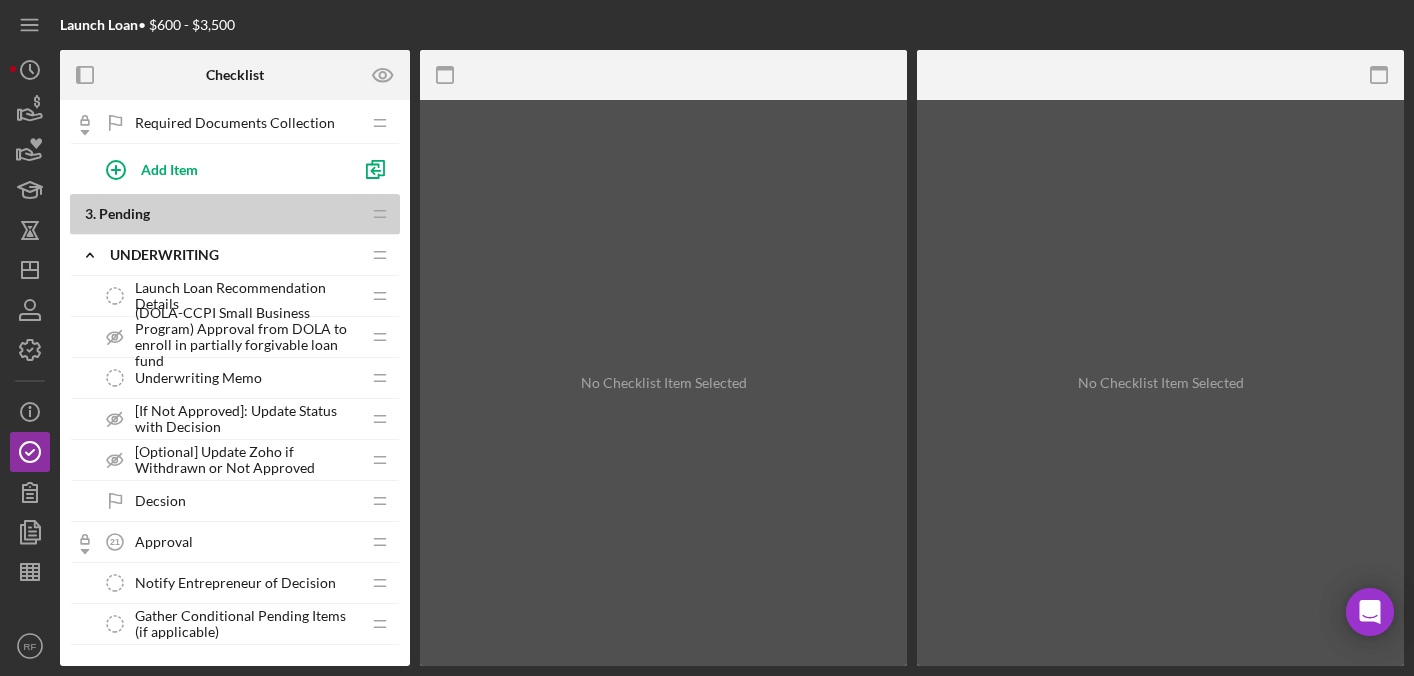 click on "Underwriting Memo" at bounding box center [198, 378] 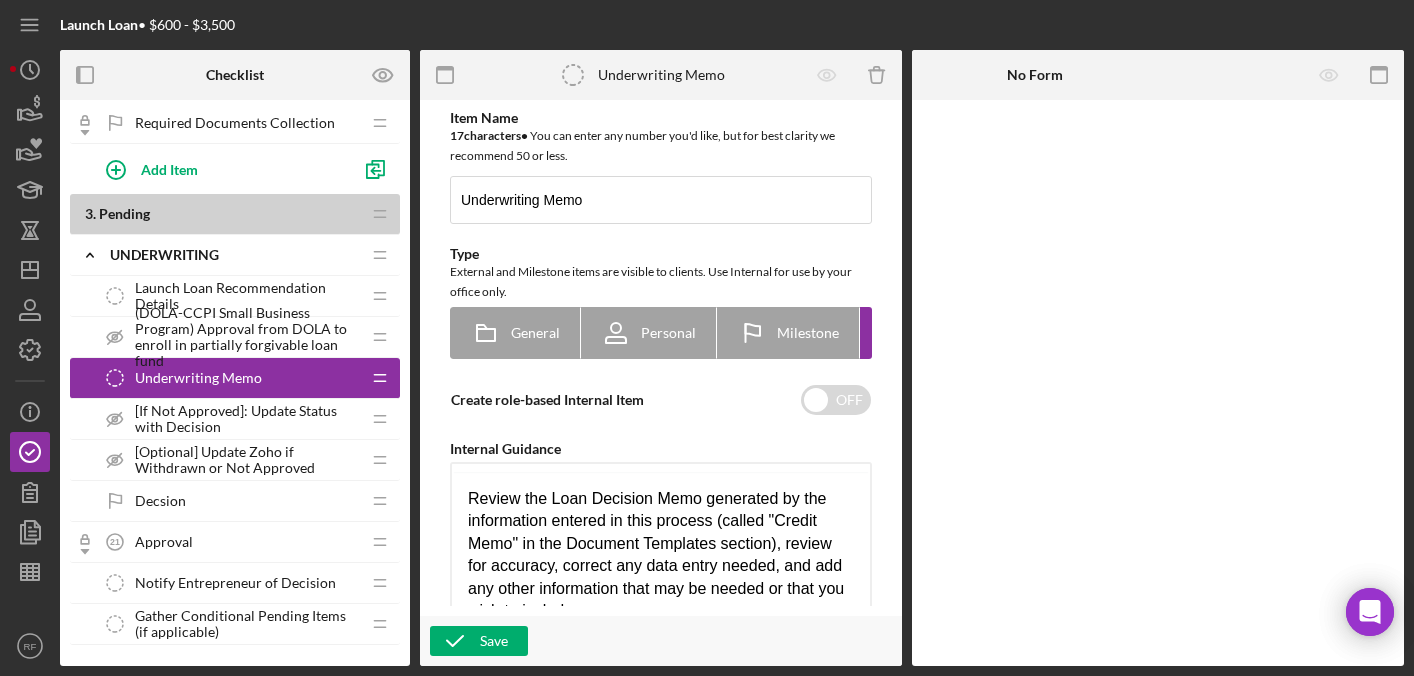 scroll, scrollTop: 0, scrollLeft: 0, axis: both 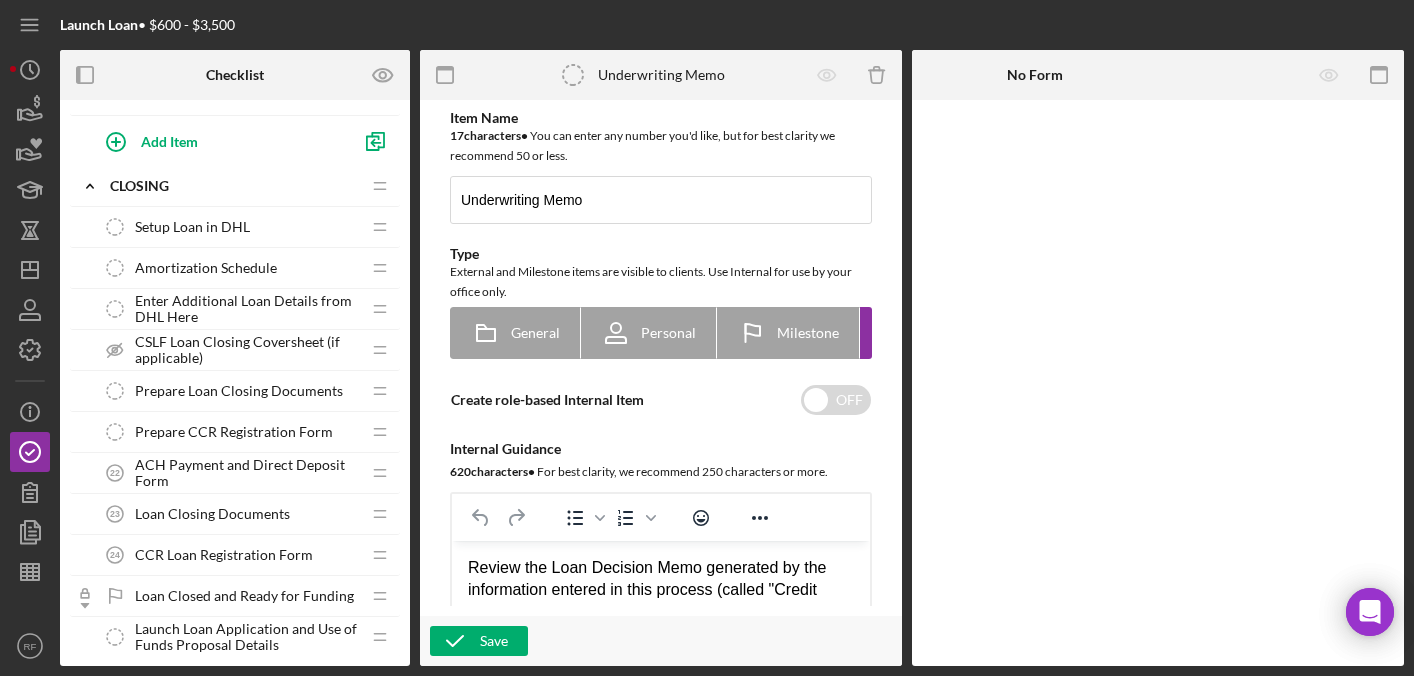 click on "Enter Additional Loan Details from DHL Here" at bounding box center [247, 309] 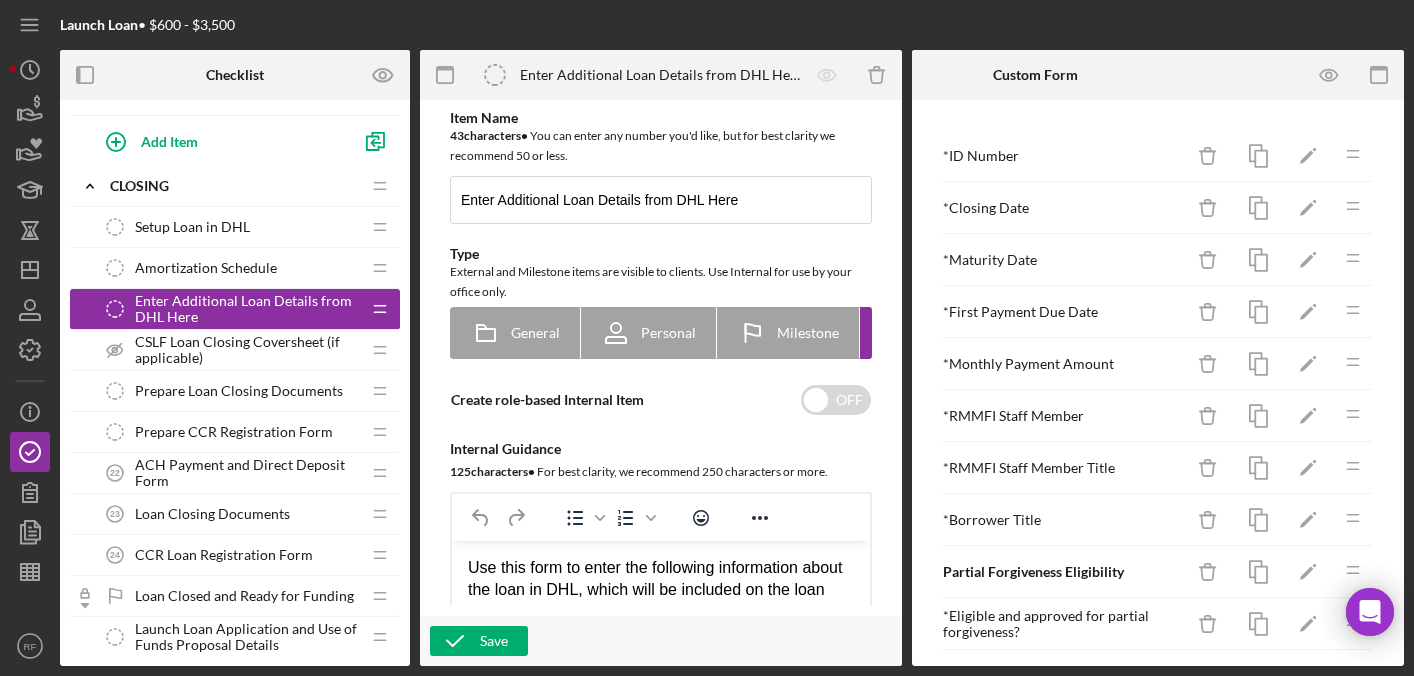 scroll, scrollTop: 0, scrollLeft: 0, axis: both 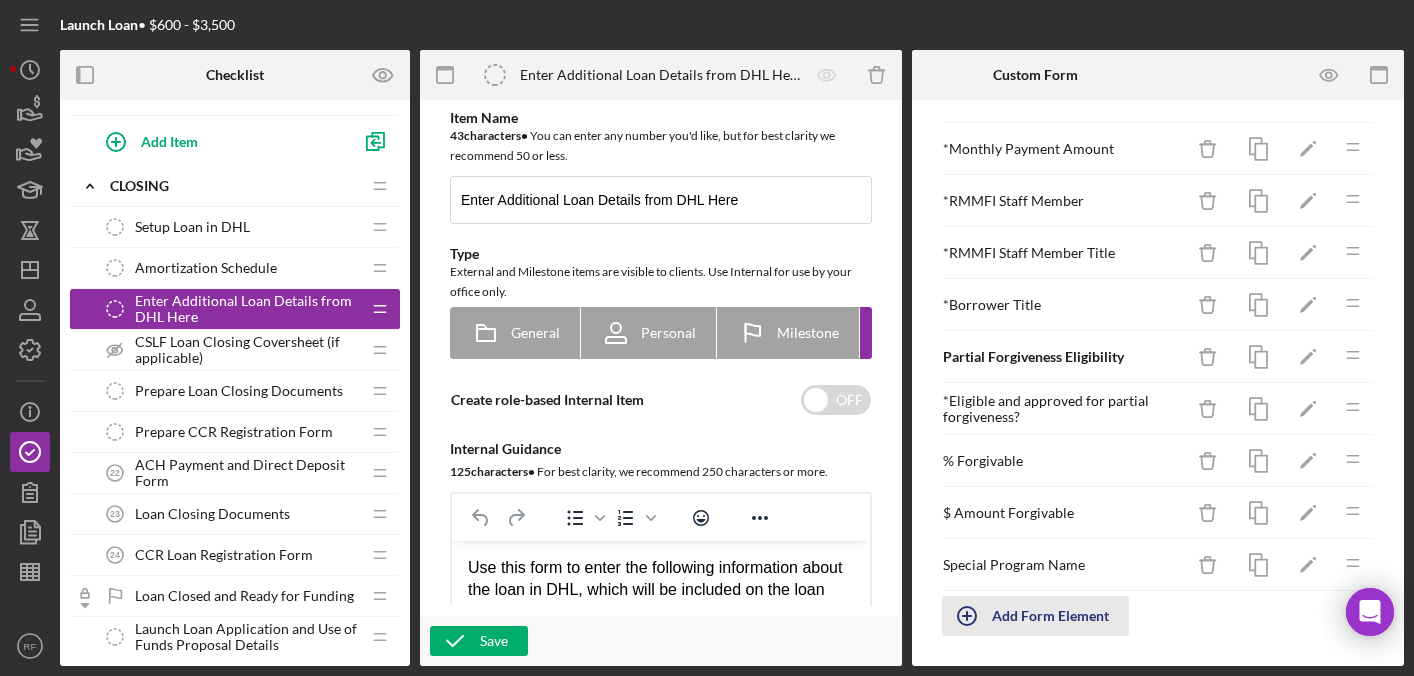 click on "Add Form Element" at bounding box center [1050, 616] 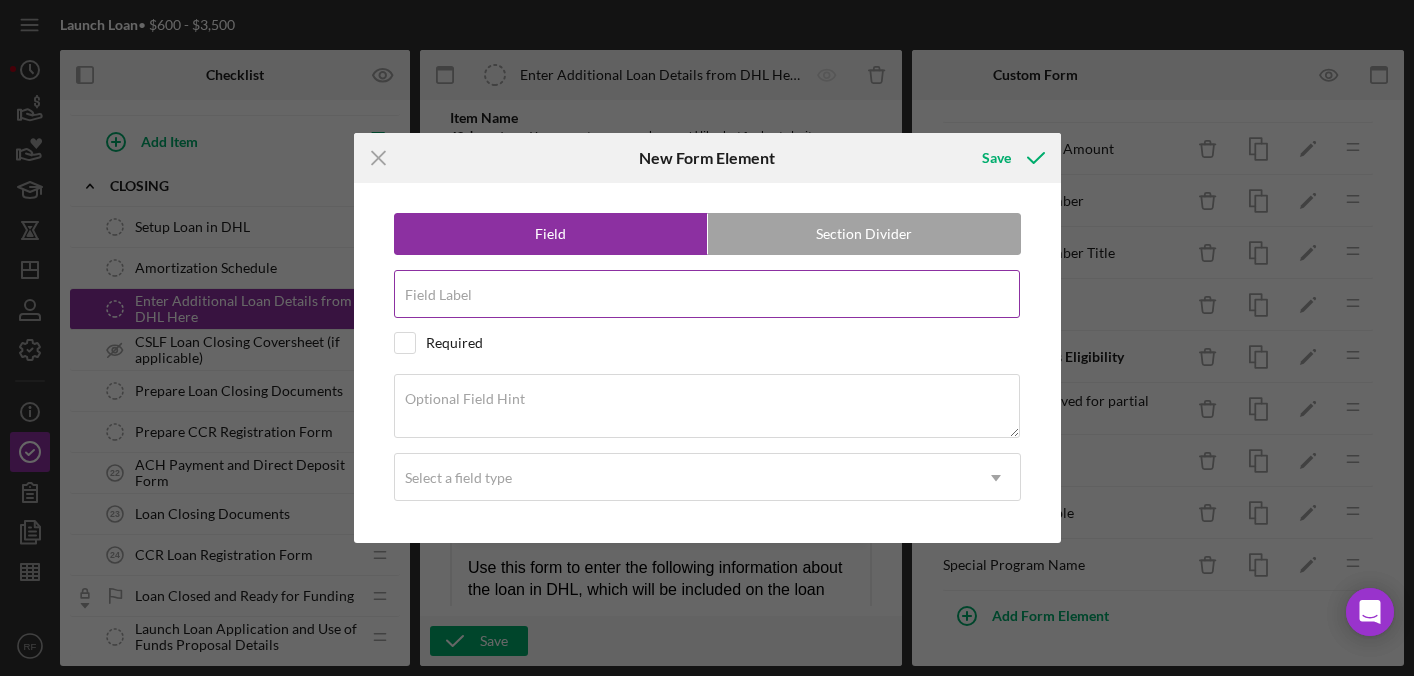 click on "Field Label" at bounding box center (707, 295) 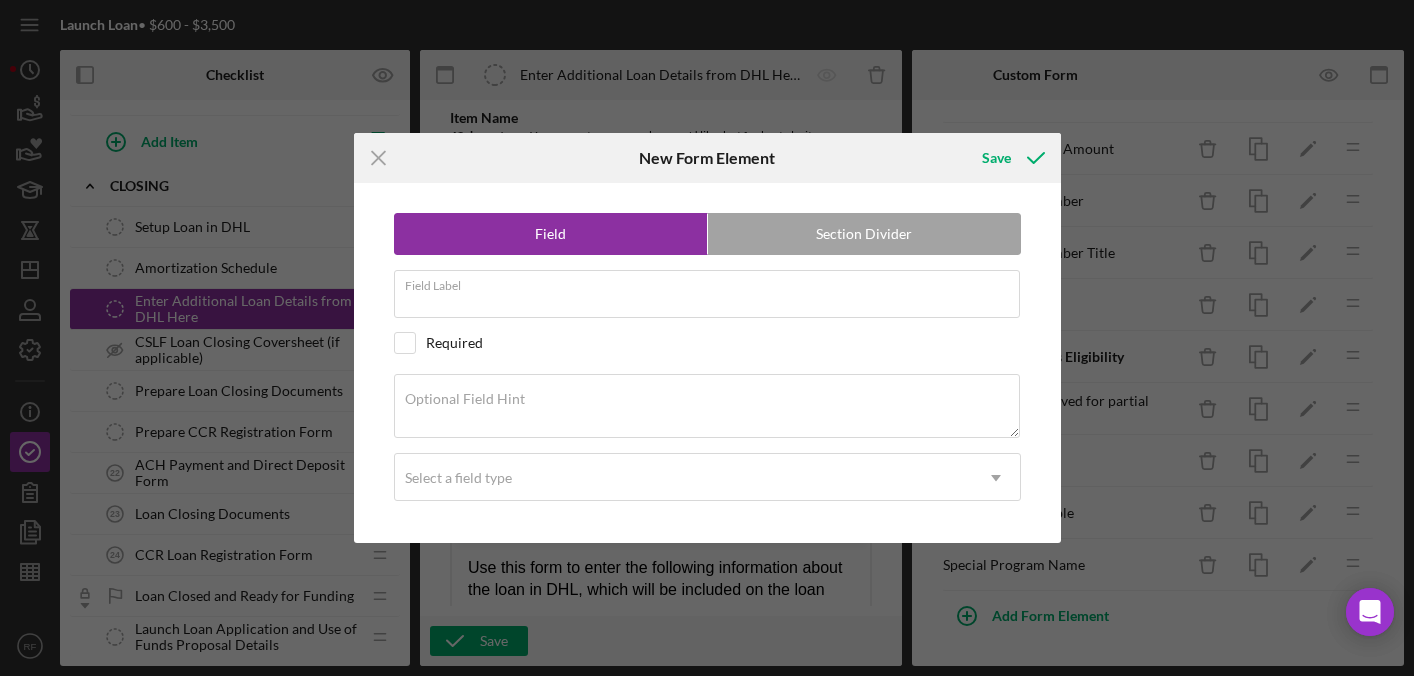 click on "Field Section Divider Field Label Required Optional Field Hint Select a field type Icon/Dropdown Arrow" at bounding box center [707, 363] 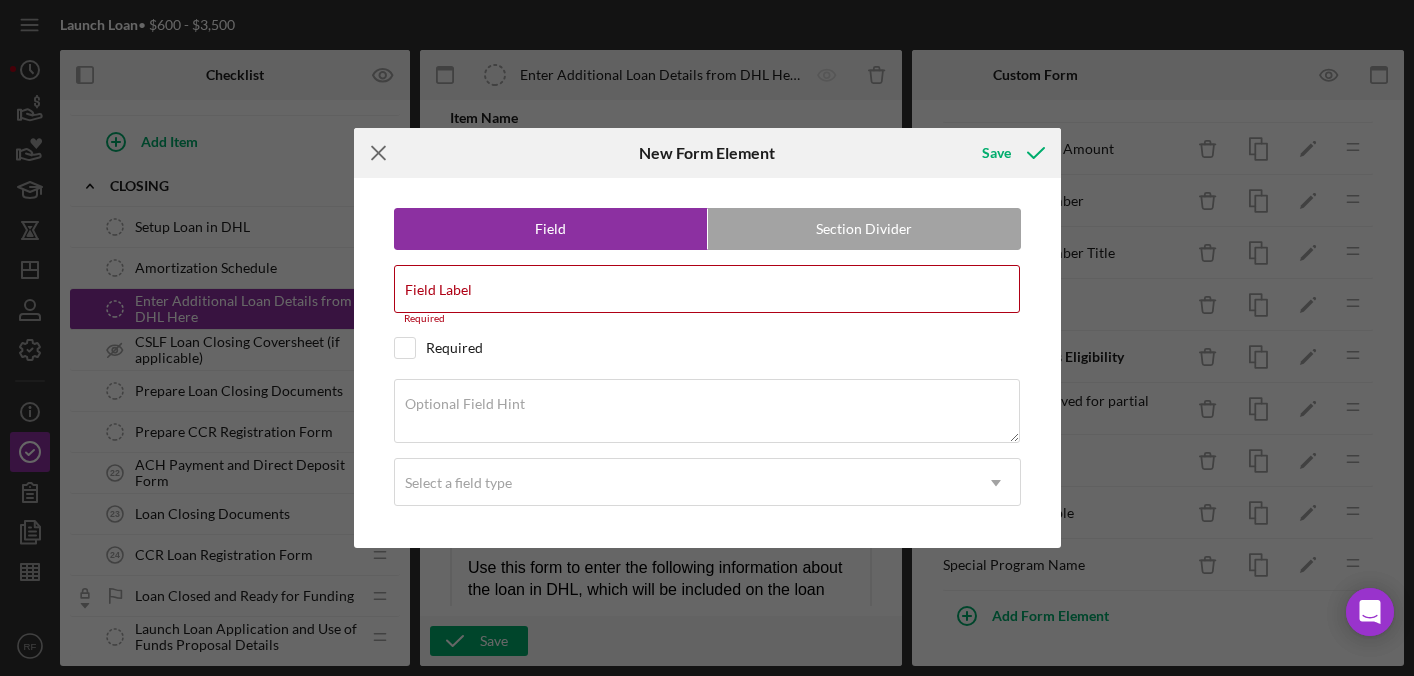 click on "Icon/Menu Close" 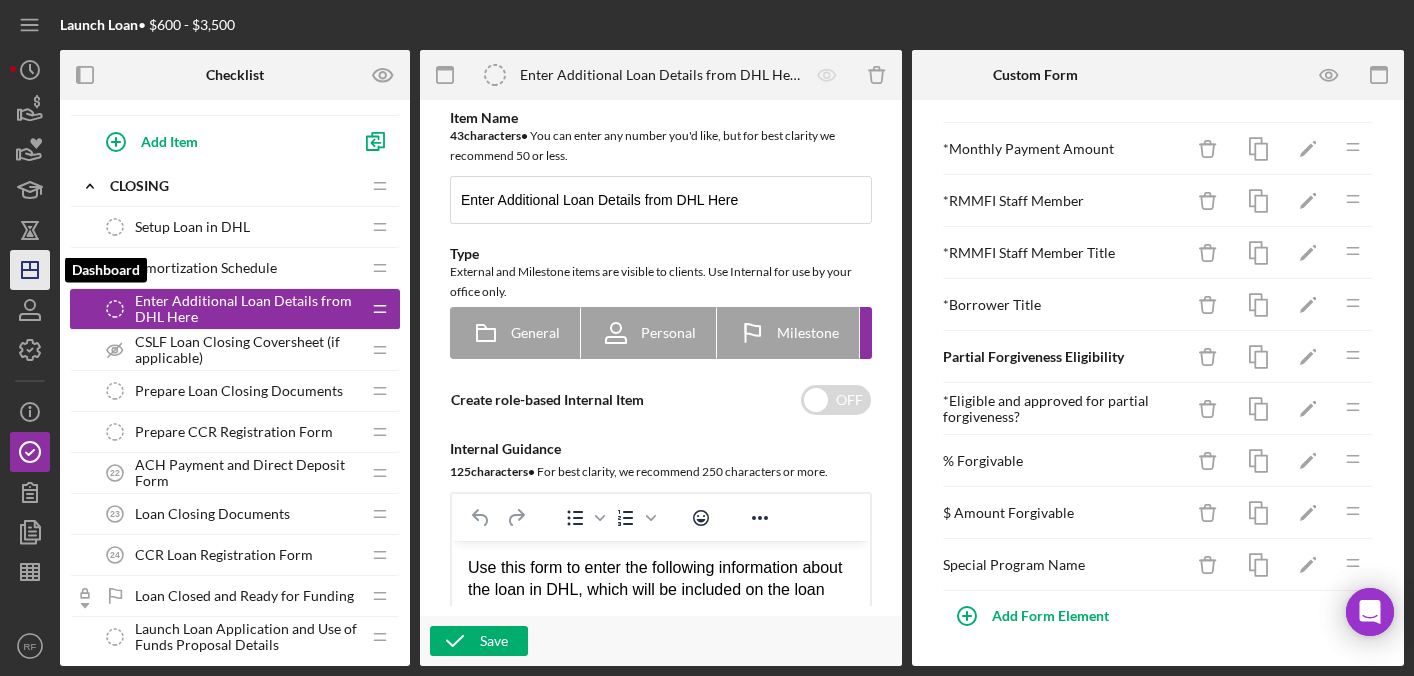 click on "Icon/Dashboard" 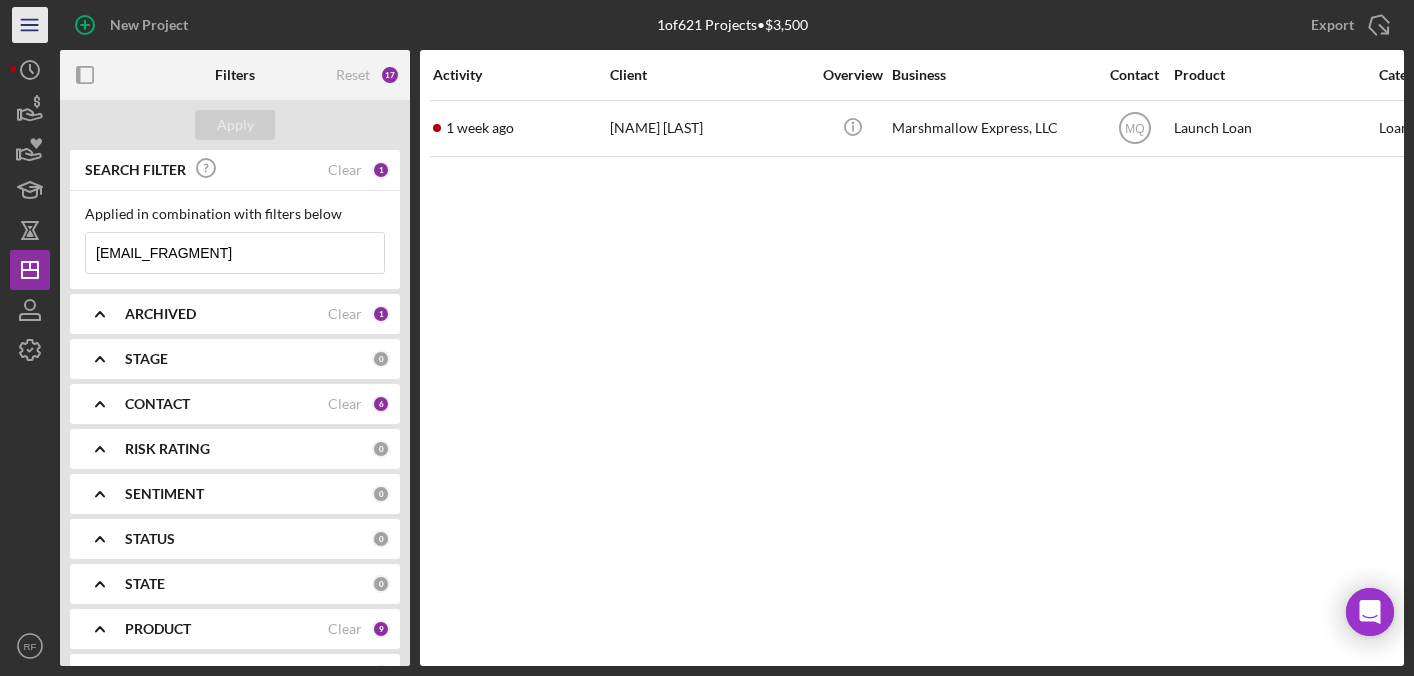 click on "Icon/Menu" 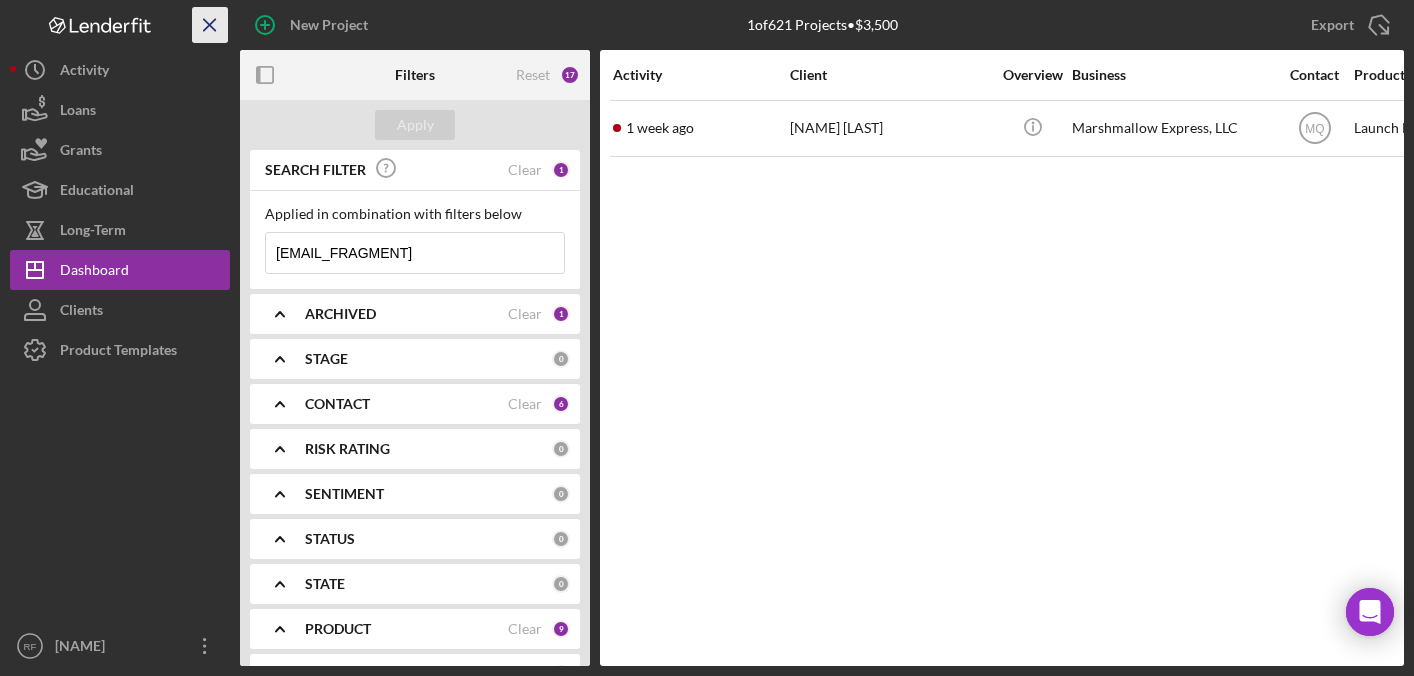 click 